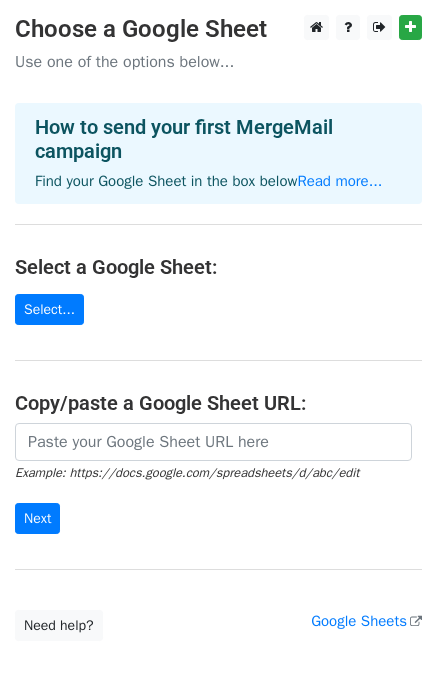 scroll, scrollTop: 0, scrollLeft: 0, axis: both 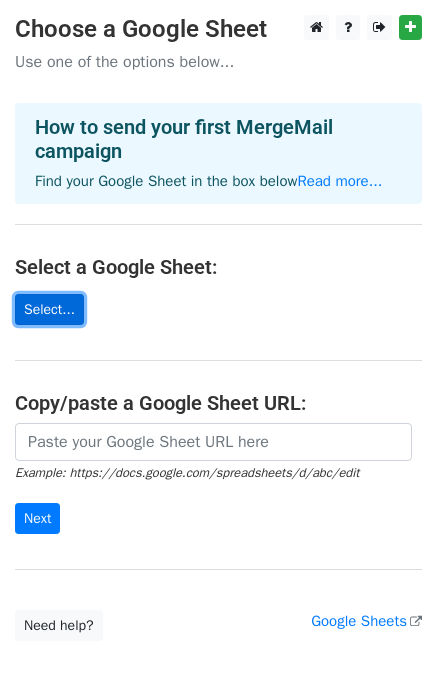 click on "Select..." at bounding box center [49, 309] 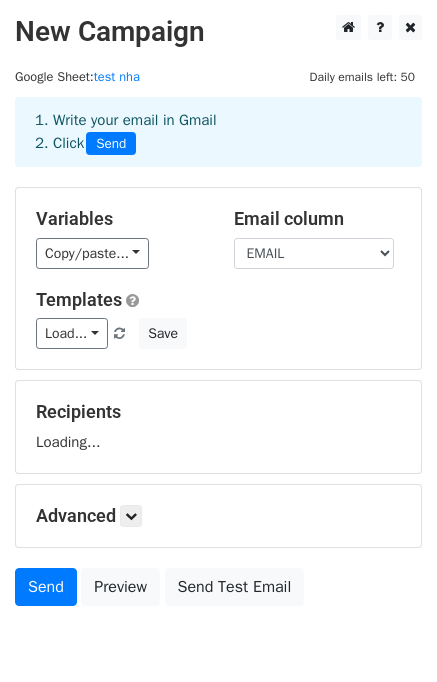 scroll, scrollTop: 0, scrollLeft: 0, axis: both 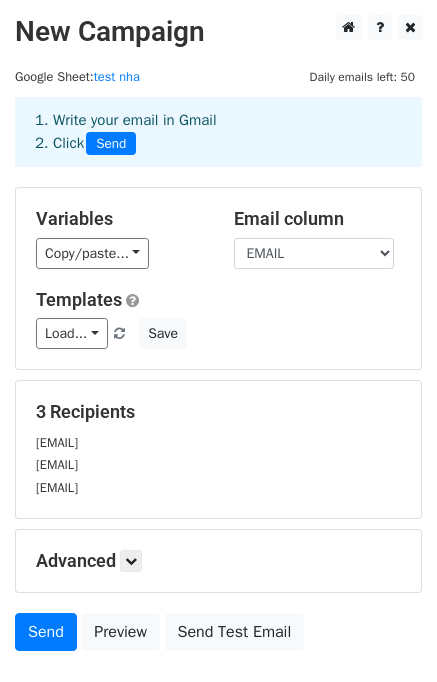 click on "Load...
Trưởng nhóm kinh doanh
Save" at bounding box center (218, 333) 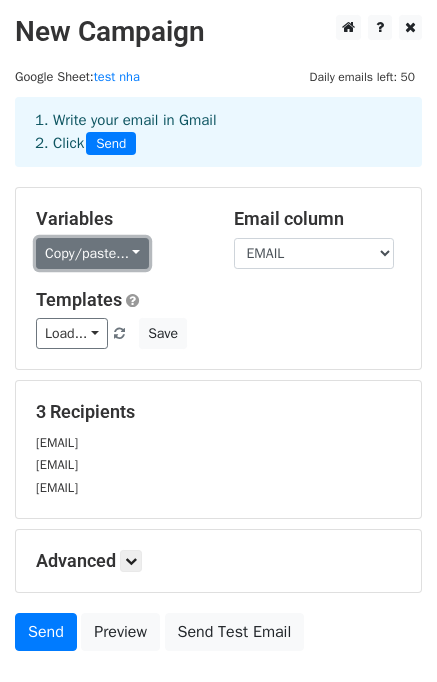 click on "Copy/paste..." at bounding box center [92, 253] 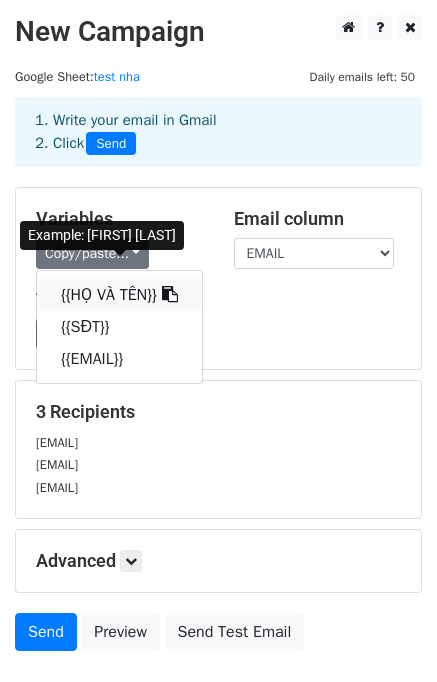click on "{{HỌ VÀ TÊN}}" at bounding box center (119, 295) 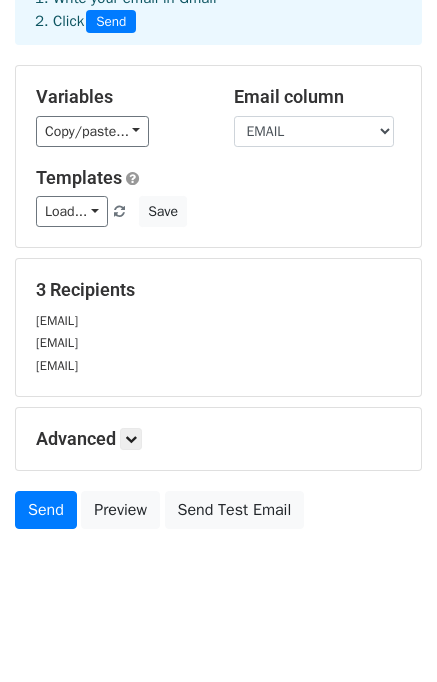 scroll, scrollTop: 136, scrollLeft: 0, axis: vertical 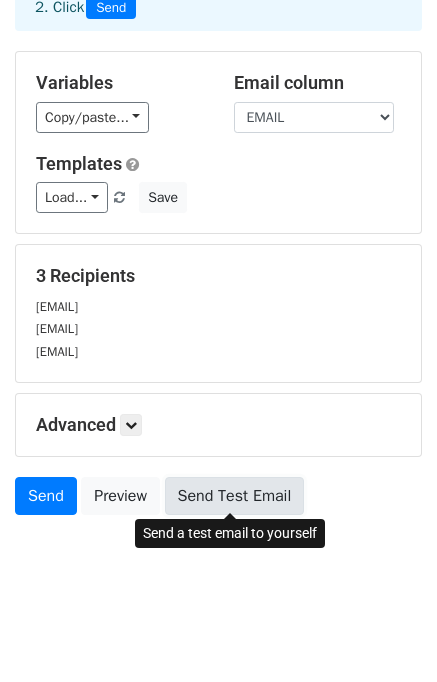click on "Send Test Email" at bounding box center (235, 496) 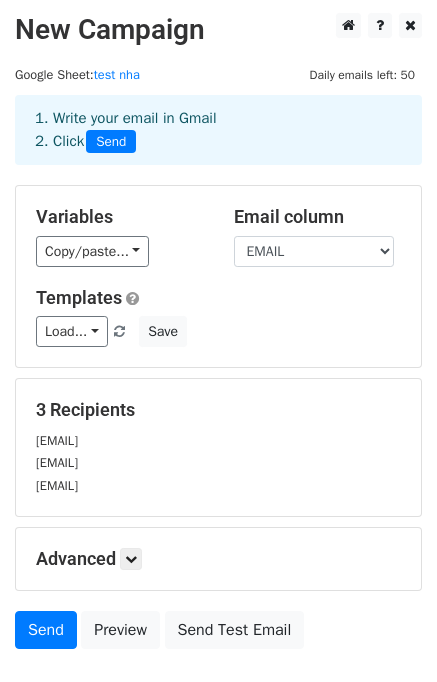 scroll, scrollTop: 0, scrollLeft: 0, axis: both 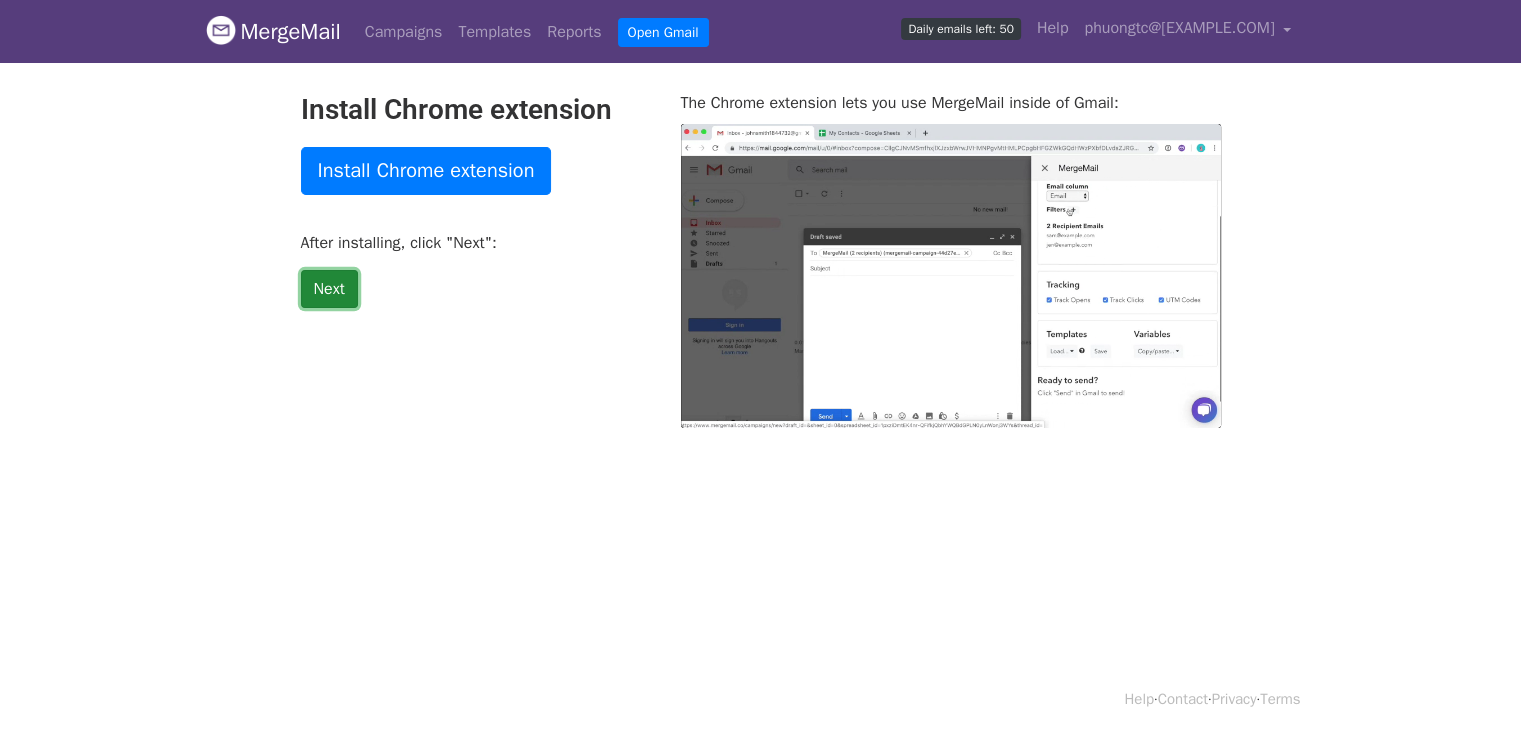 click on "Next" at bounding box center [329, 289] 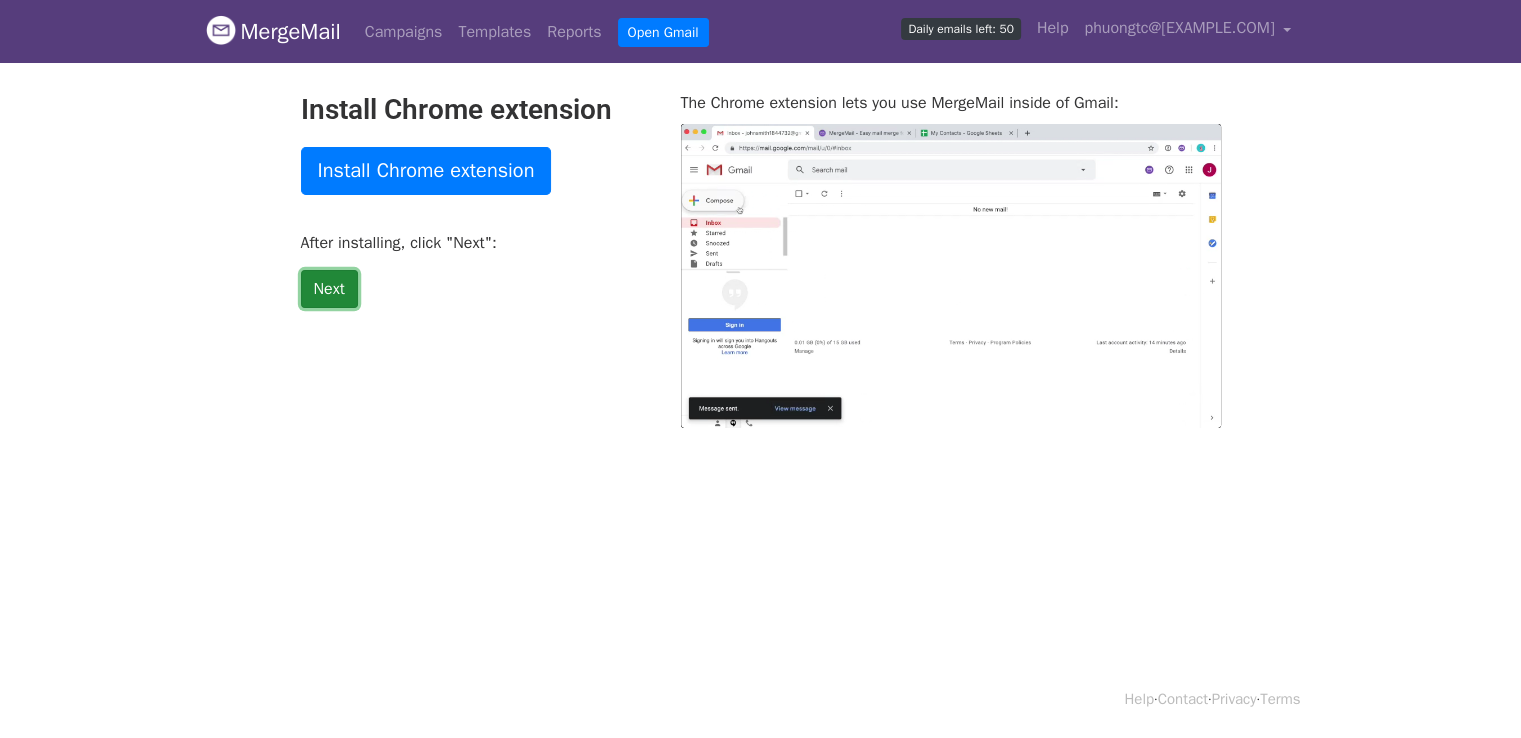 type on "93.19" 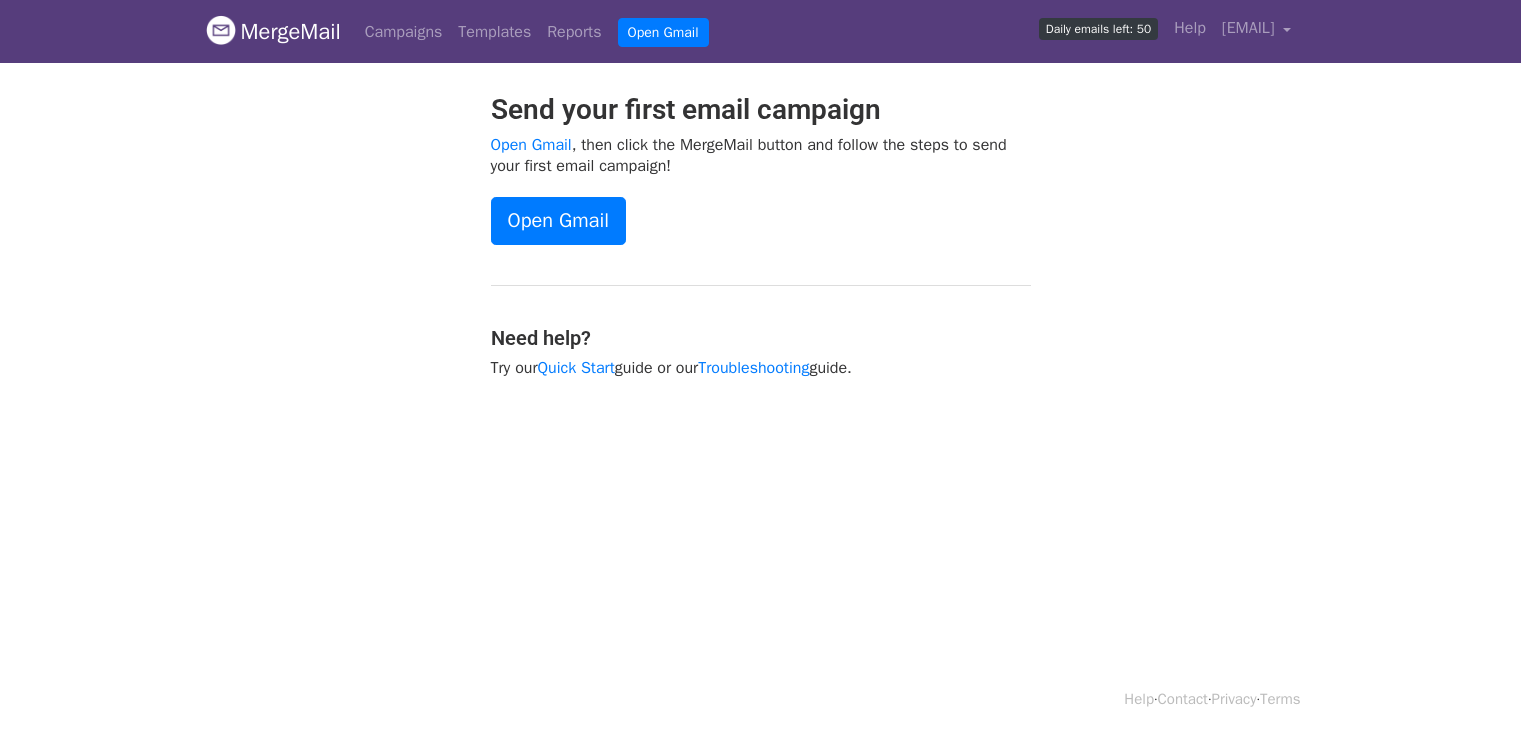 scroll, scrollTop: 0, scrollLeft: 0, axis: both 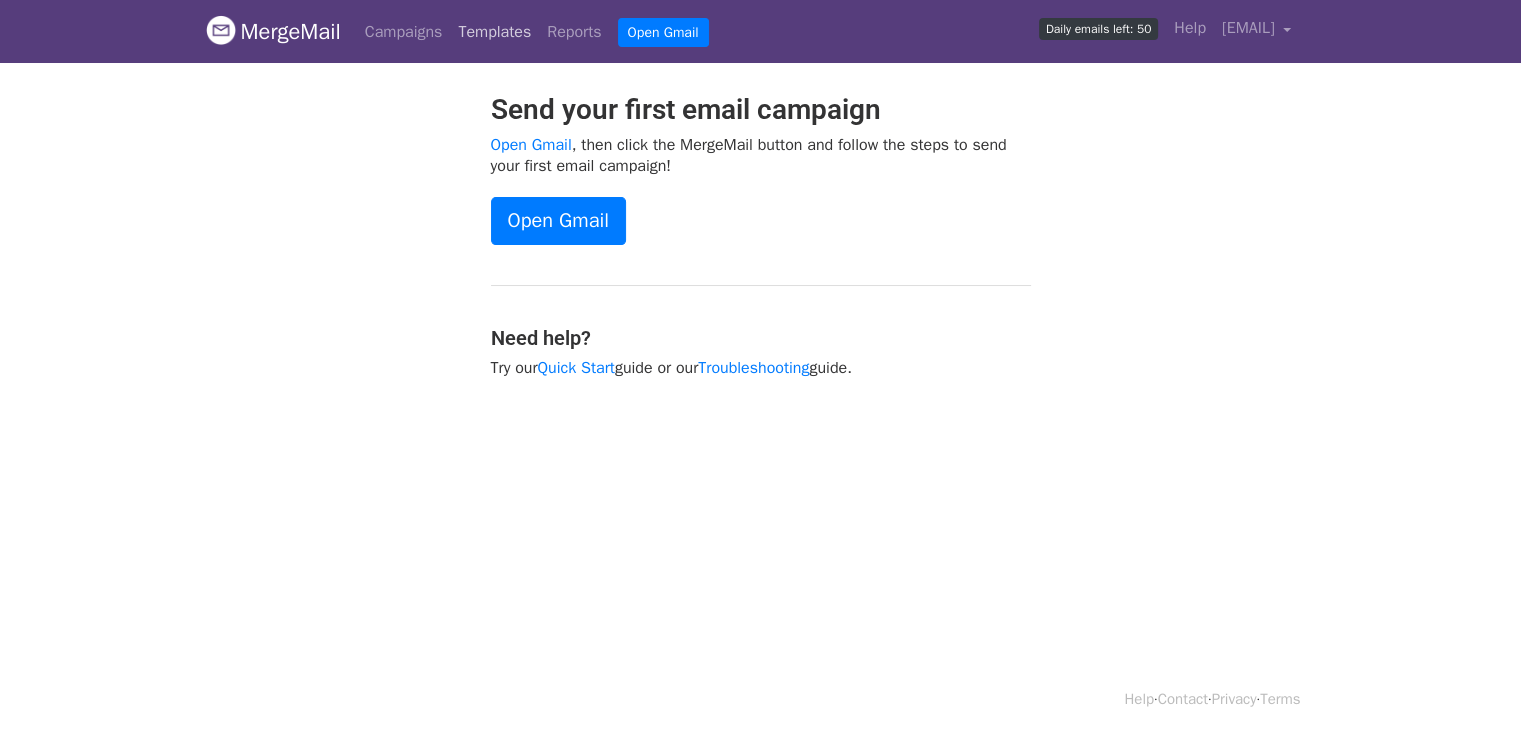 click on "Templates" at bounding box center (494, 32) 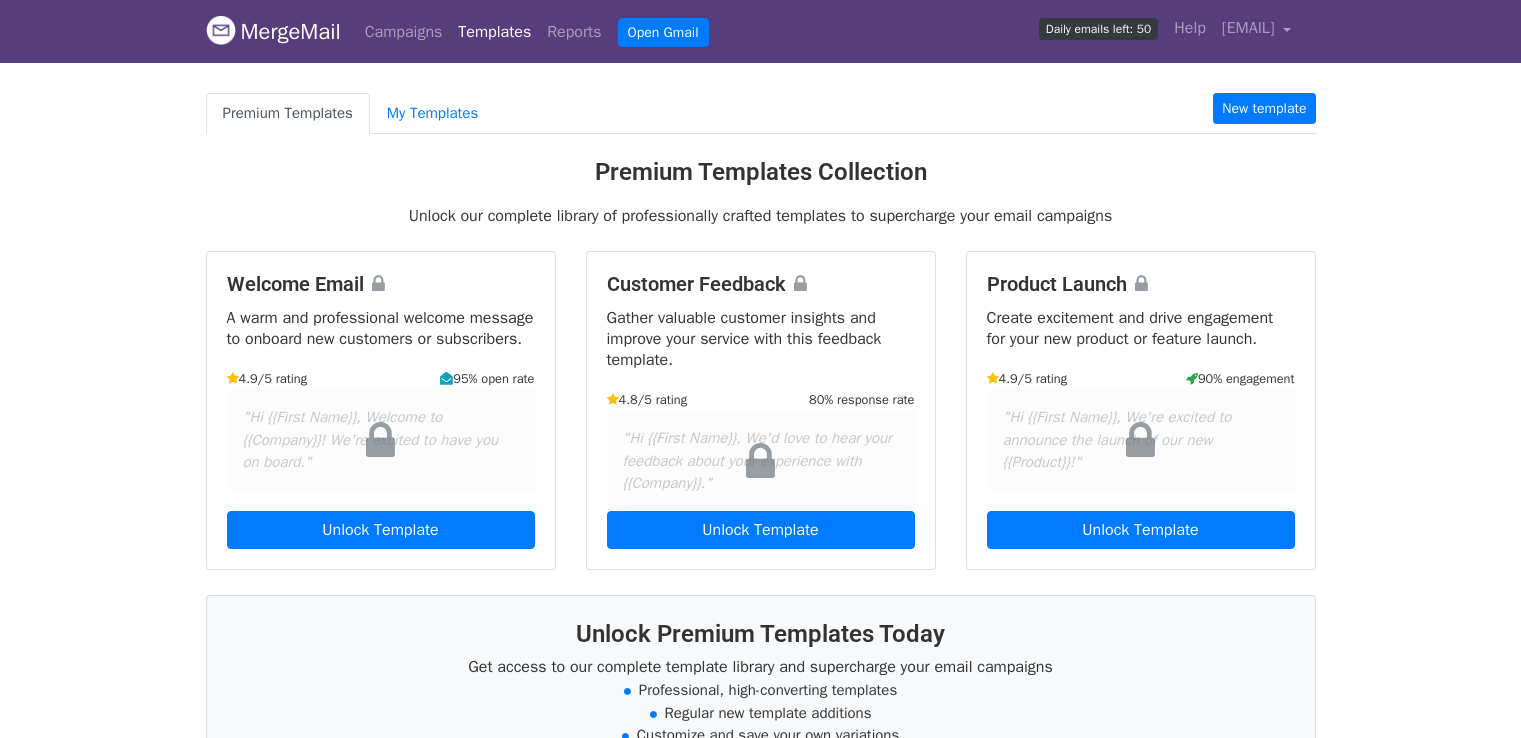 scroll, scrollTop: 0, scrollLeft: 0, axis: both 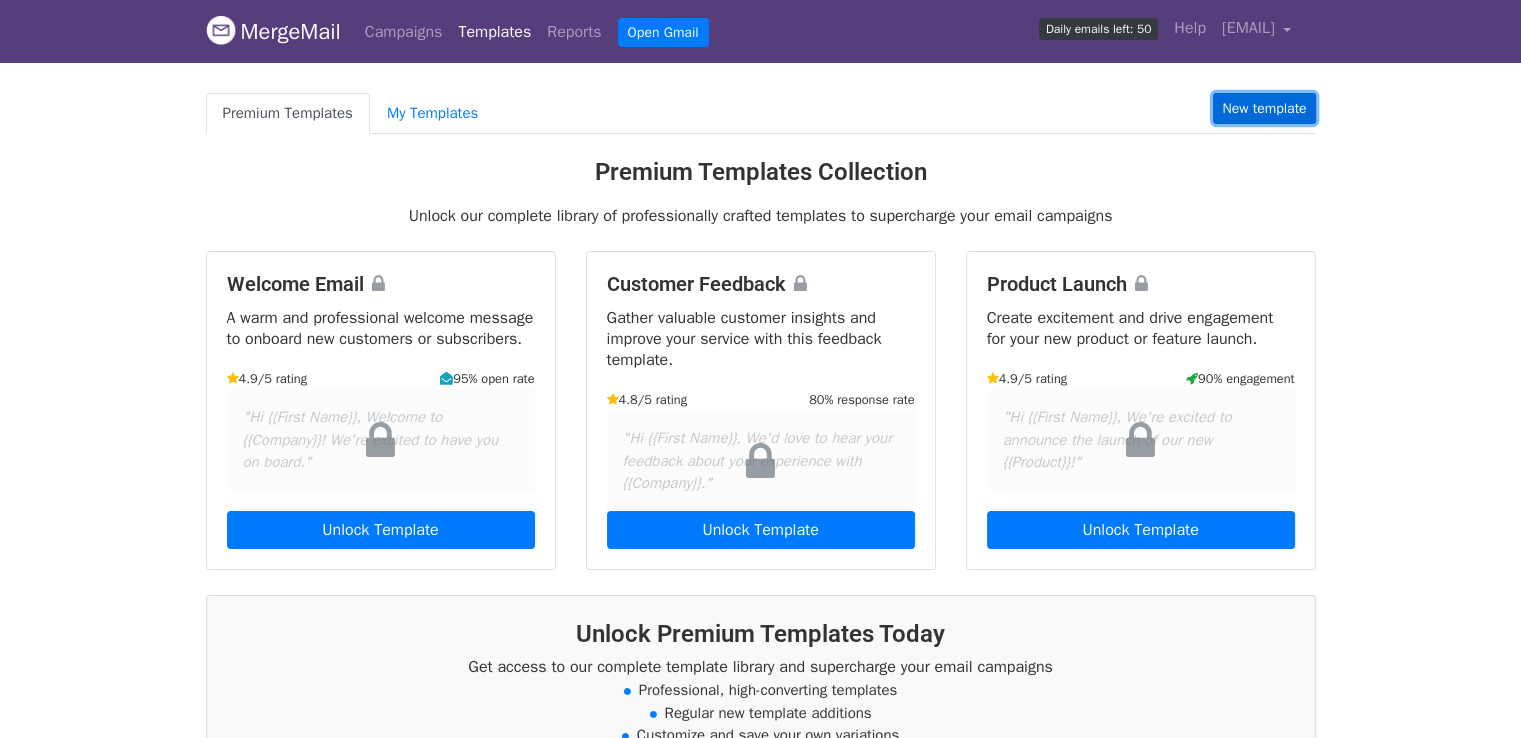 click on "New template" at bounding box center (1264, 108) 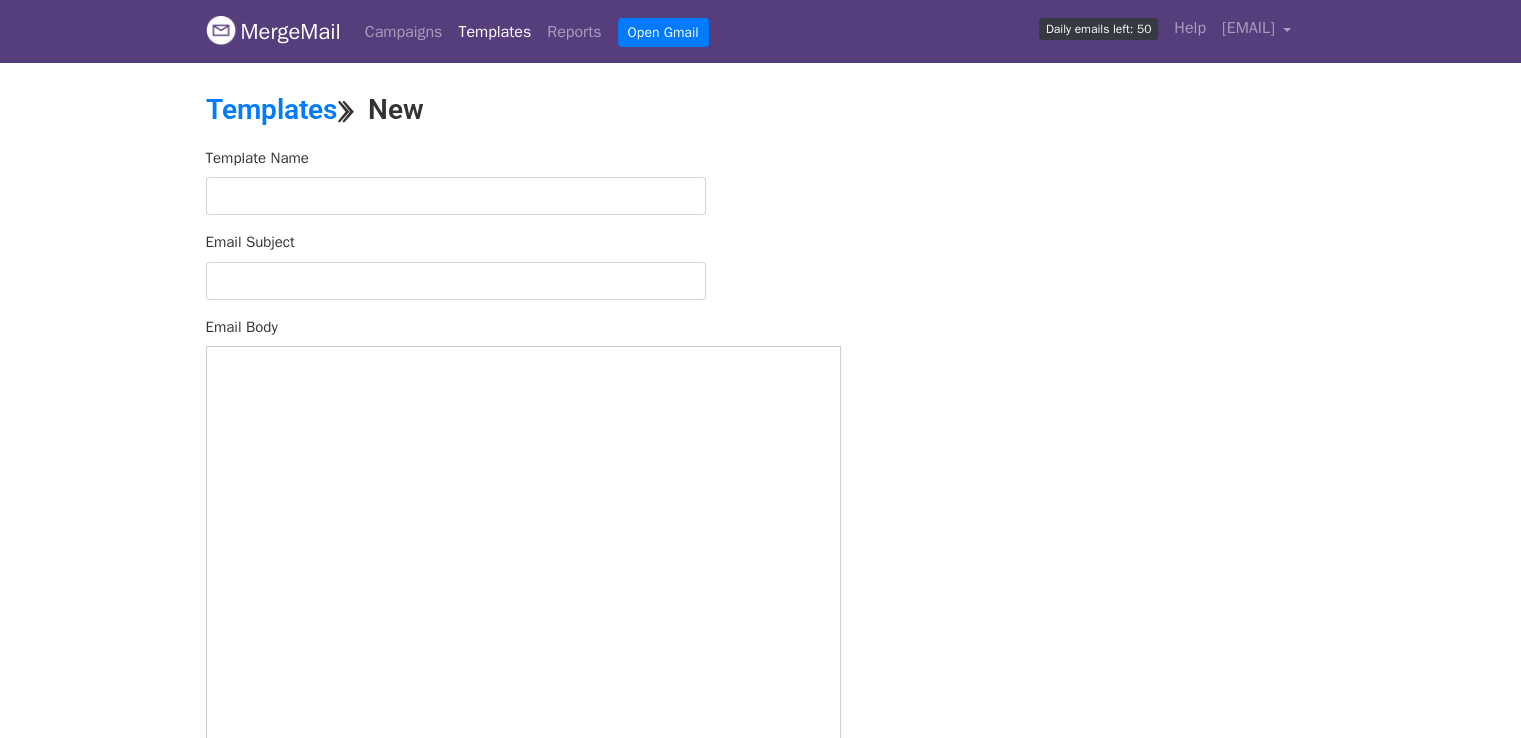 scroll, scrollTop: 0, scrollLeft: 0, axis: both 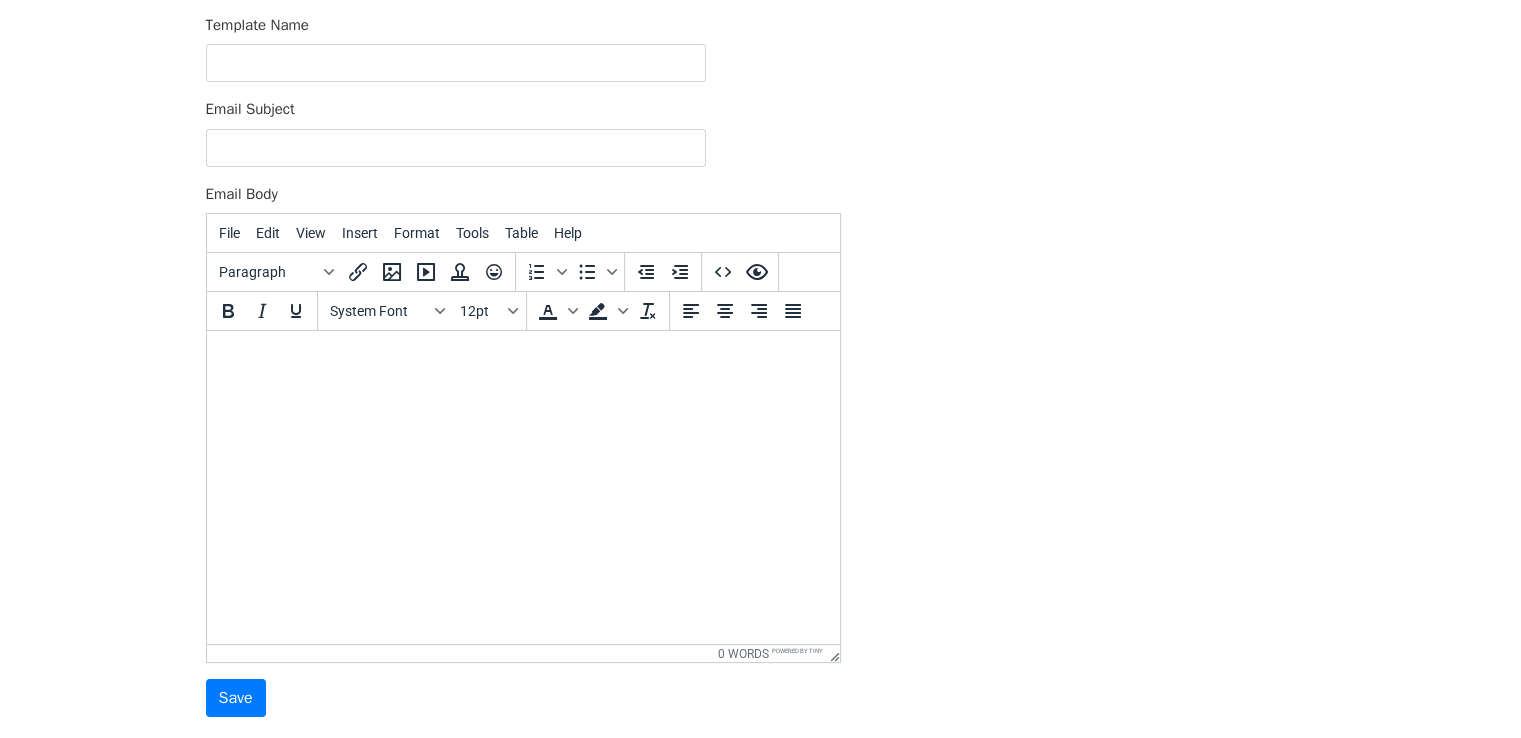 click at bounding box center [522, 358] 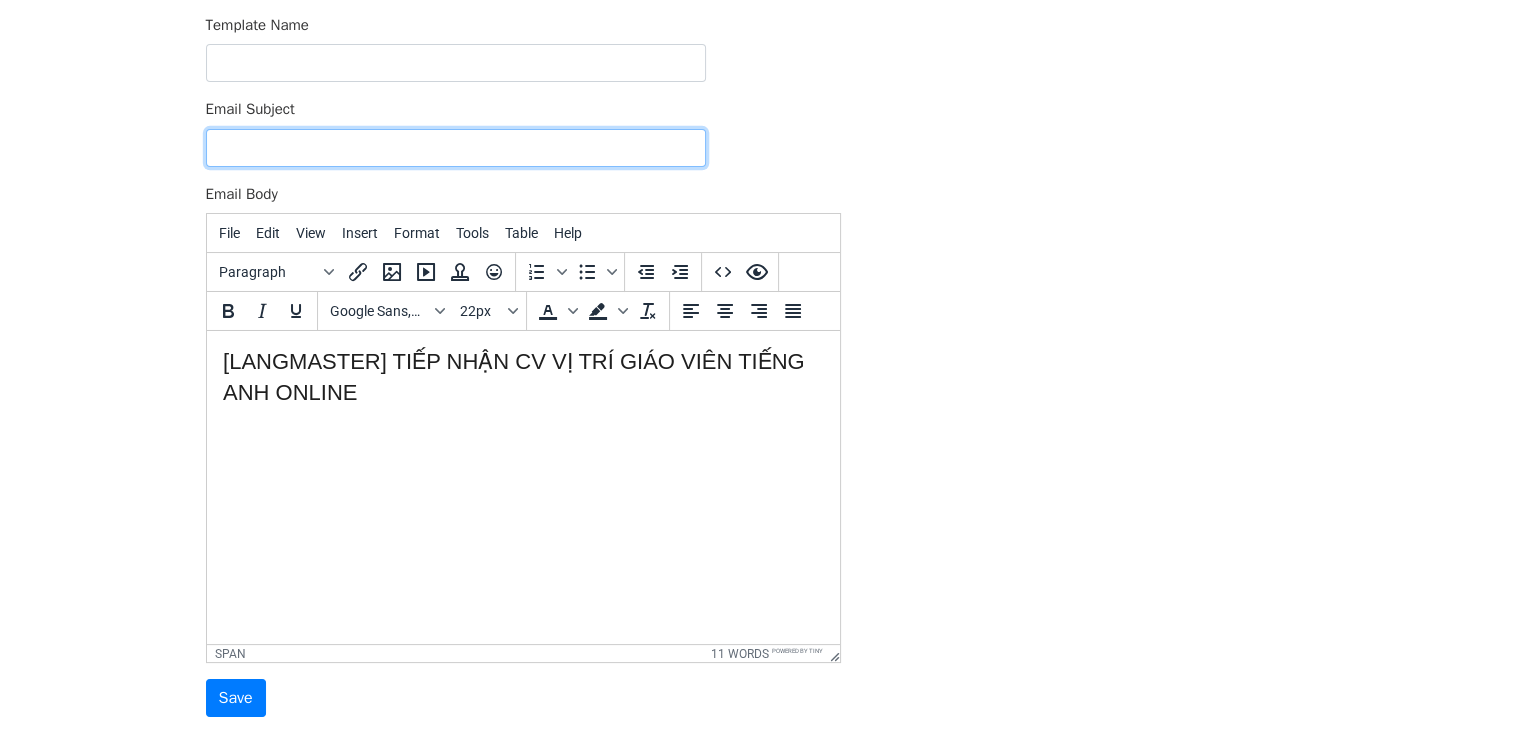 click on "Email Subject" at bounding box center [456, 148] 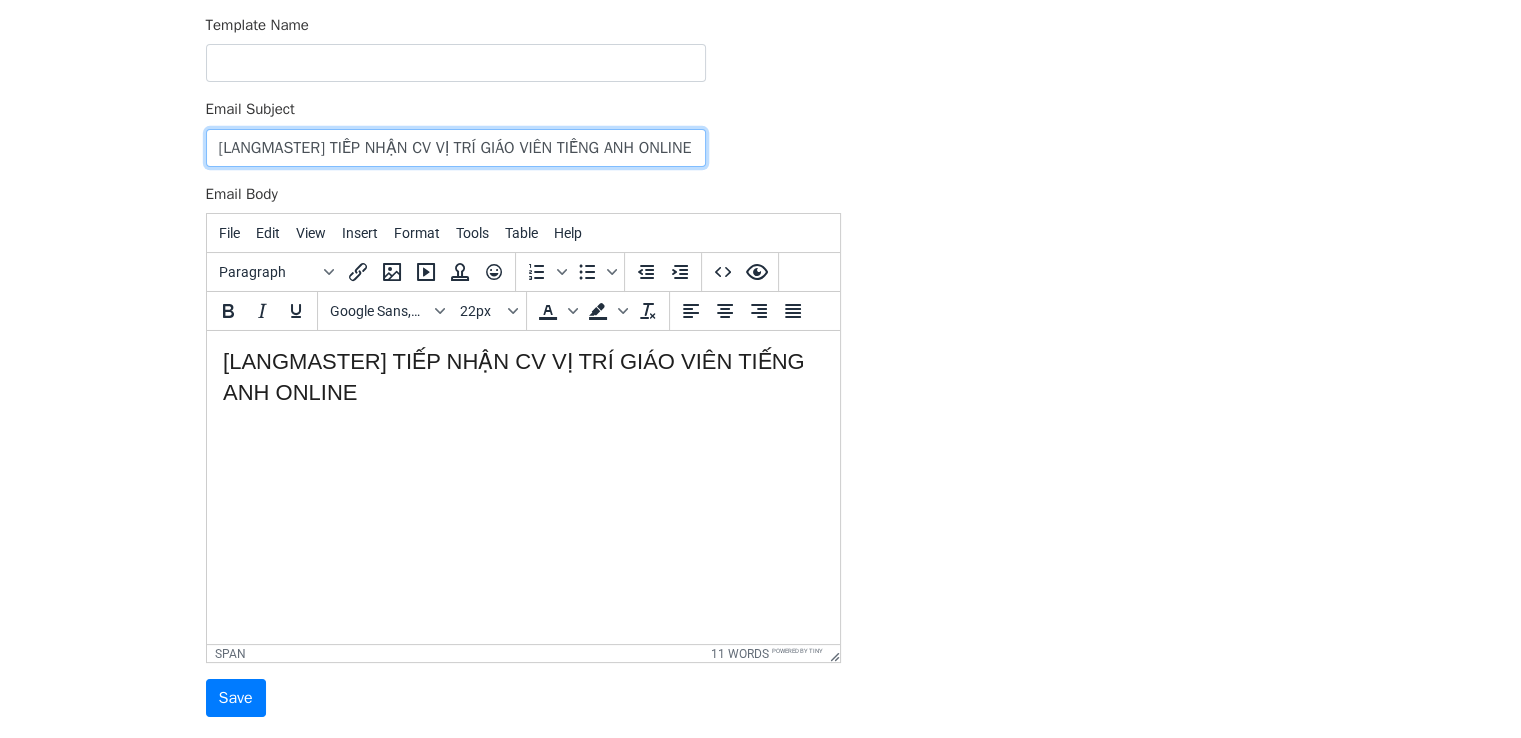 scroll, scrollTop: 0, scrollLeft: 20, axis: horizontal 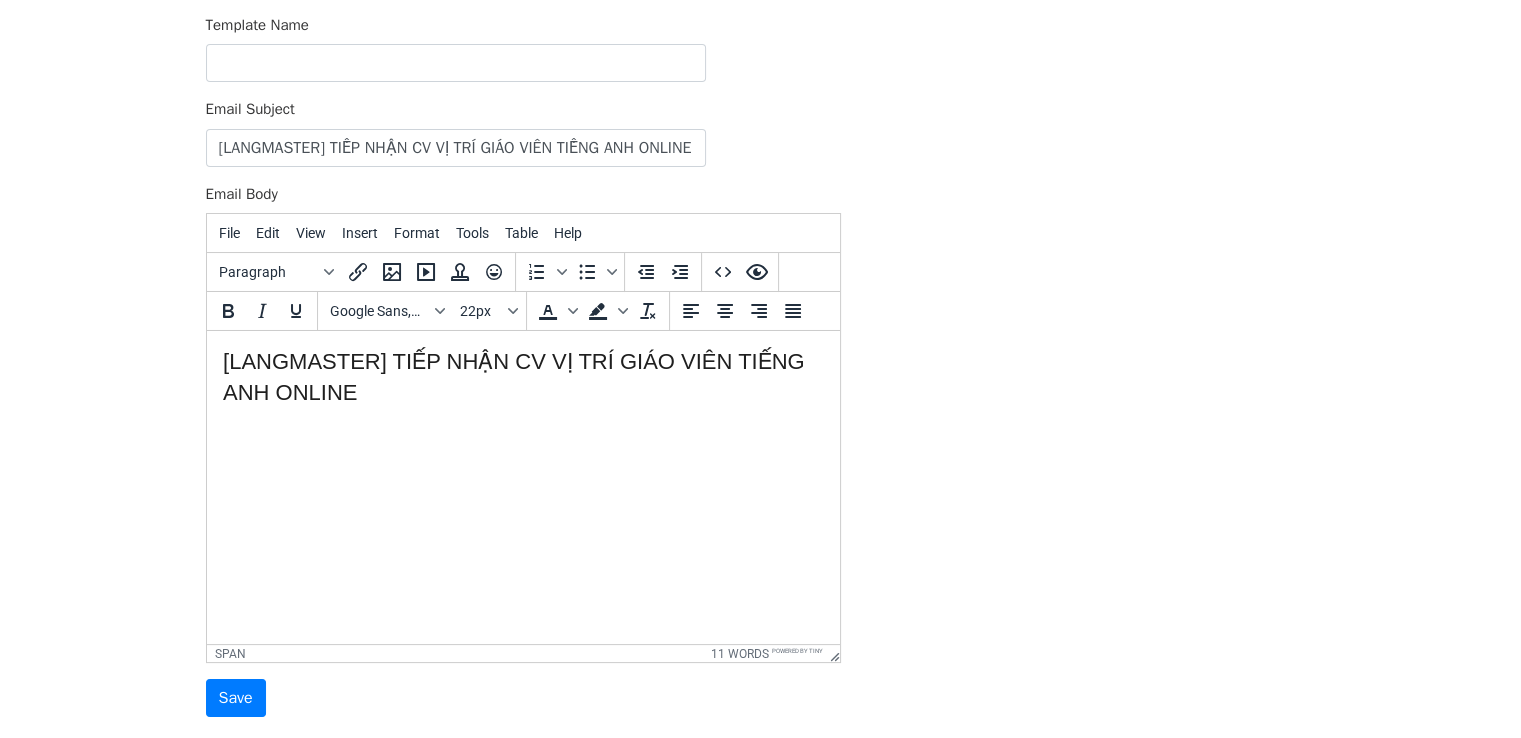 drag, startPoint x: 225, startPoint y: 358, endPoint x: 474, endPoint y: 415, distance: 255.4408 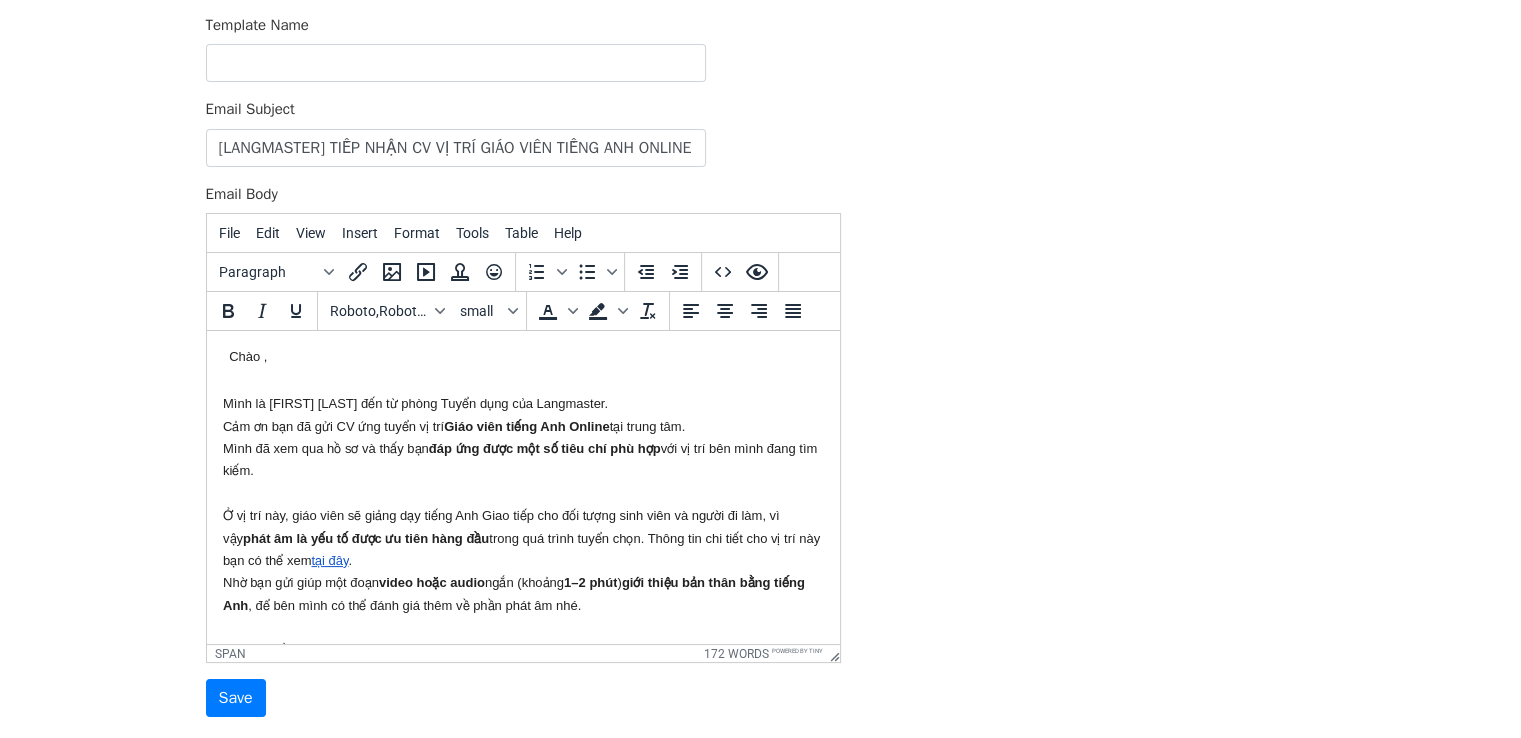 scroll, scrollTop: 0, scrollLeft: 0, axis: both 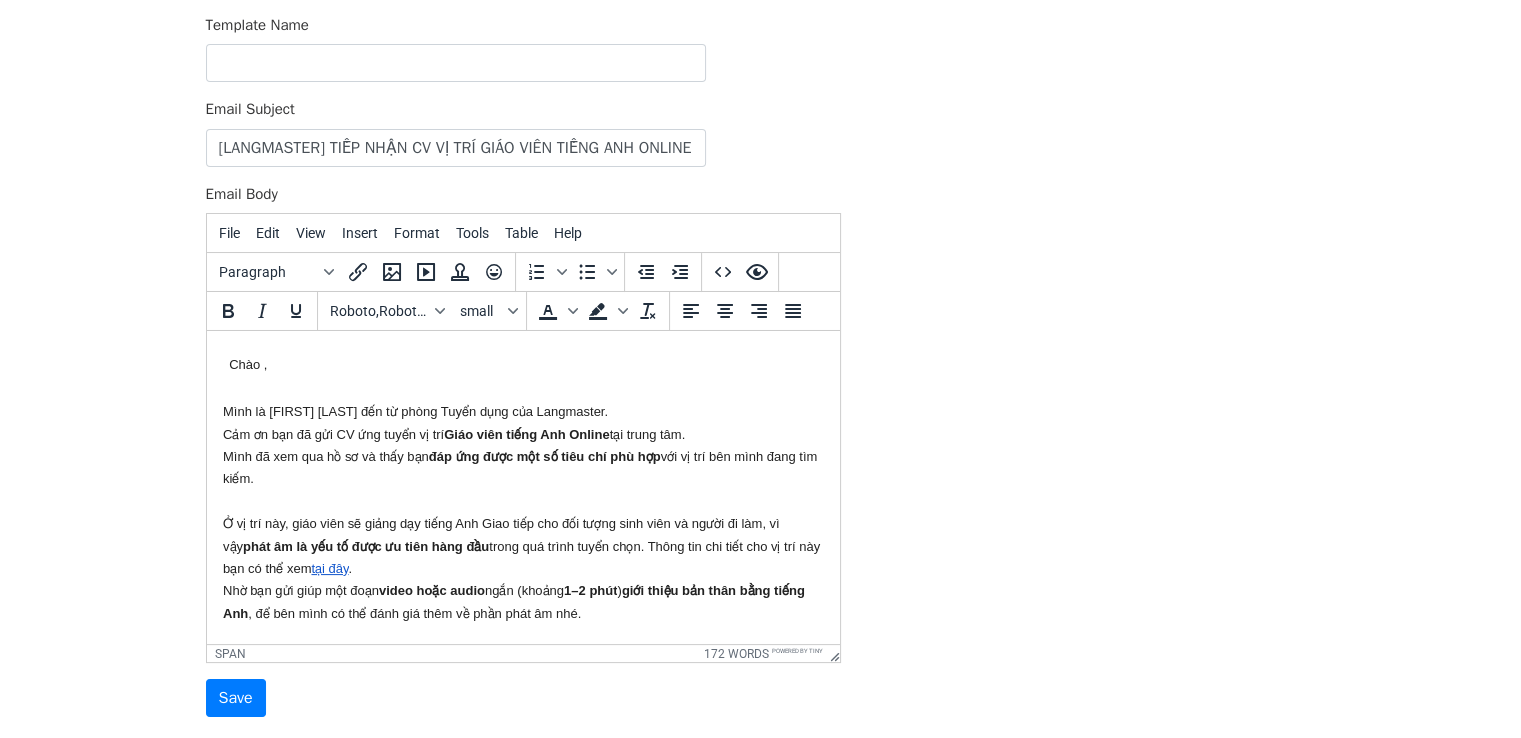 click on "Chào ," at bounding box center [247, 364] 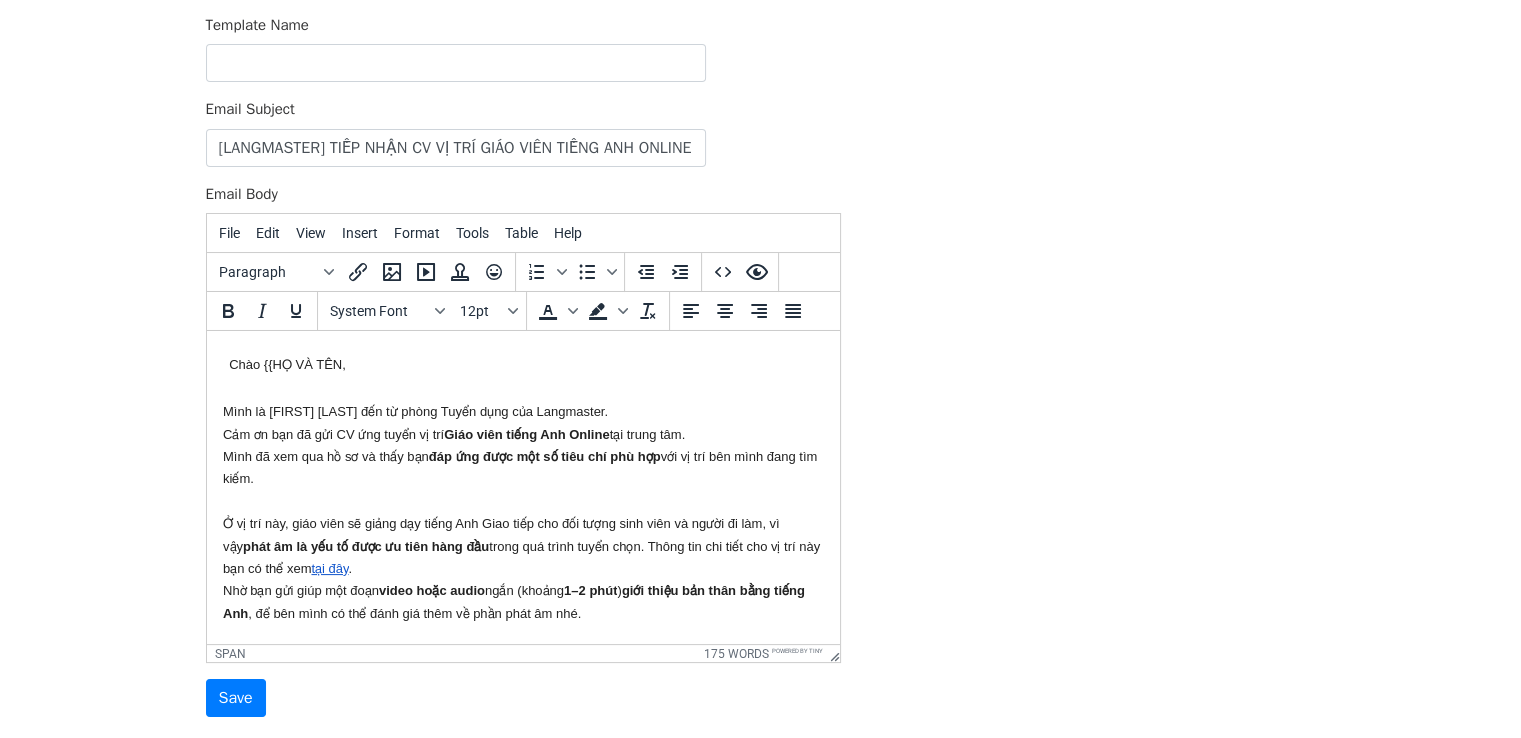click on "Chào {{ HỌ VÀ TÊN  ," at bounding box center [286, 364] 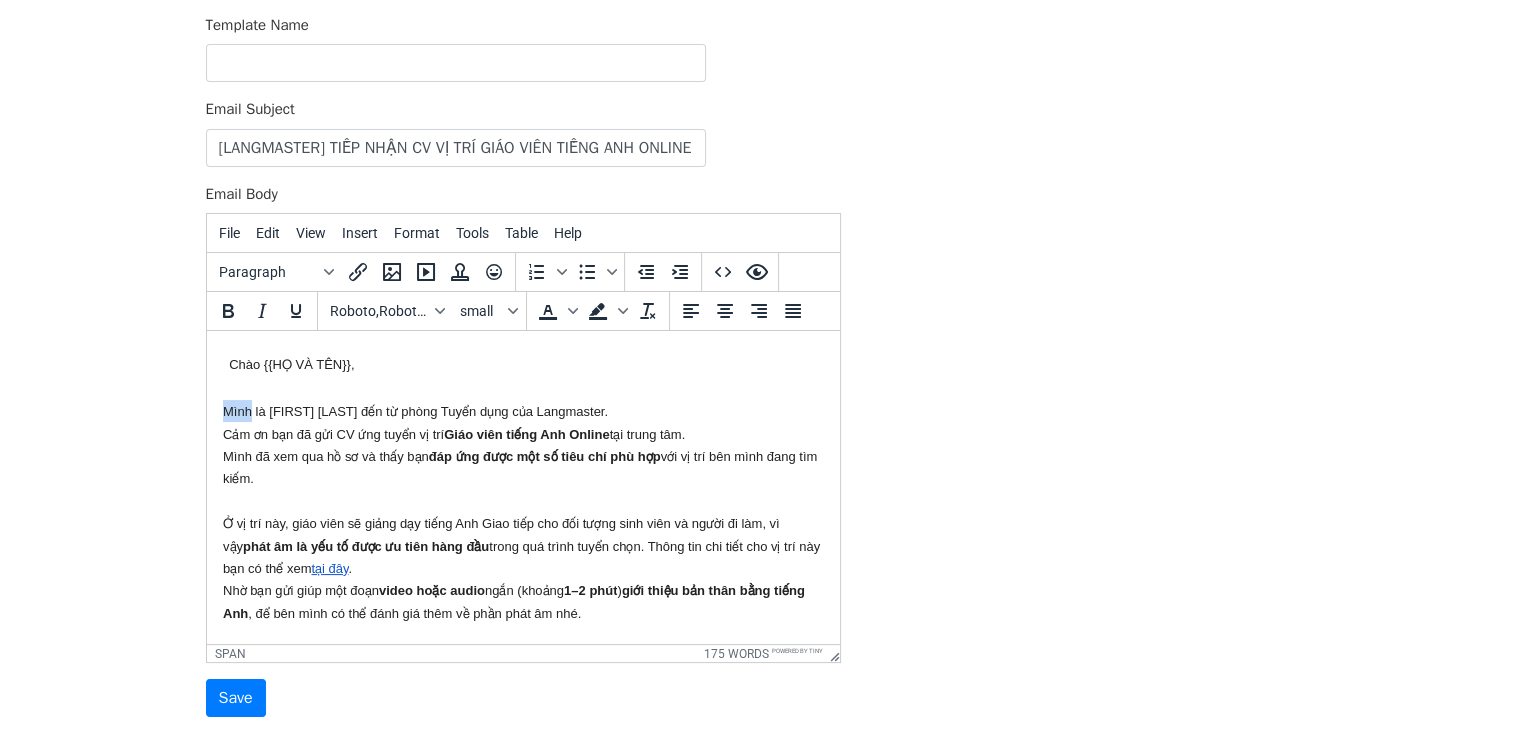 drag, startPoint x: 249, startPoint y: 411, endPoint x: 219, endPoint y: 413, distance: 30.066593 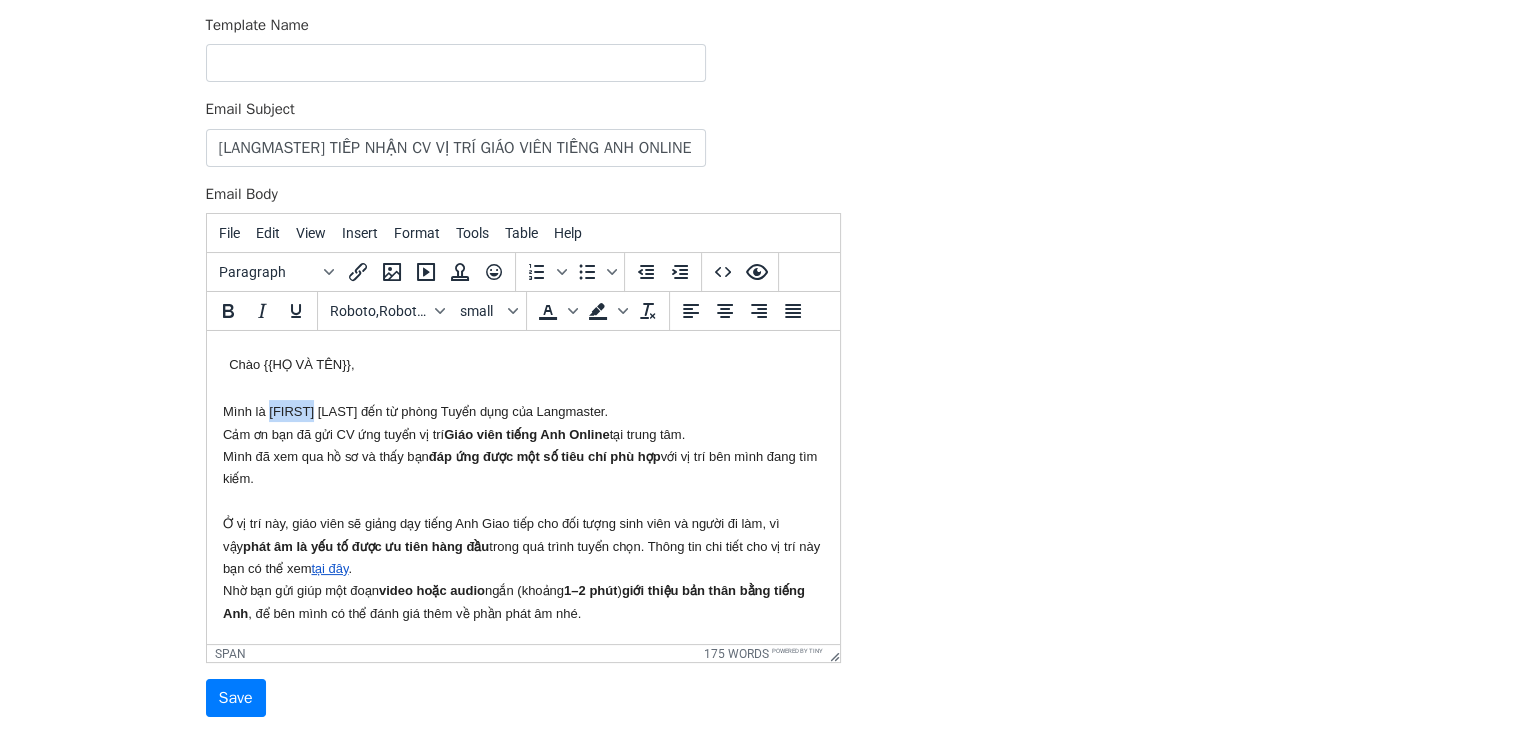 drag, startPoint x: 270, startPoint y: 413, endPoint x: 315, endPoint y: 409, distance: 45.17743 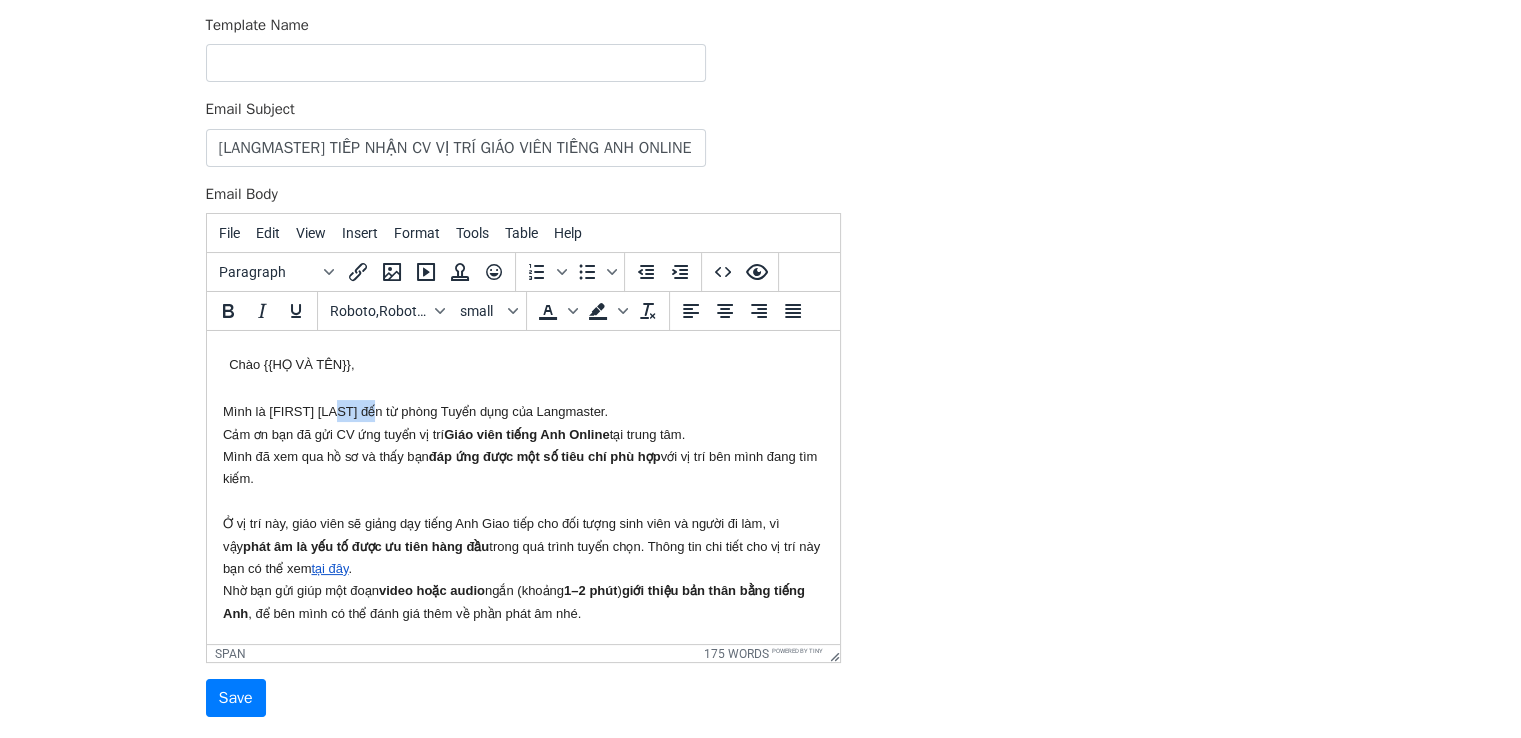 drag, startPoint x: 345, startPoint y: 415, endPoint x: 382, endPoint y: 407, distance: 37.85499 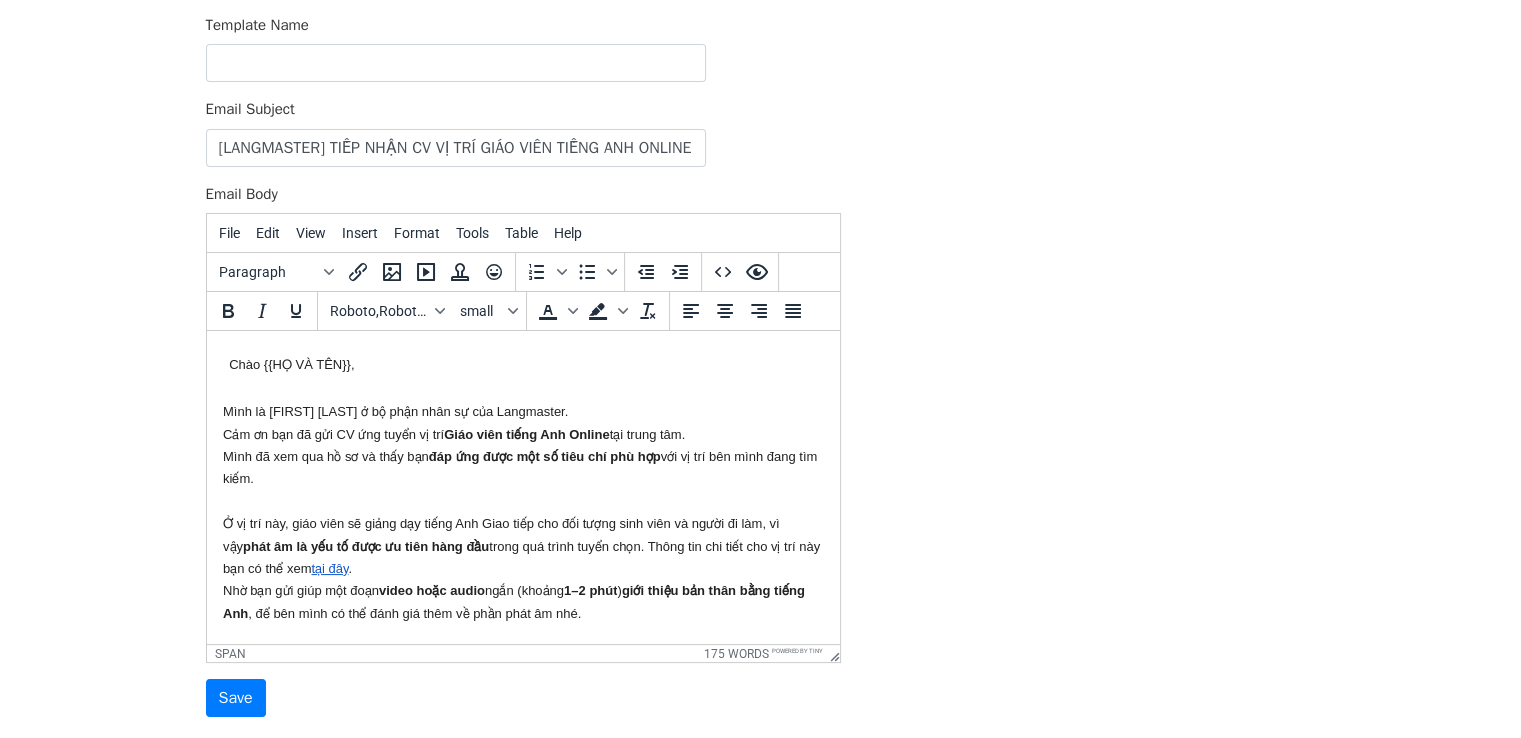 click on "tại trung tâm." at bounding box center (647, 434) 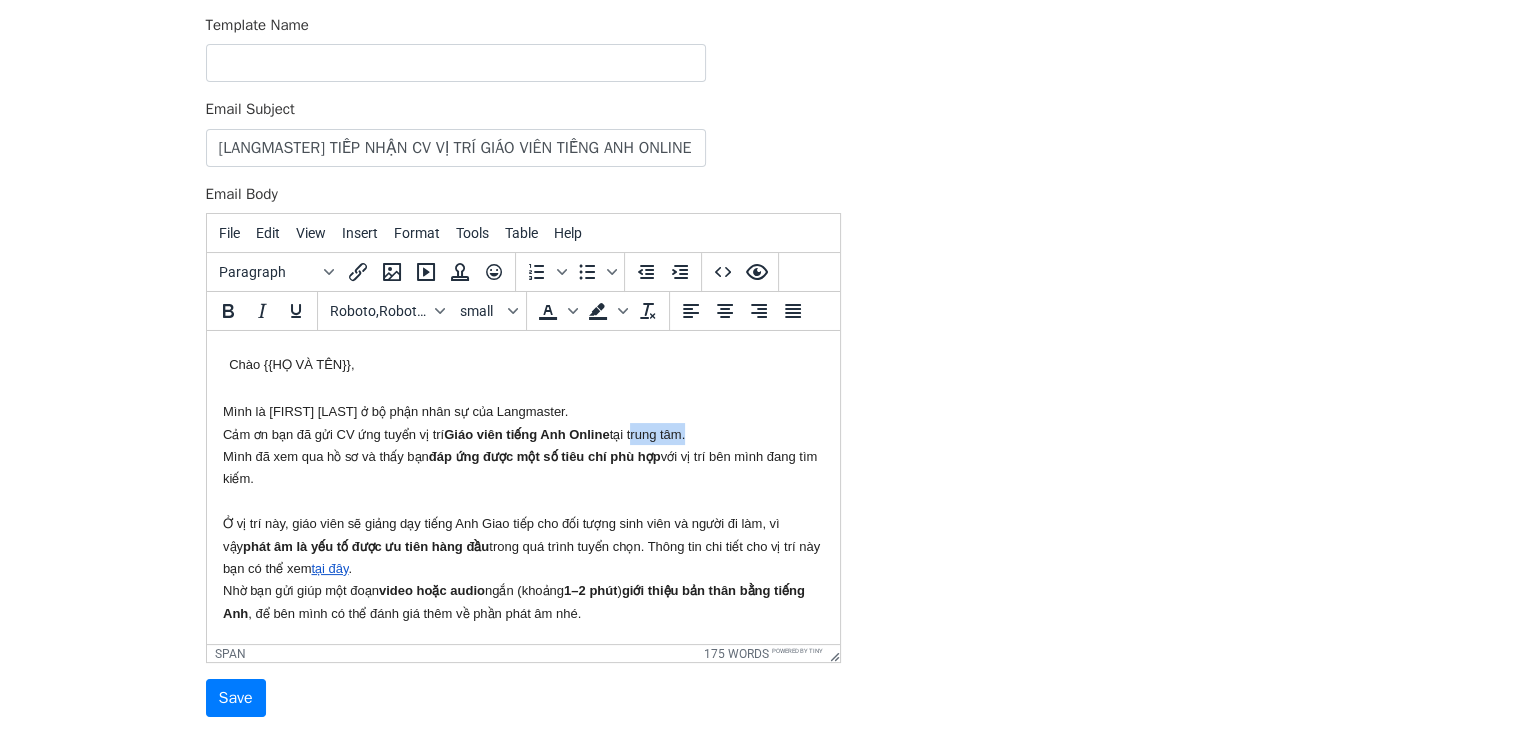 drag, startPoint x: 635, startPoint y: 437, endPoint x: 687, endPoint y: 437, distance: 52 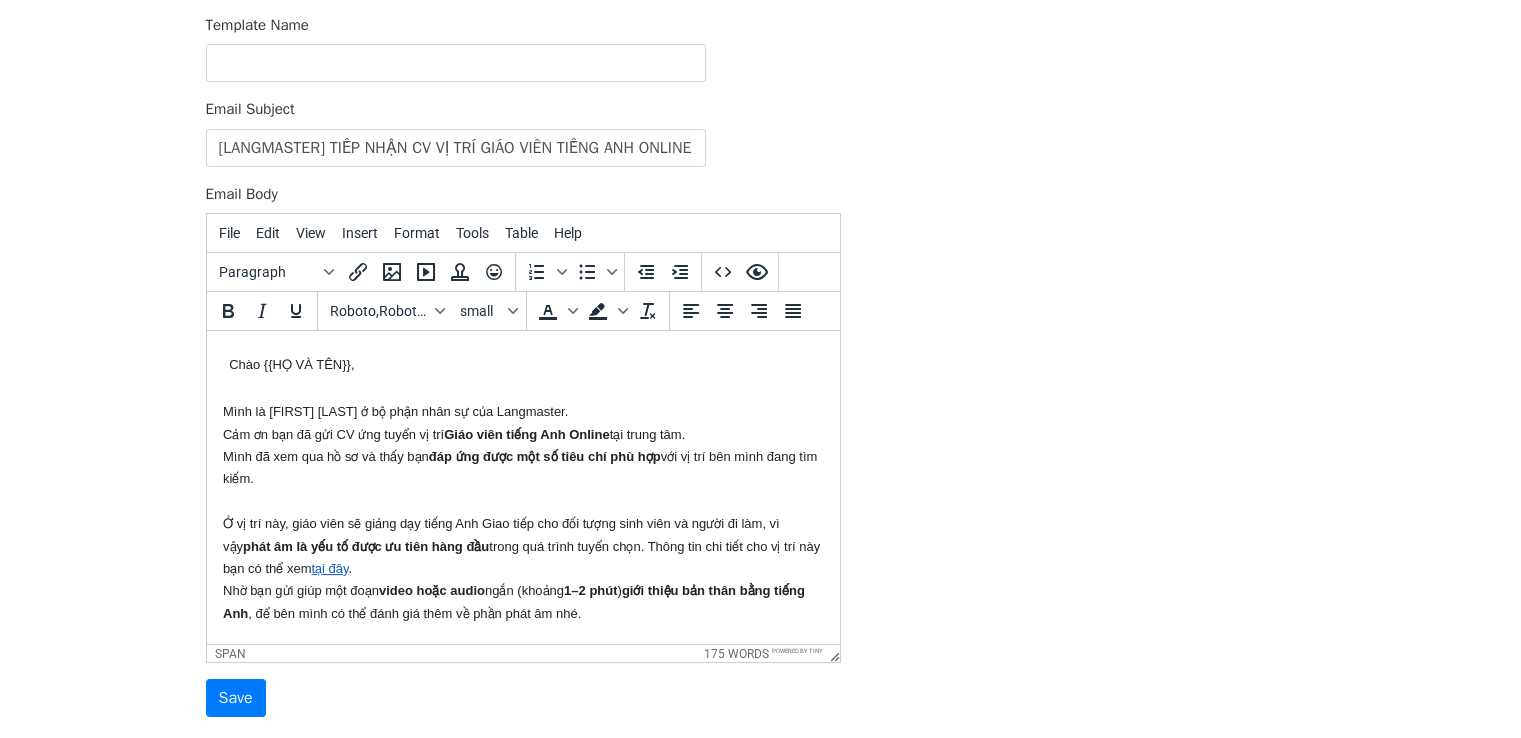 click on "Chào {{ HỌ VÀ TÊN}}  , Mình là Cúc Phương ở bộ phận nhân sự của Langmaster. Cảm ơn bạn đã gửi CV ứng tuyển vị trí  Giáo viên tiếng Anh Online  tại trung tâm. Mình đã xem qua hồ sơ và thấy bạn  đáp ứng được một số tiêu chí phù hợp  với vị trí bên mình đang tìm kiếm. Ở vị trí này, giáo viên sẽ giảng dạy tiếng Anh Giao tiếp cho đối tượng sinh viên và người đi làm, vì vậy  phát âm là yếu tố được ưu tiên hàng đầu  trong quá trình tuyển chọn. Thông tin chi tiết cho vị trí này bạn có thể xem  tại đây . Nhờ bạn gửi giúp một đoạn  video hoặc audio  ngắn (khoảng  1–2 phút )  giới thiệu bản thân bằng tiếng Anh , để bên mình có thể đánh giá thêm về phần phát âm nhé. Bạn có thể gửi file đính kèm qua email này, hoặc qua Zalo của mình: 0912 512 001. Trân trọng," at bounding box center (522, 552) 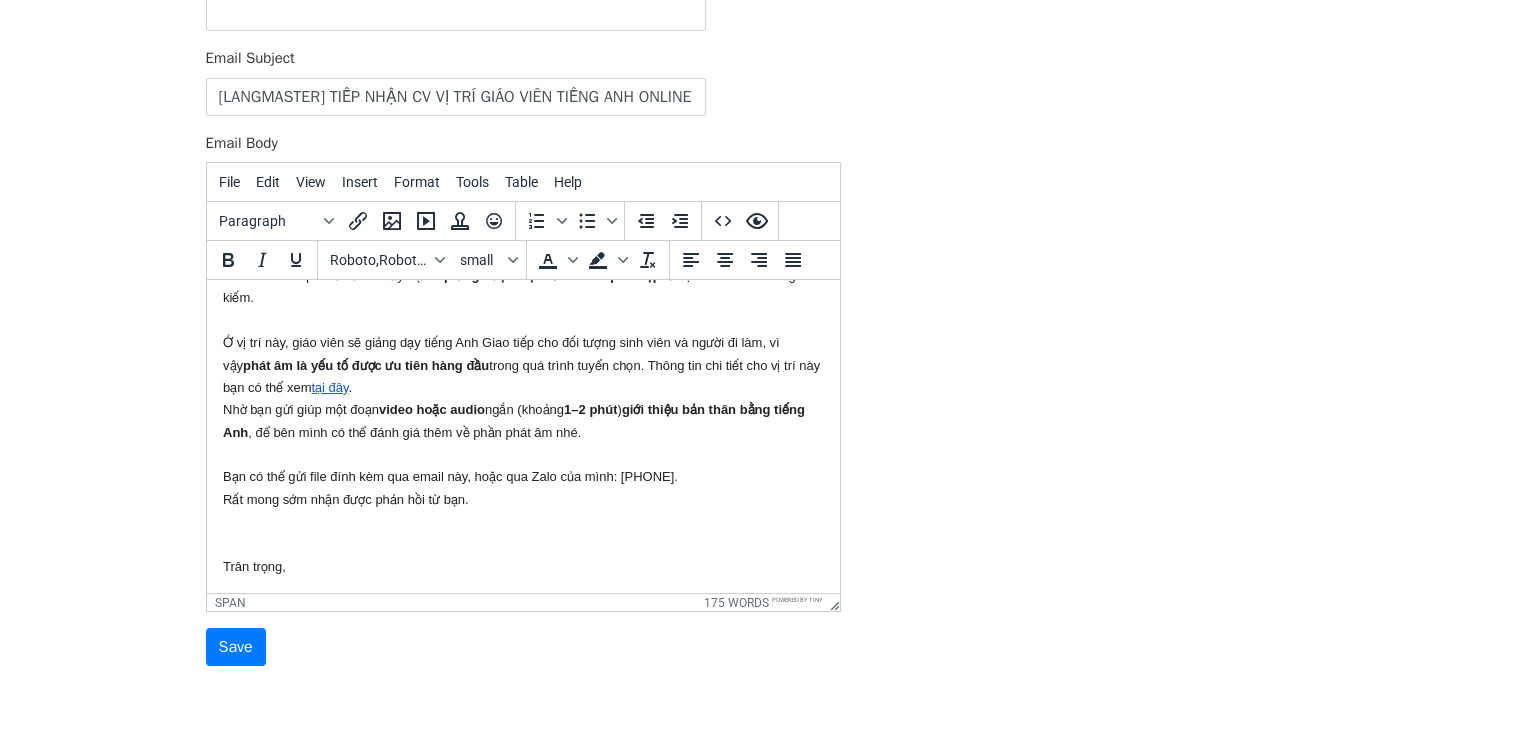 scroll, scrollTop: 200, scrollLeft: 0, axis: vertical 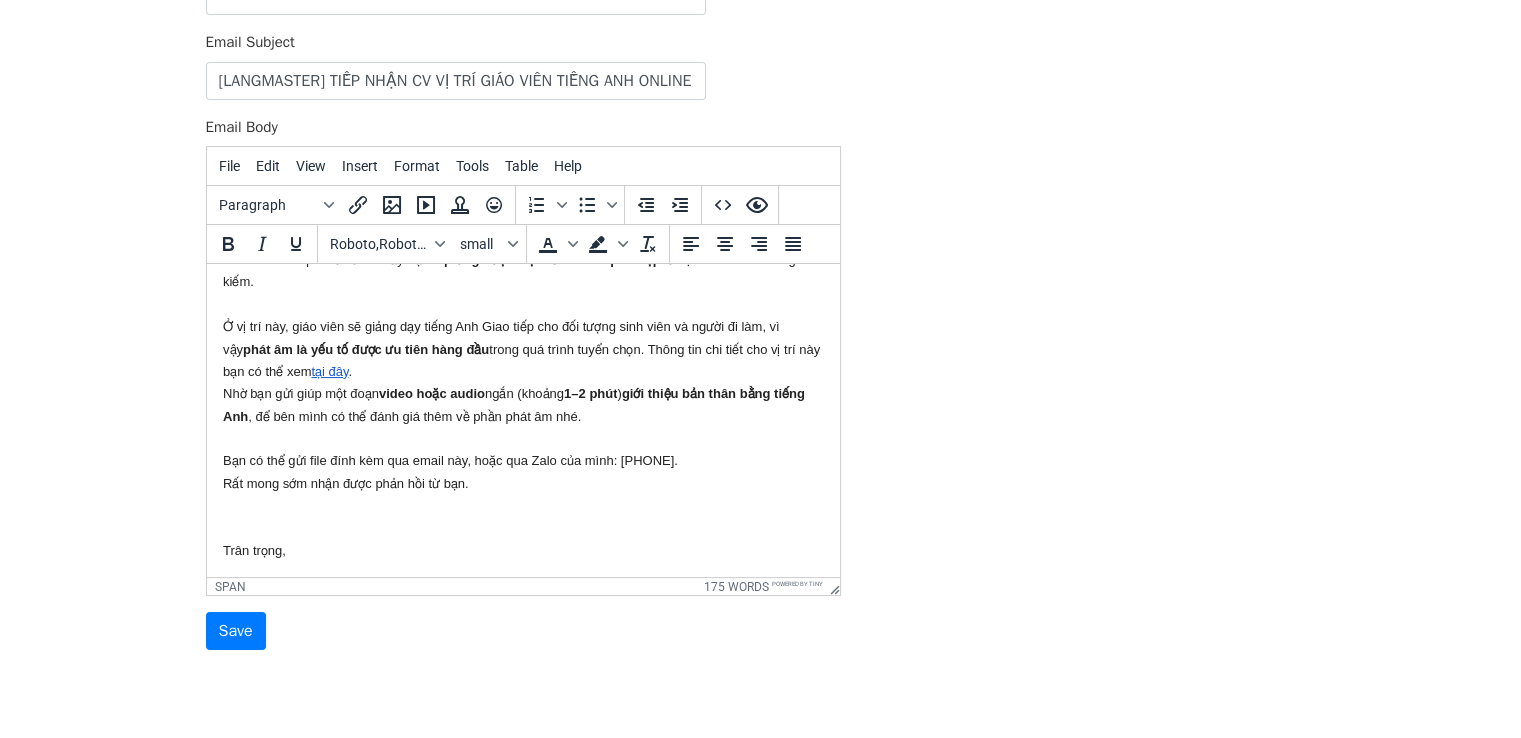 drag, startPoint x: 622, startPoint y: 459, endPoint x: 703, endPoint y: 459, distance: 81 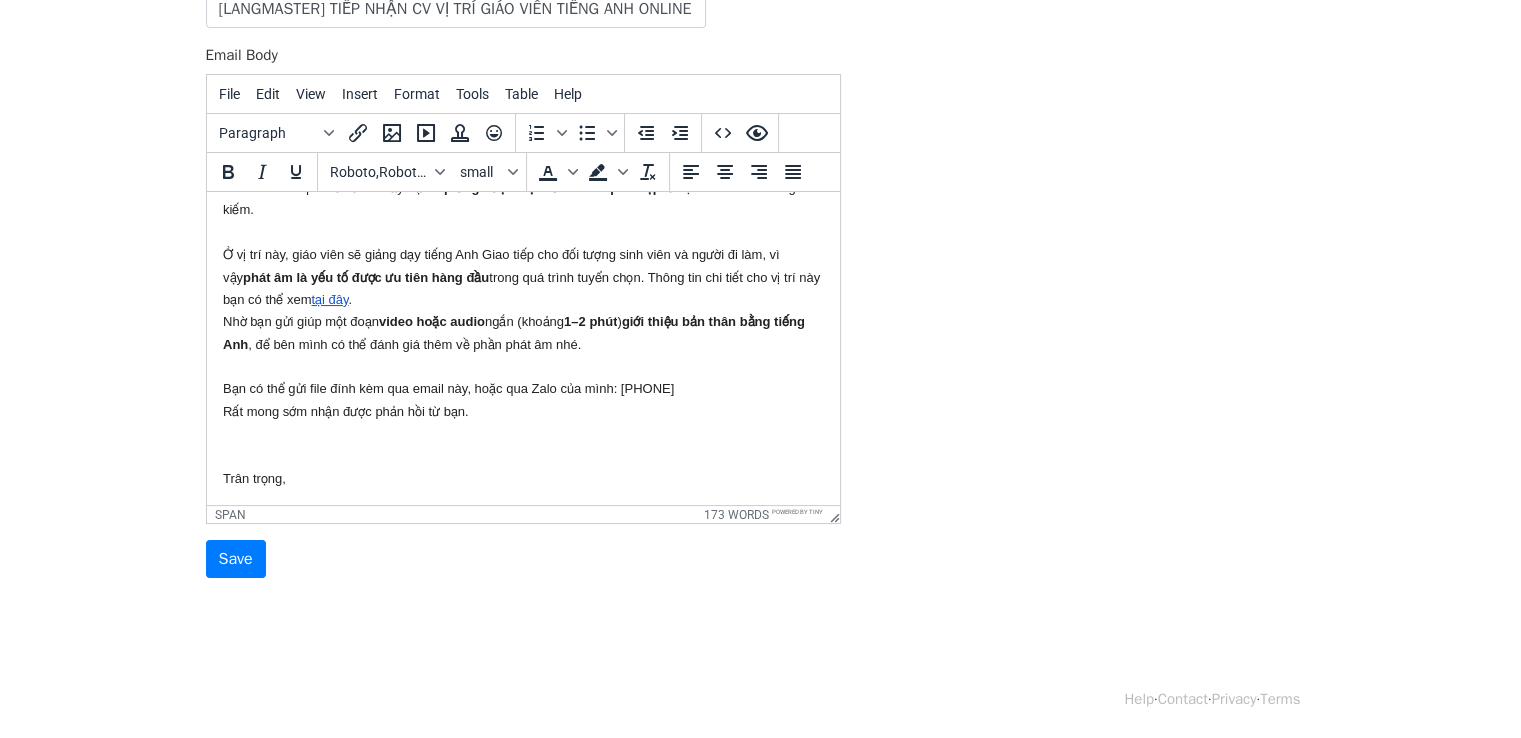 scroll, scrollTop: 272, scrollLeft: 0, axis: vertical 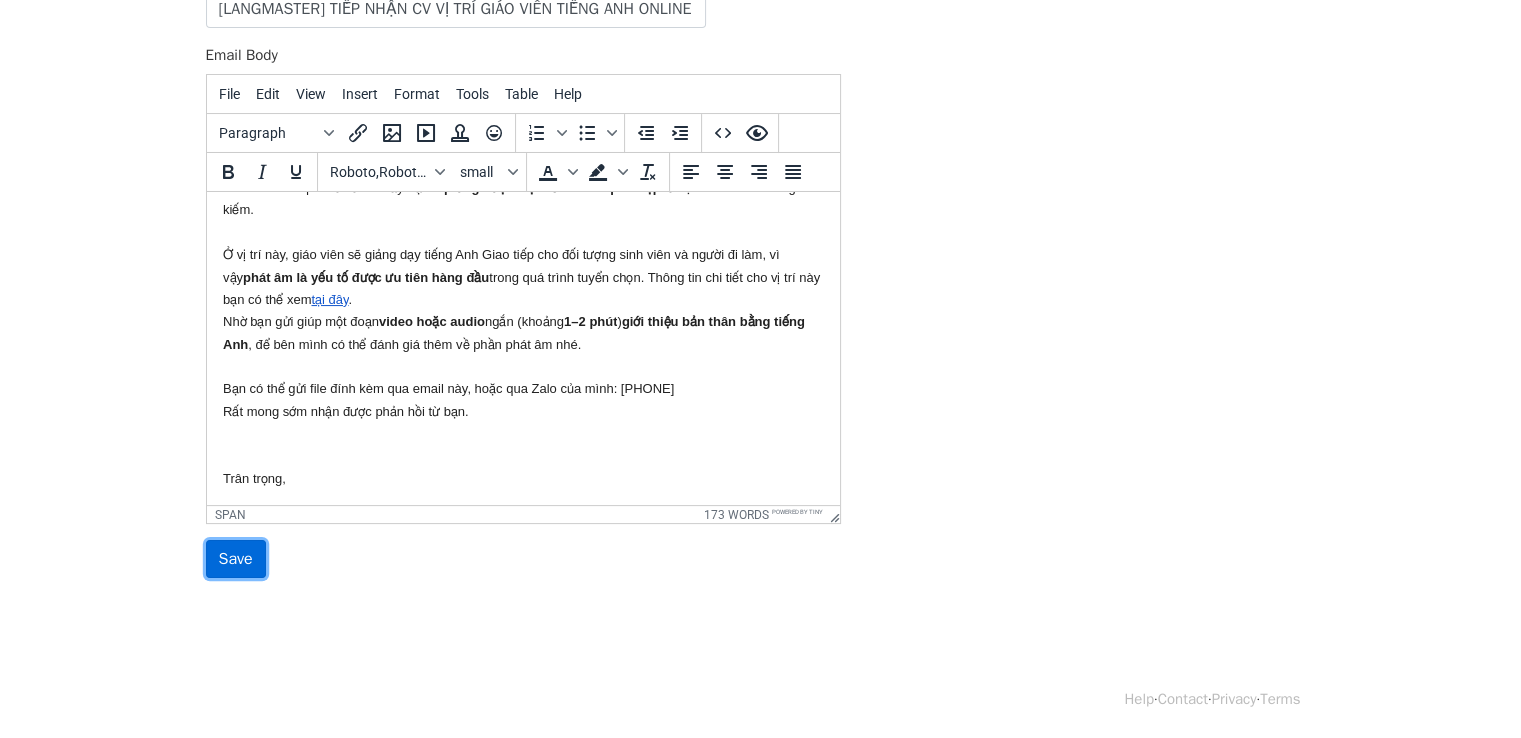 click on "Save" at bounding box center (236, 559) 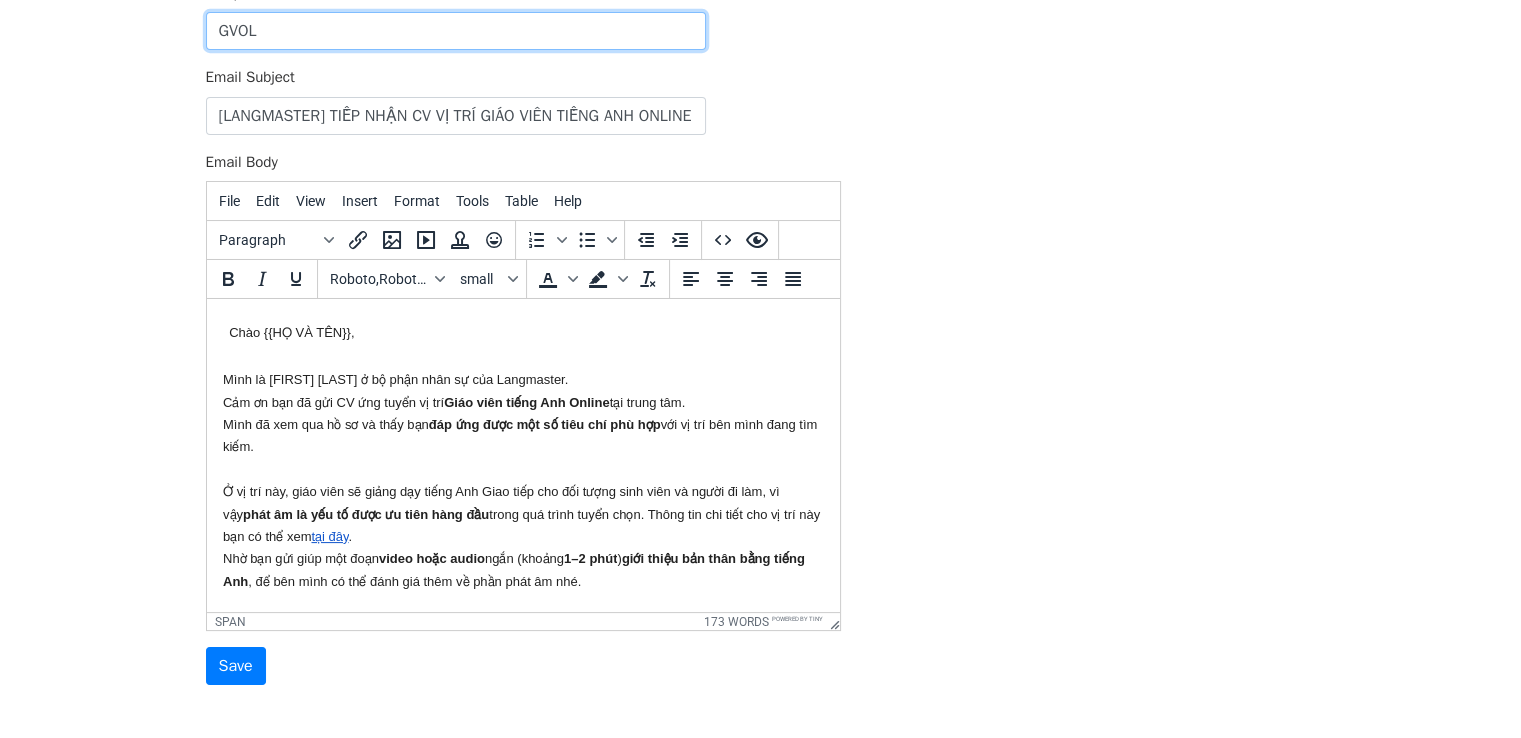 scroll, scrollTop: 272, scrollLeft: 0, axis: vertical 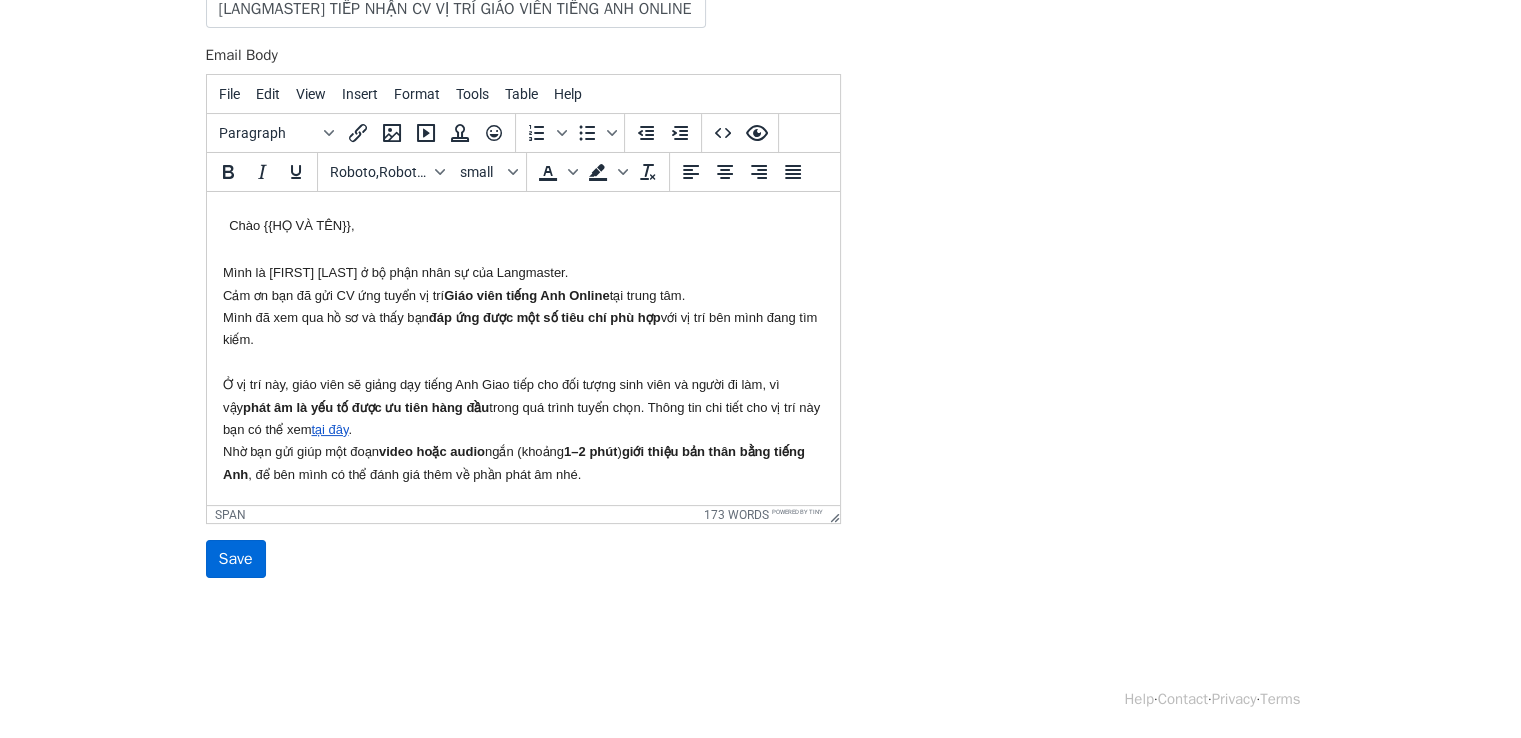 type on "GVOL" 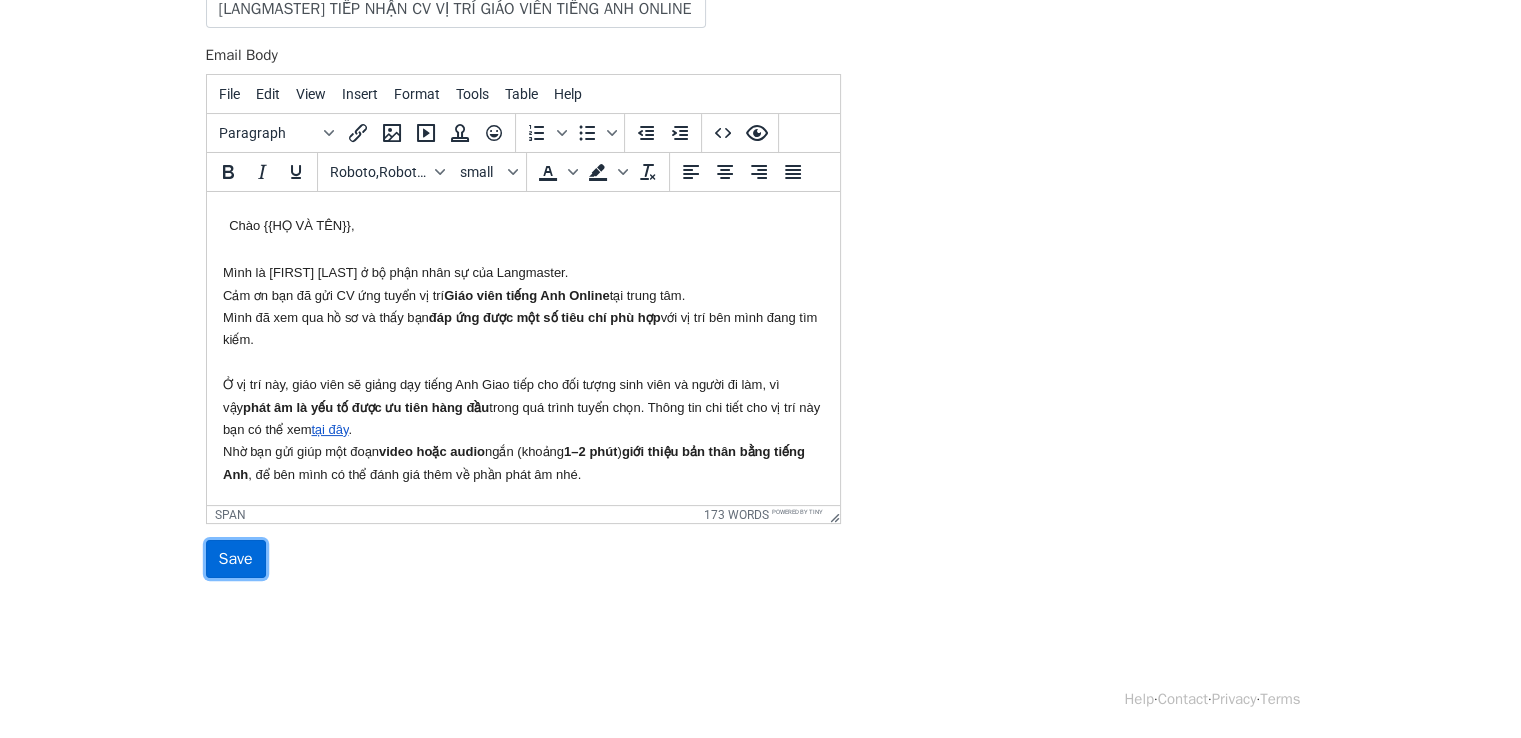 click on "Save" at bounding box center [236, 559] 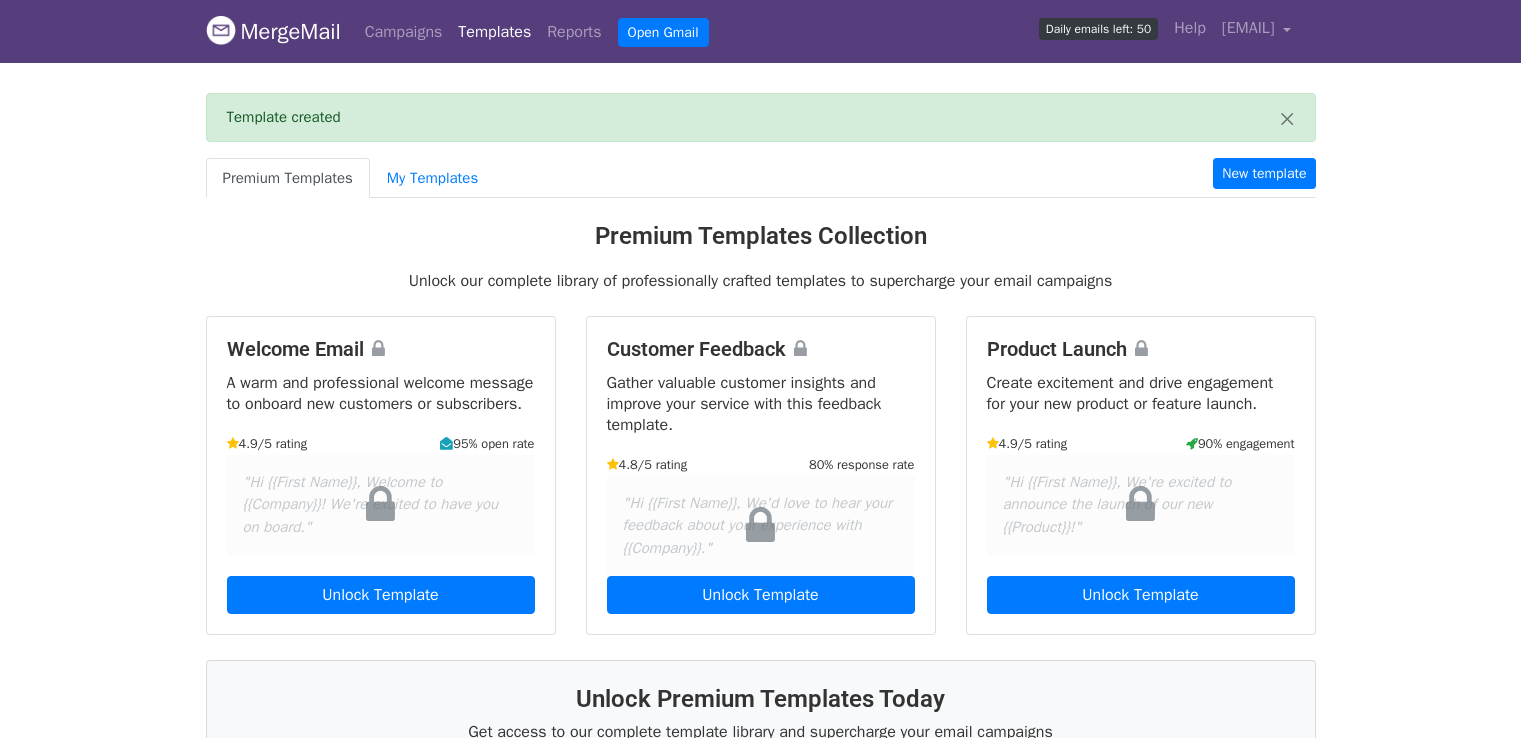 scroll, scrollTop: 0, scrollLeft: 0, axis: both 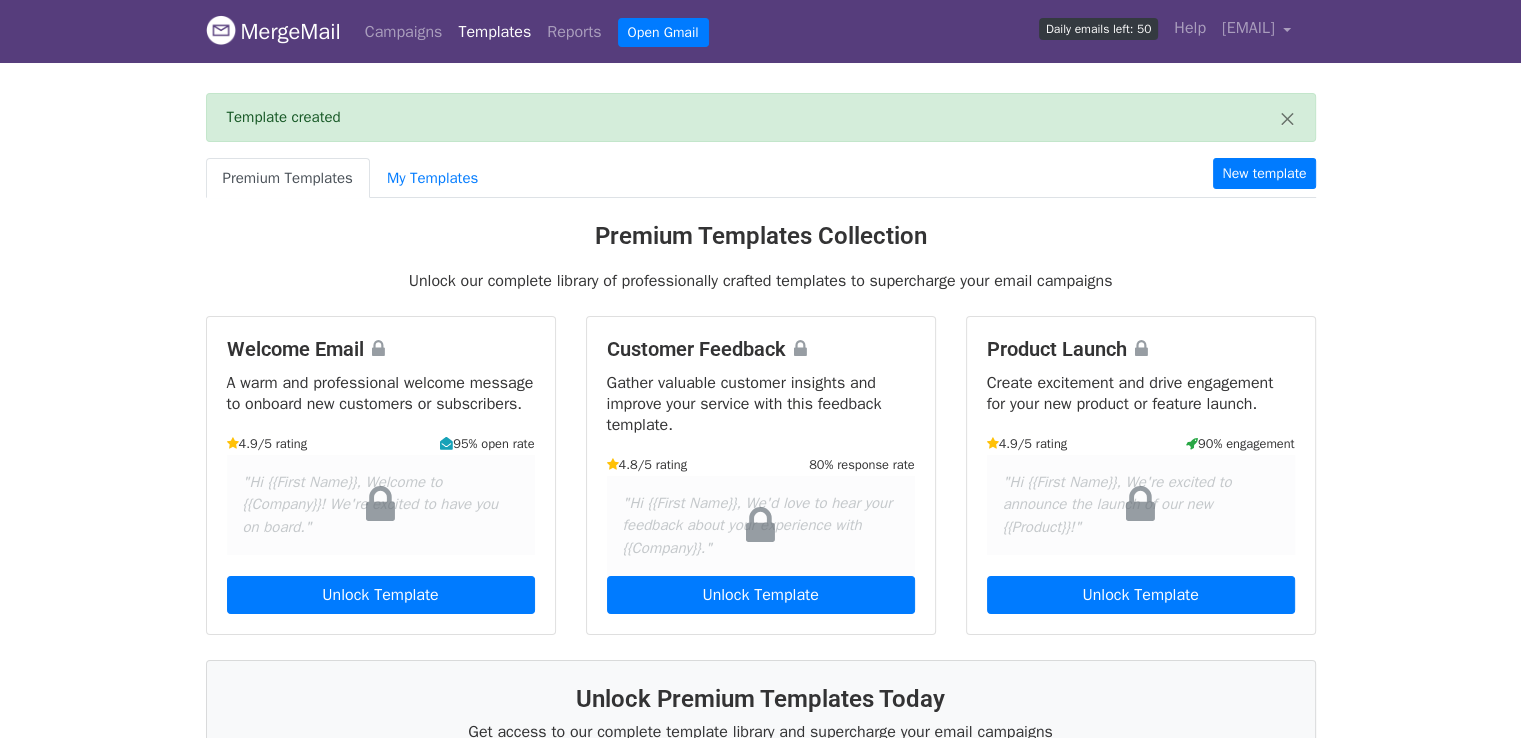 click on "Templates" at bounding box center [494, 32] 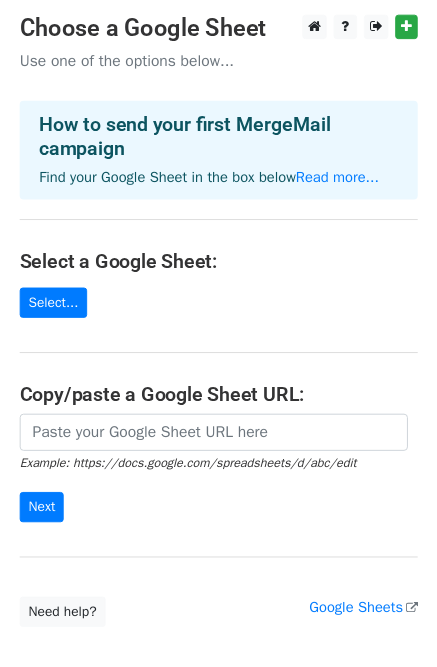 scroll, scrollTop: 0, scrollLeft: 0, axis: both 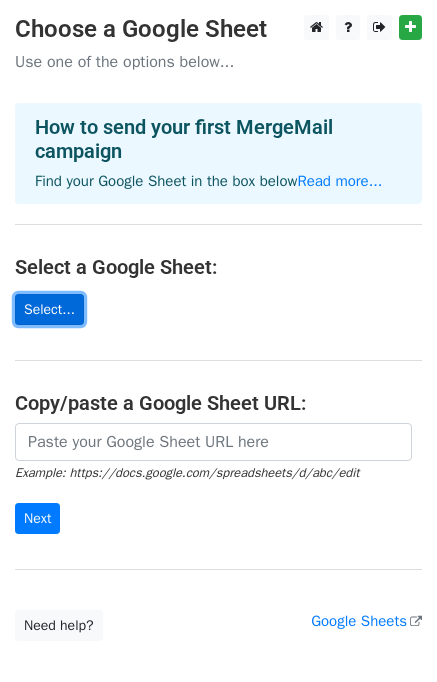 click on "Select..." at bounding box center [49, 309] 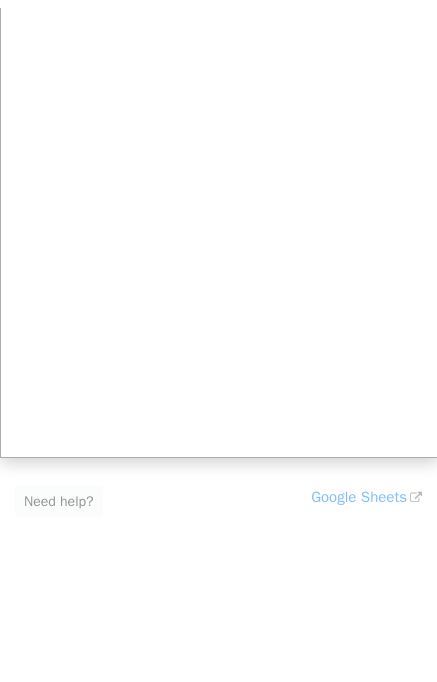 scroll, scrollTop: 0, scrollLeft: 0, axis: both 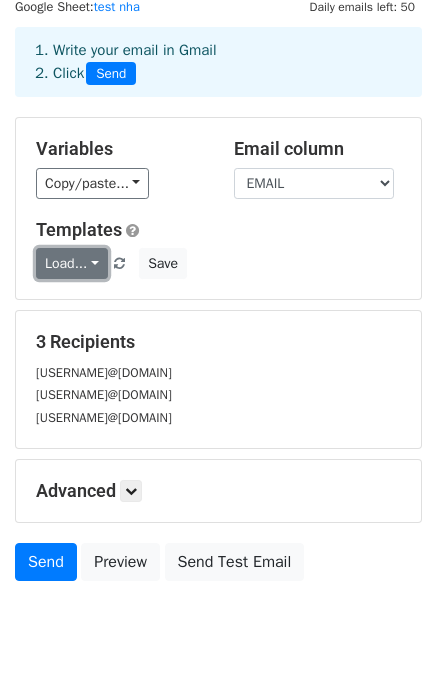 click on "Load..." at bounding box center (72, 263) 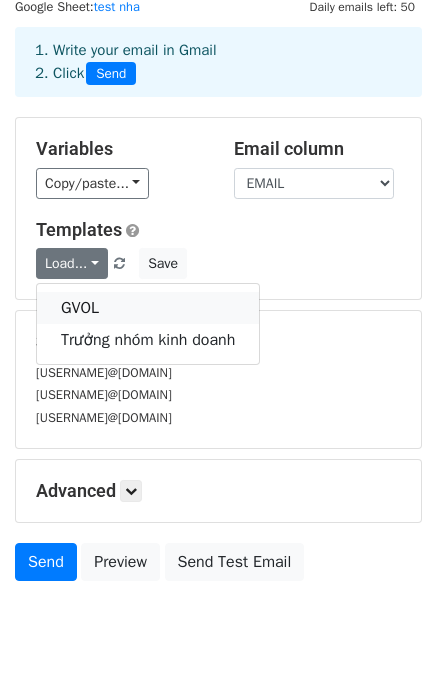 click on "GVOL" at bounding box center (148, 308) 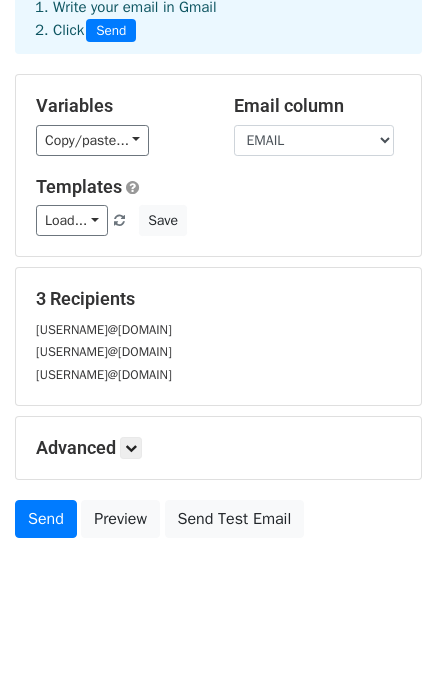 scroll, scrollTop: 136, scrollLeft: 0, axis: vertical 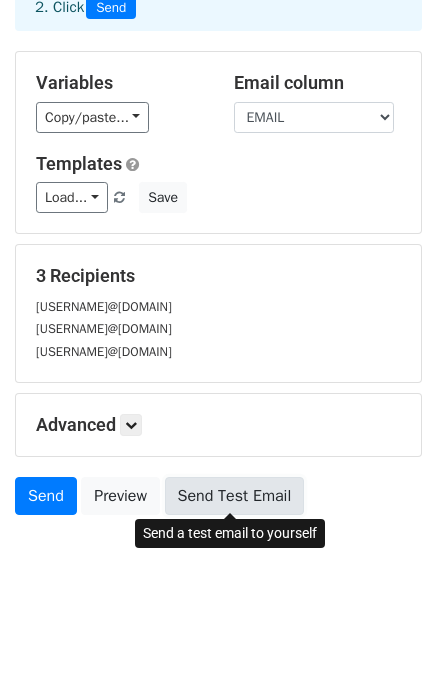 click on "Send Test Email" at bounding box center [235, 496] 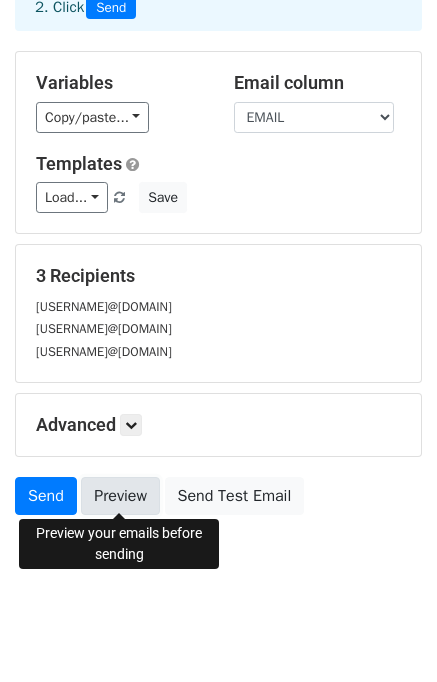 click on "Preview" at bounding box center [120, 496] 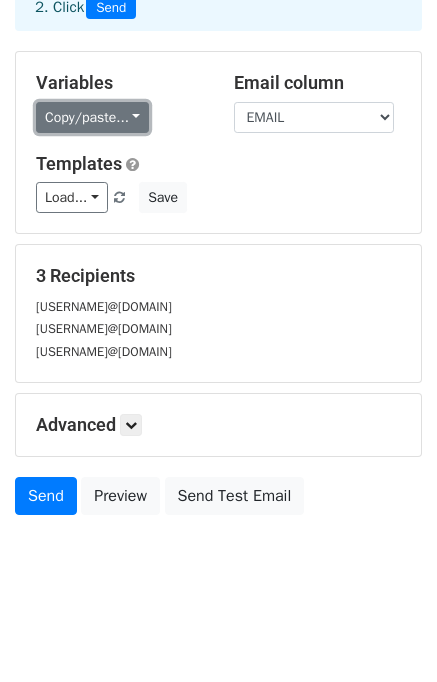 click on "Copy/paste..." at bounding box center (92, 117) 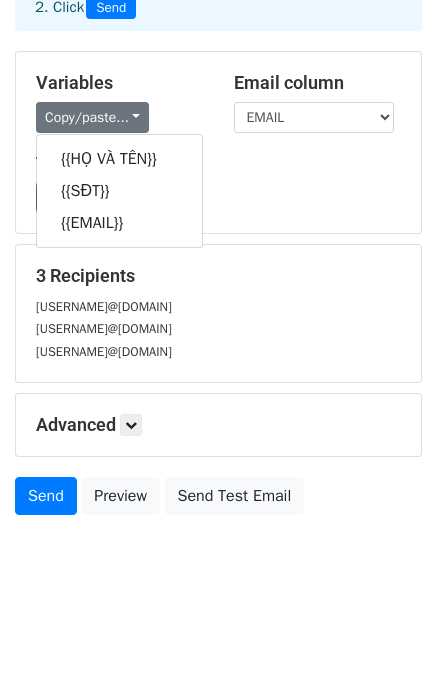 click on "Load...
GVOL
Trưởng nhóm kinh doanh
Save" at bounding box center (218, 197) 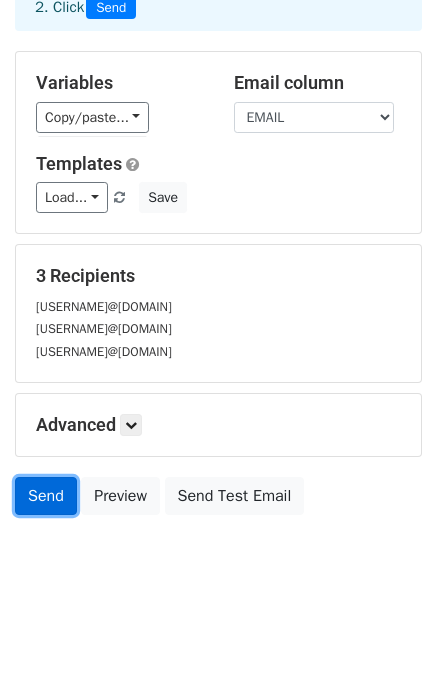 click on "Send" at bounding box center [46, 496] 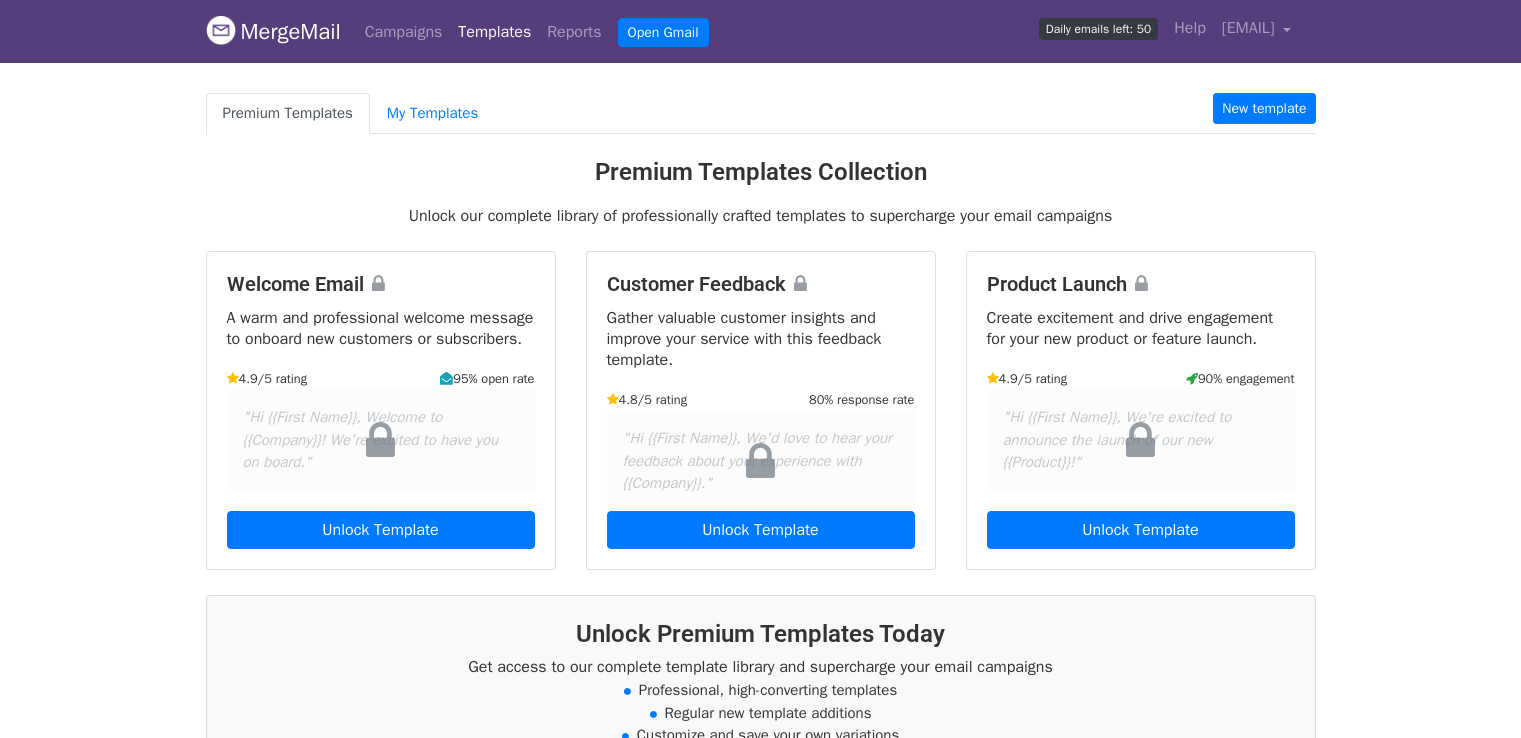 scroll, scrollTop: 0, scrollLeft: 0, axis: both 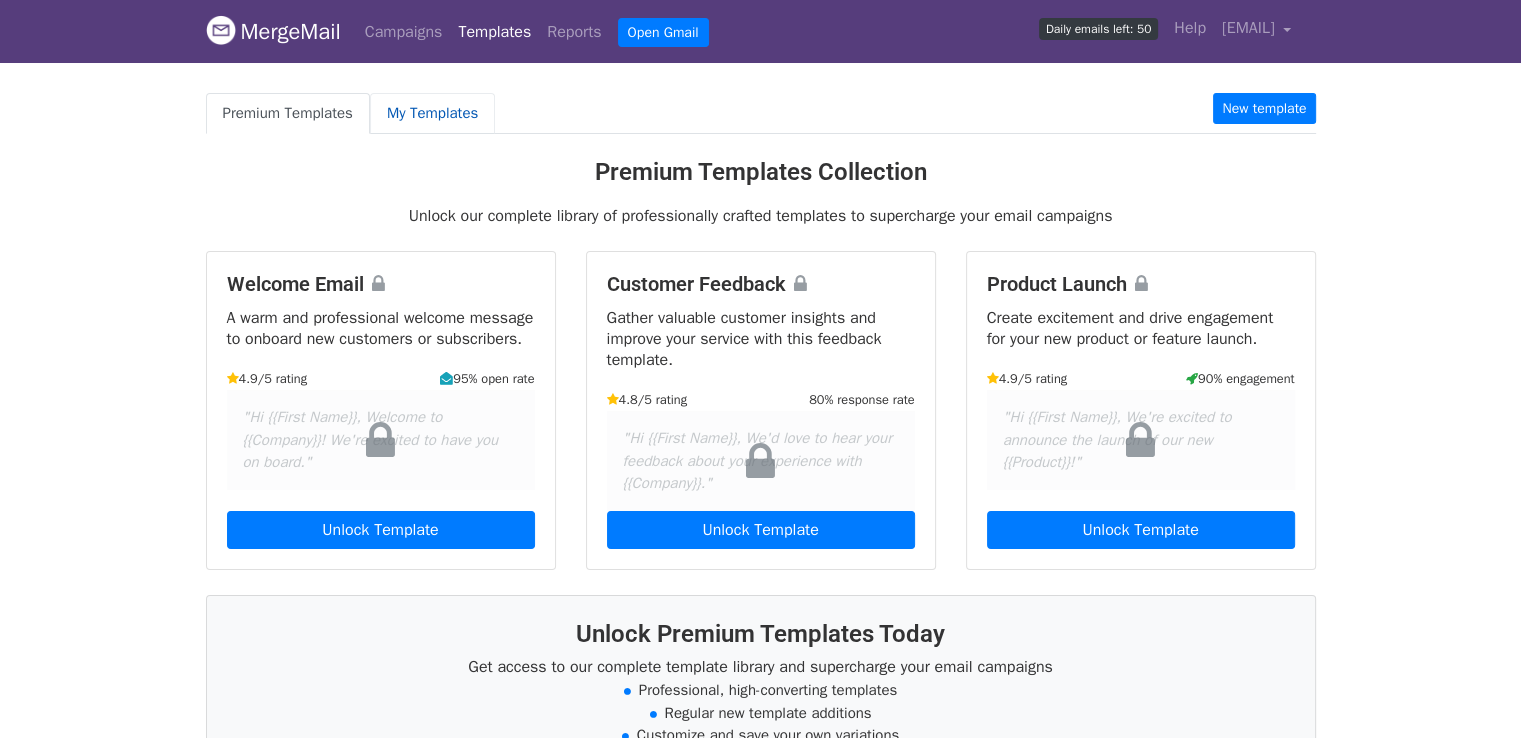 click on "My Templates" at bounding box center [432, 113] 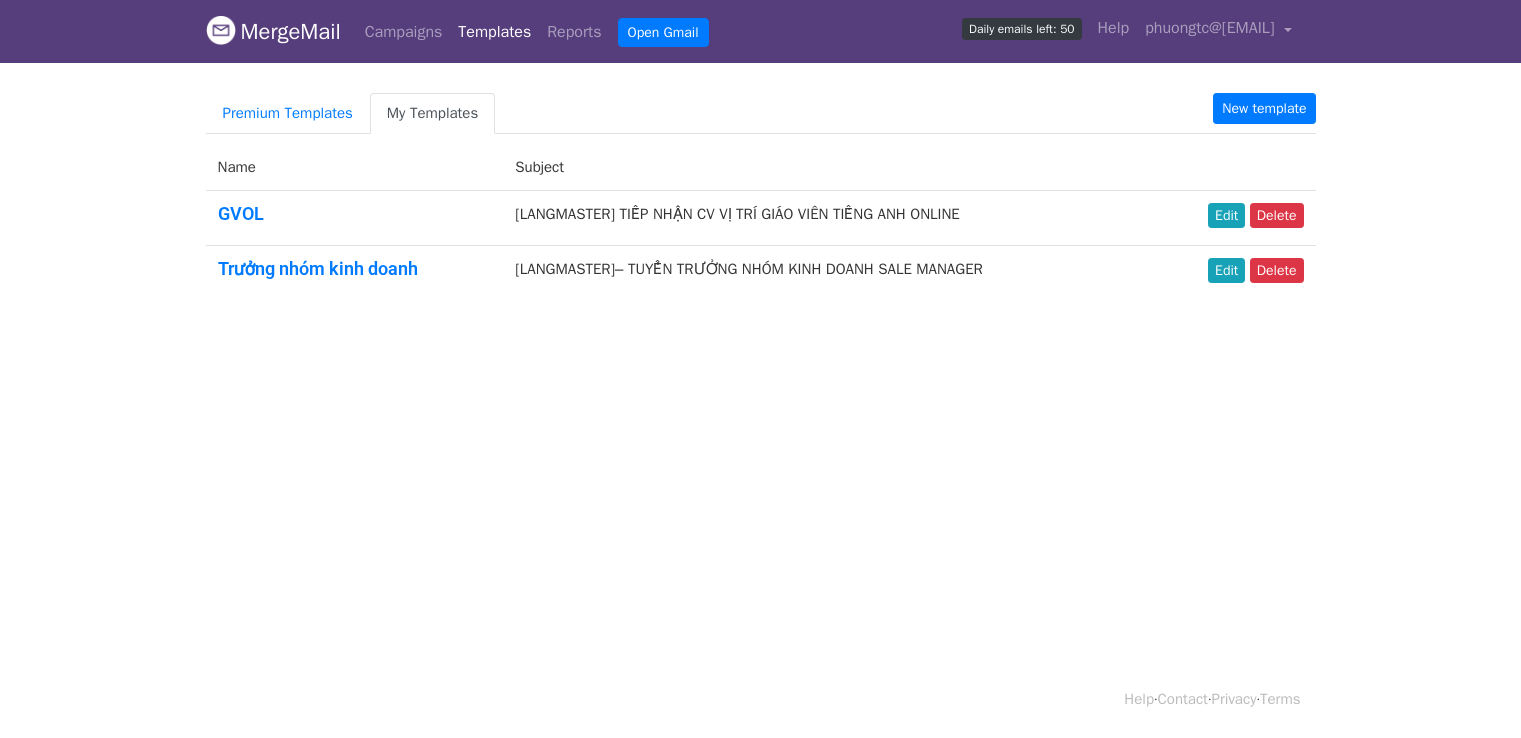 scroll, scrollTop: 0, scrollLeft: 0, axis: both 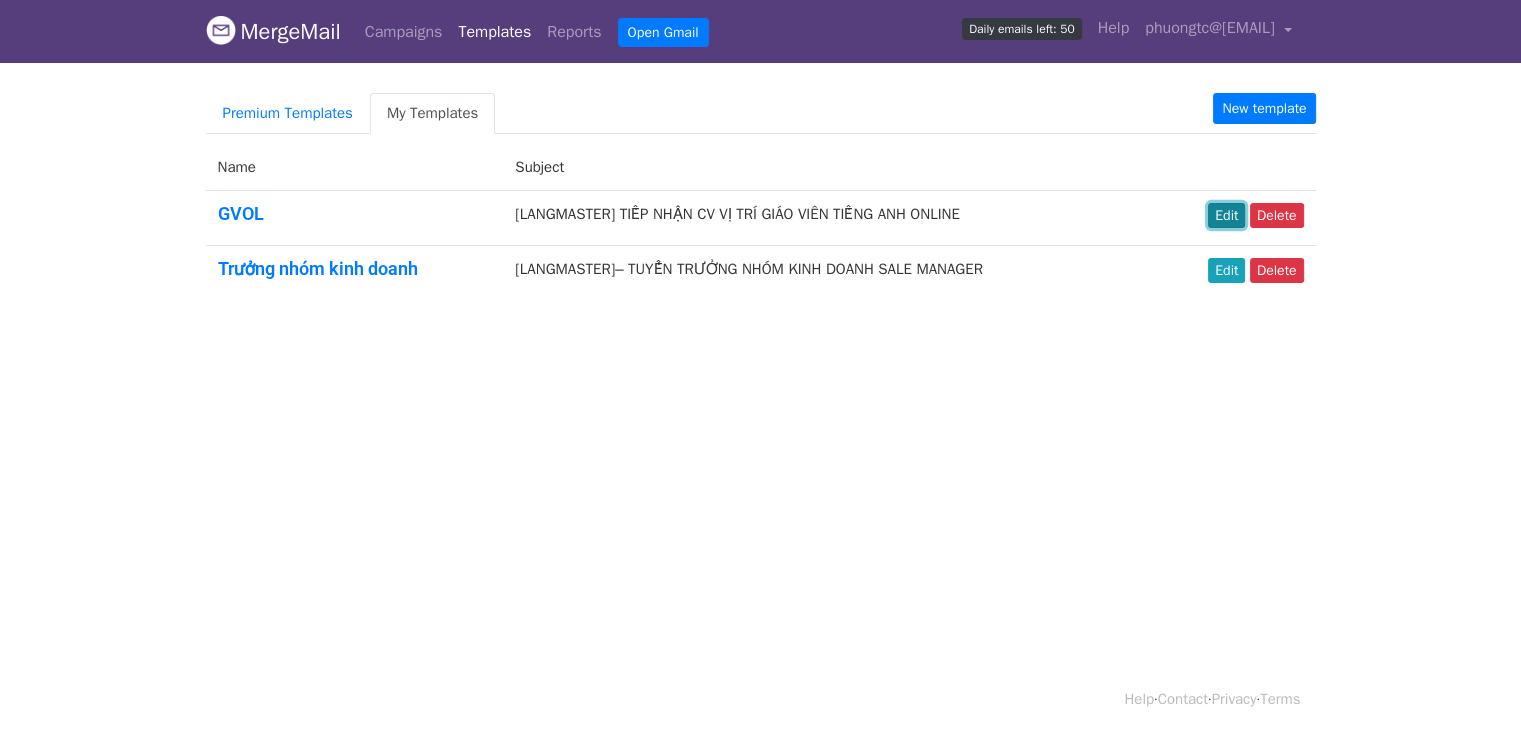 click on "Edit" at bounding box center (1226, 215) 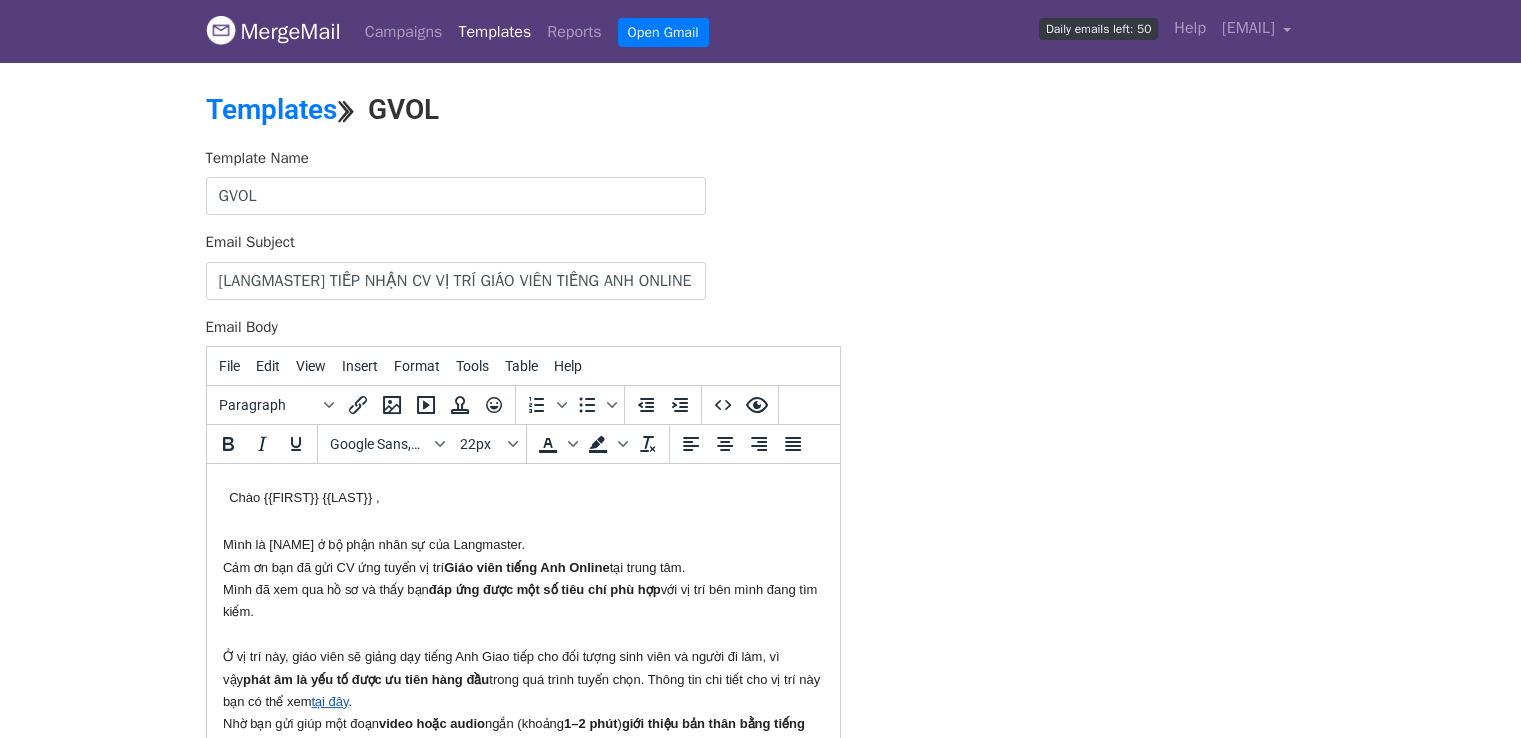 scroll, scrollTop: 0, scrollLeft: 0, axis: both 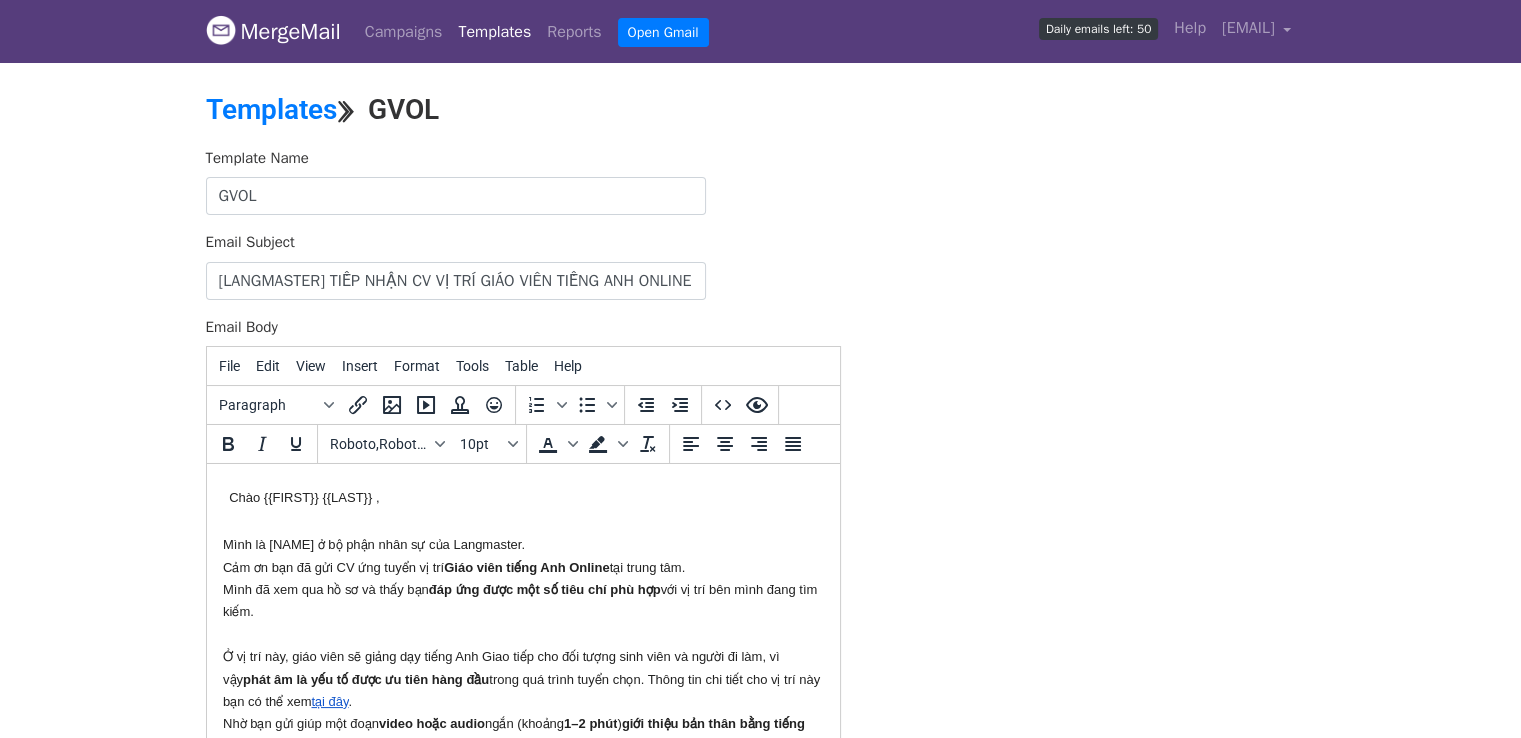 click on "Chào {{FIRST}} {{LAST}} ," at bounding box center [303, 497] 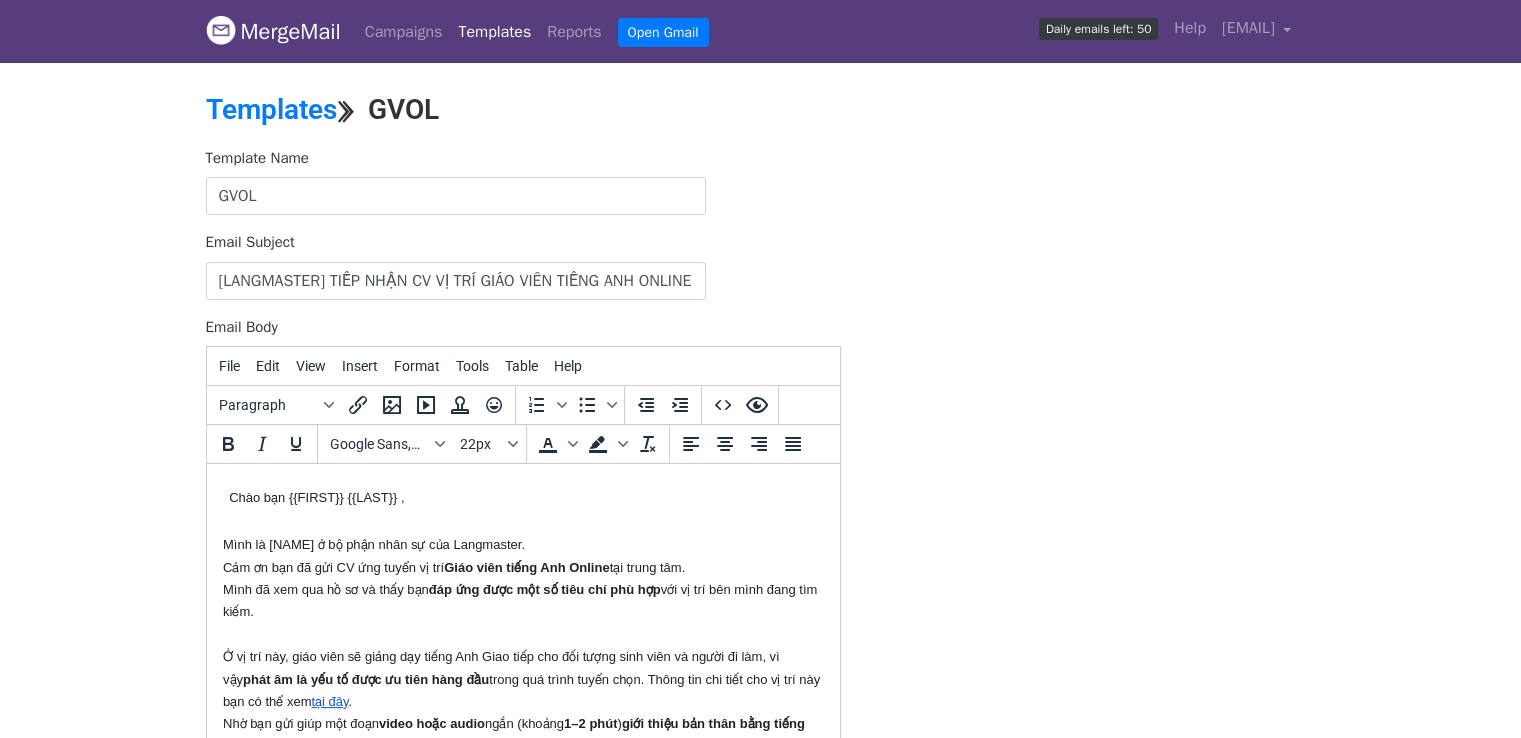 click on "Chào bạn [NAME] ," at bounding box center [315, 497] 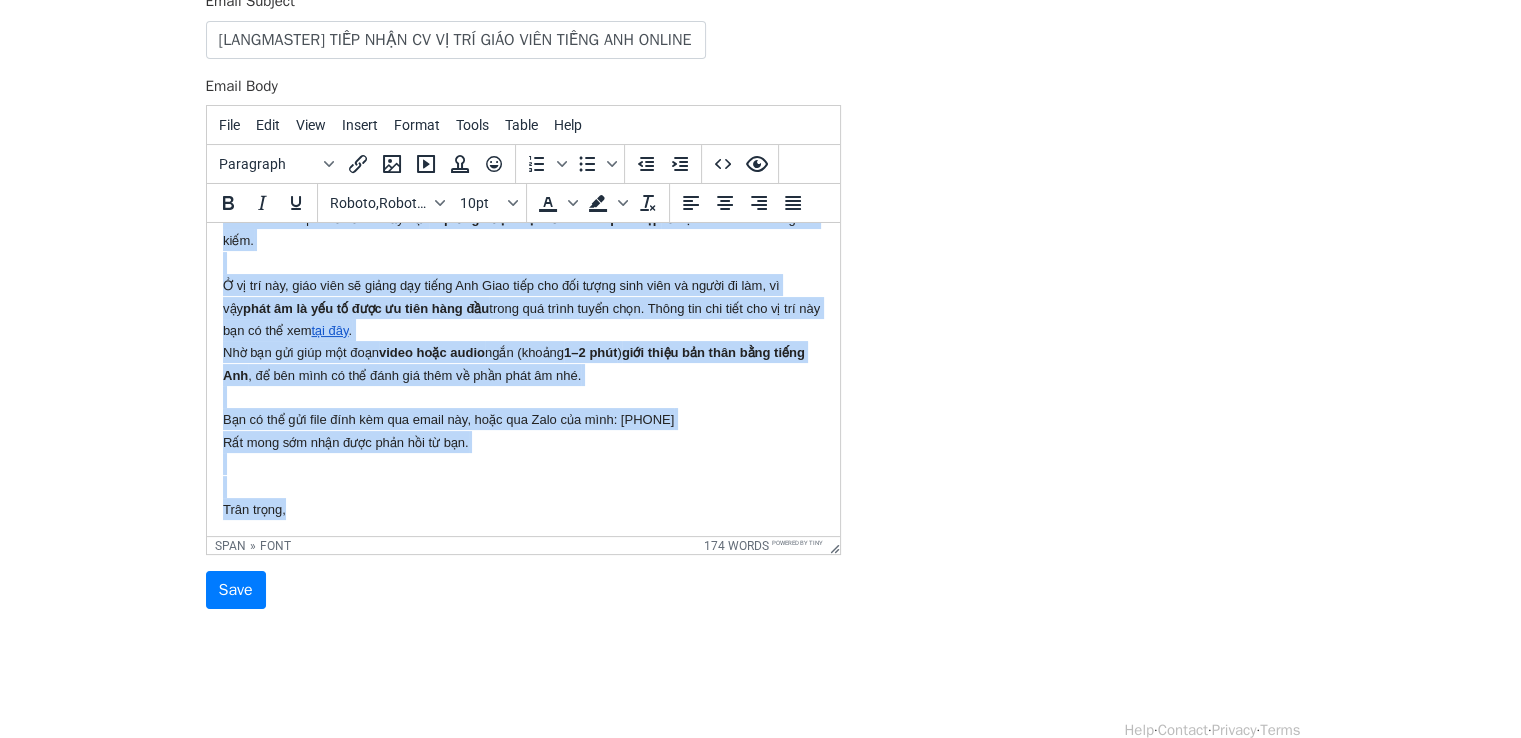 scroll, scrollTop: 272, scrollLeft: 0, axis: vertical 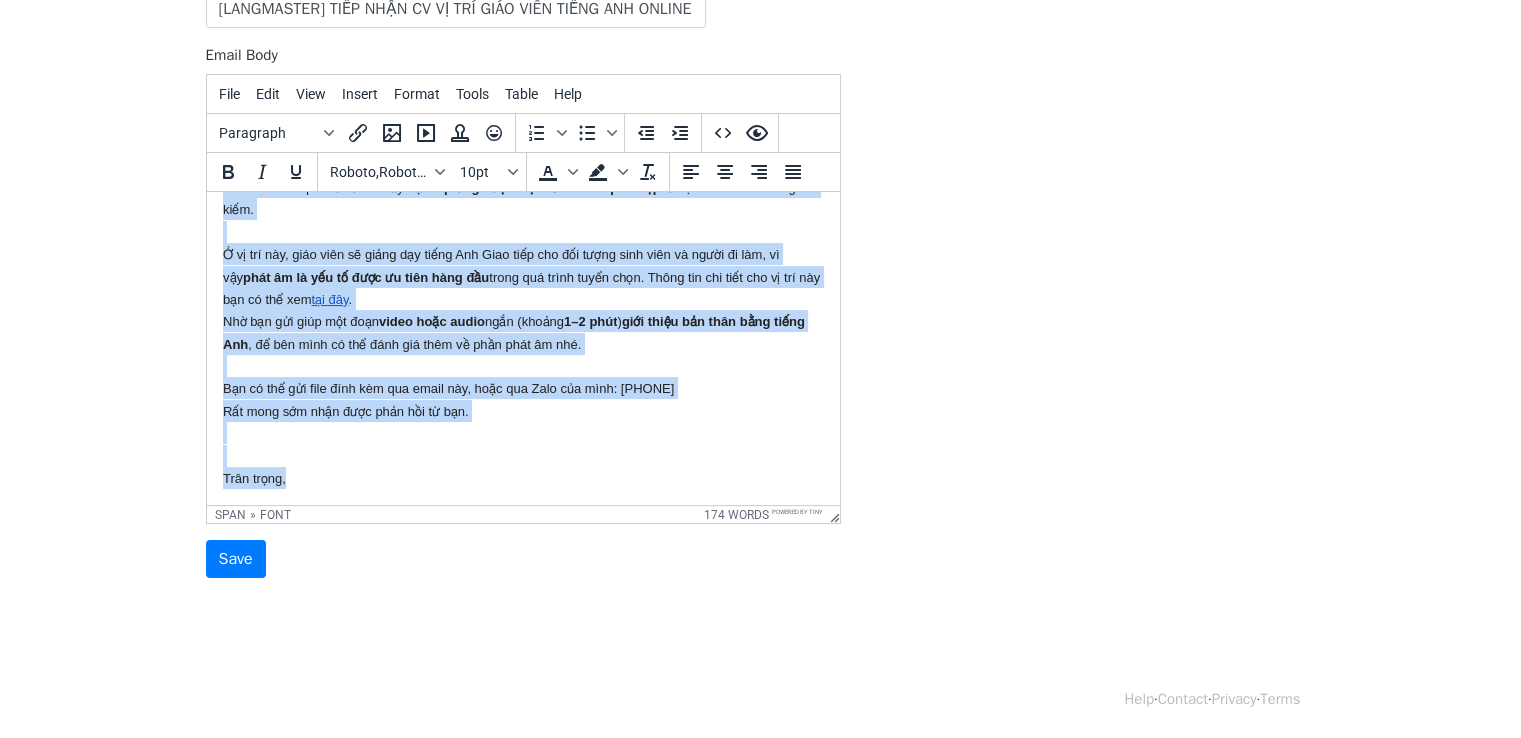 drag, startPoint x: 226, startPoint y: 222, endPoint x: 685, endPoint y: 467, distance: 520.2941 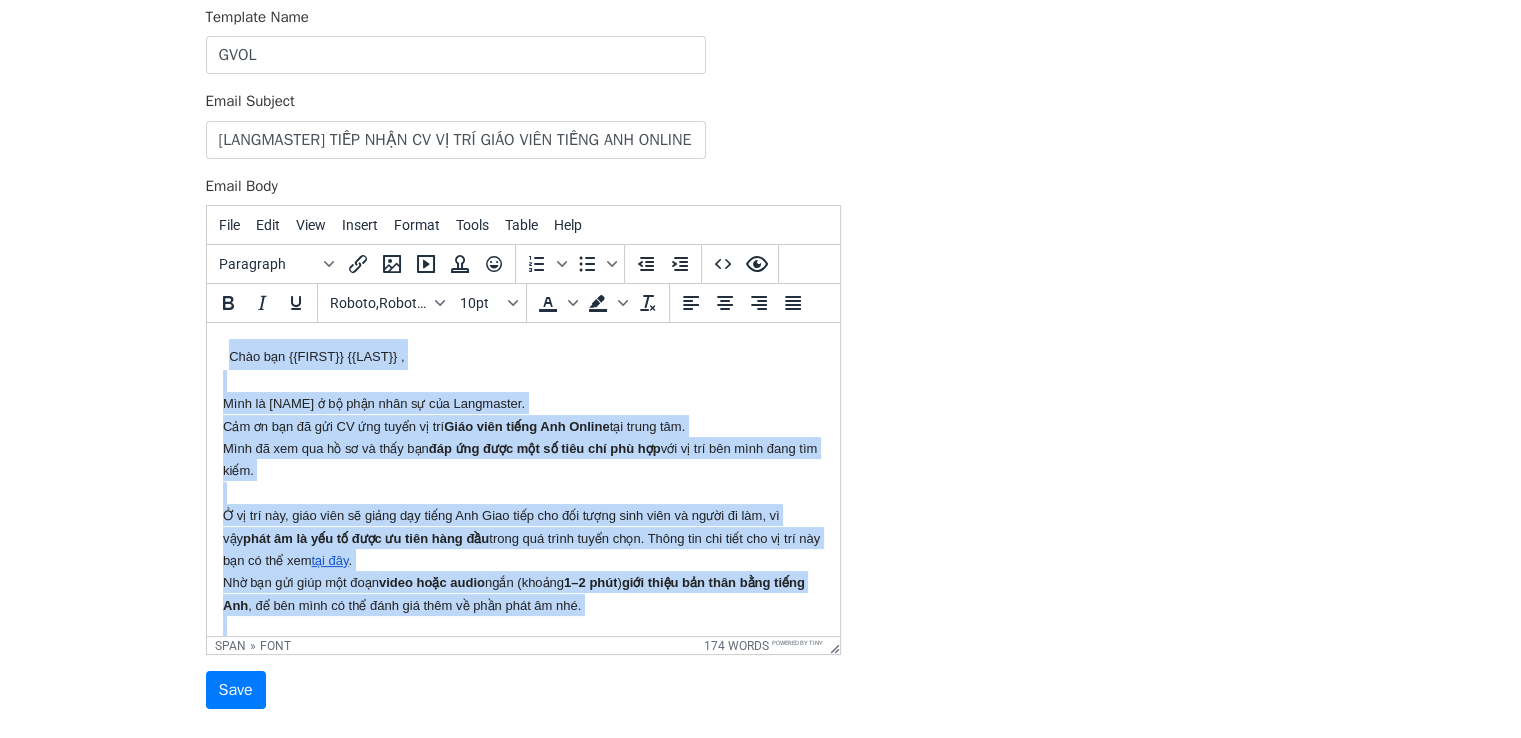scroll, scrollTop: 139, scrollLeft: 0, axis: vertical 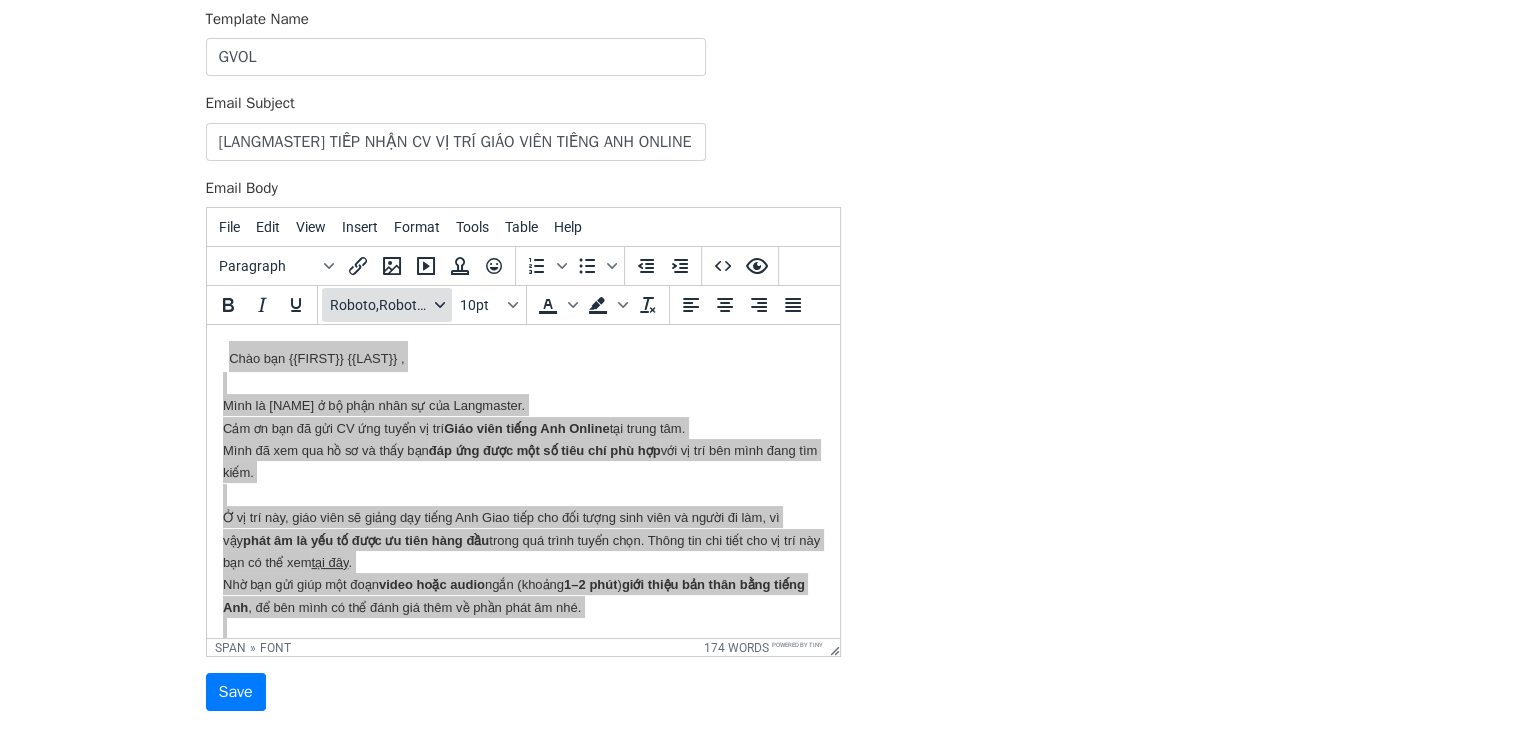 click on "Roboto,RobotoDraft,Helvetica,Arial,sans-serif" at bounding box center [379, 305] 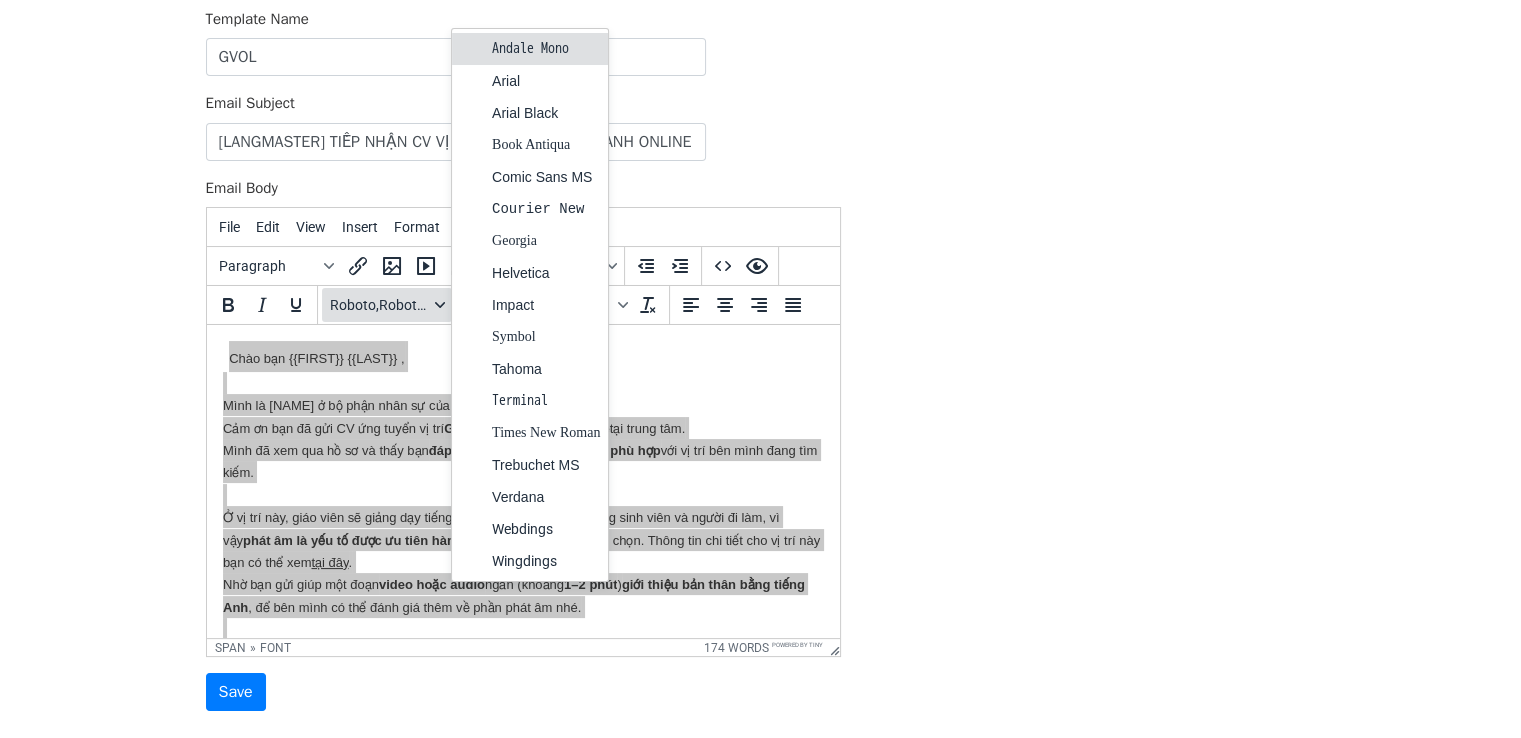 click on "Roboto,RobotoDraft,Helvetica,Arial,sans-serif" at bounding box center (379, 305) 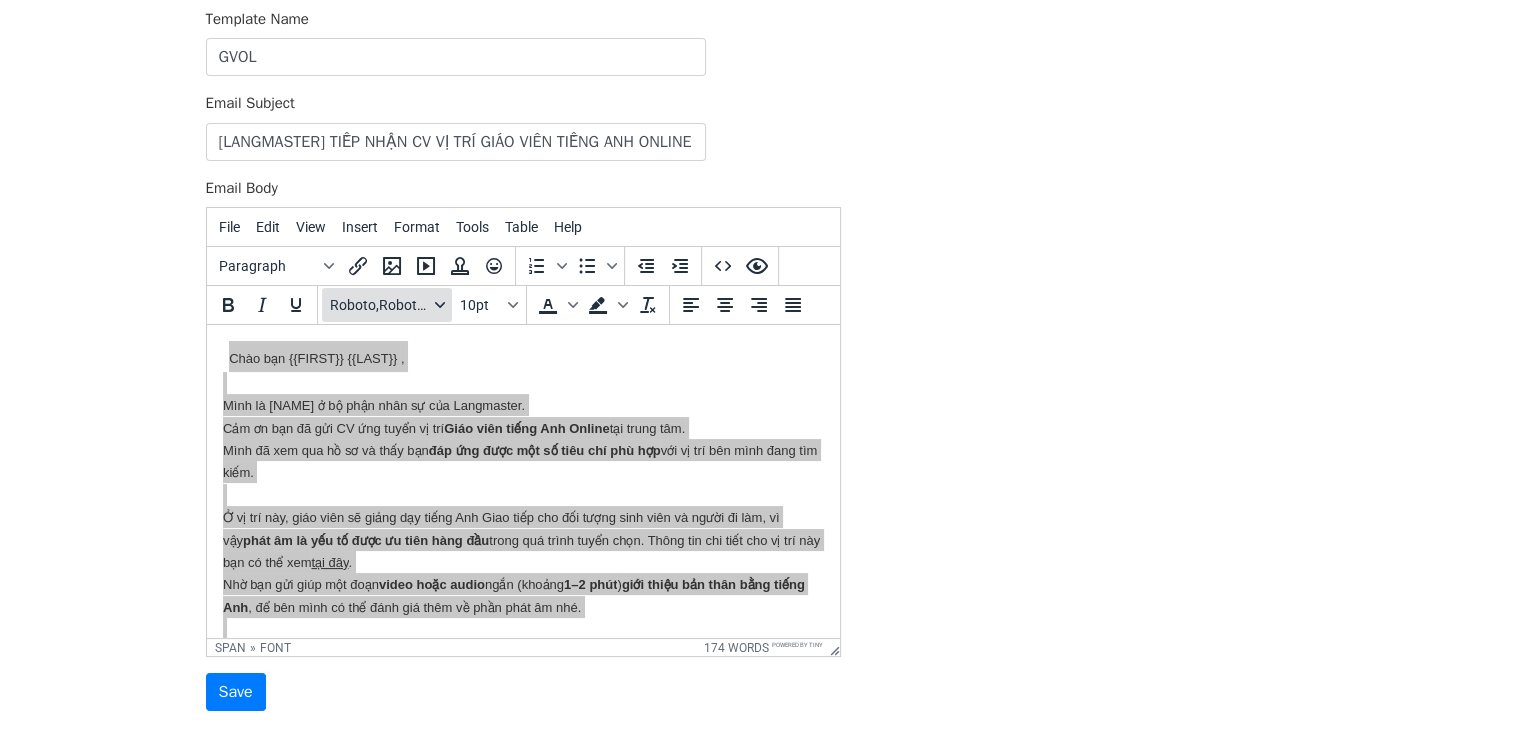 click 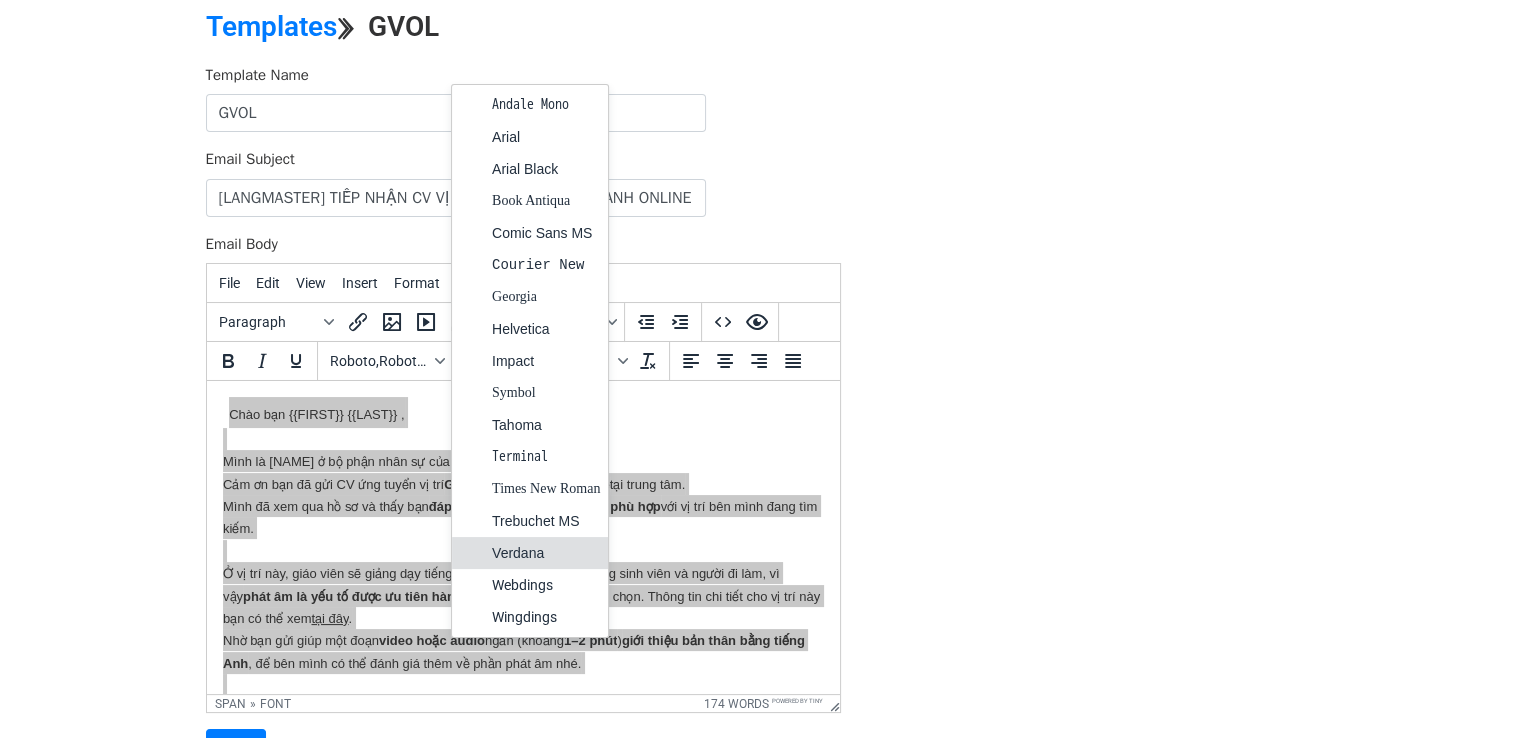 scroll, scrollTop: 72, scrollLeft: 0, axis: vertical 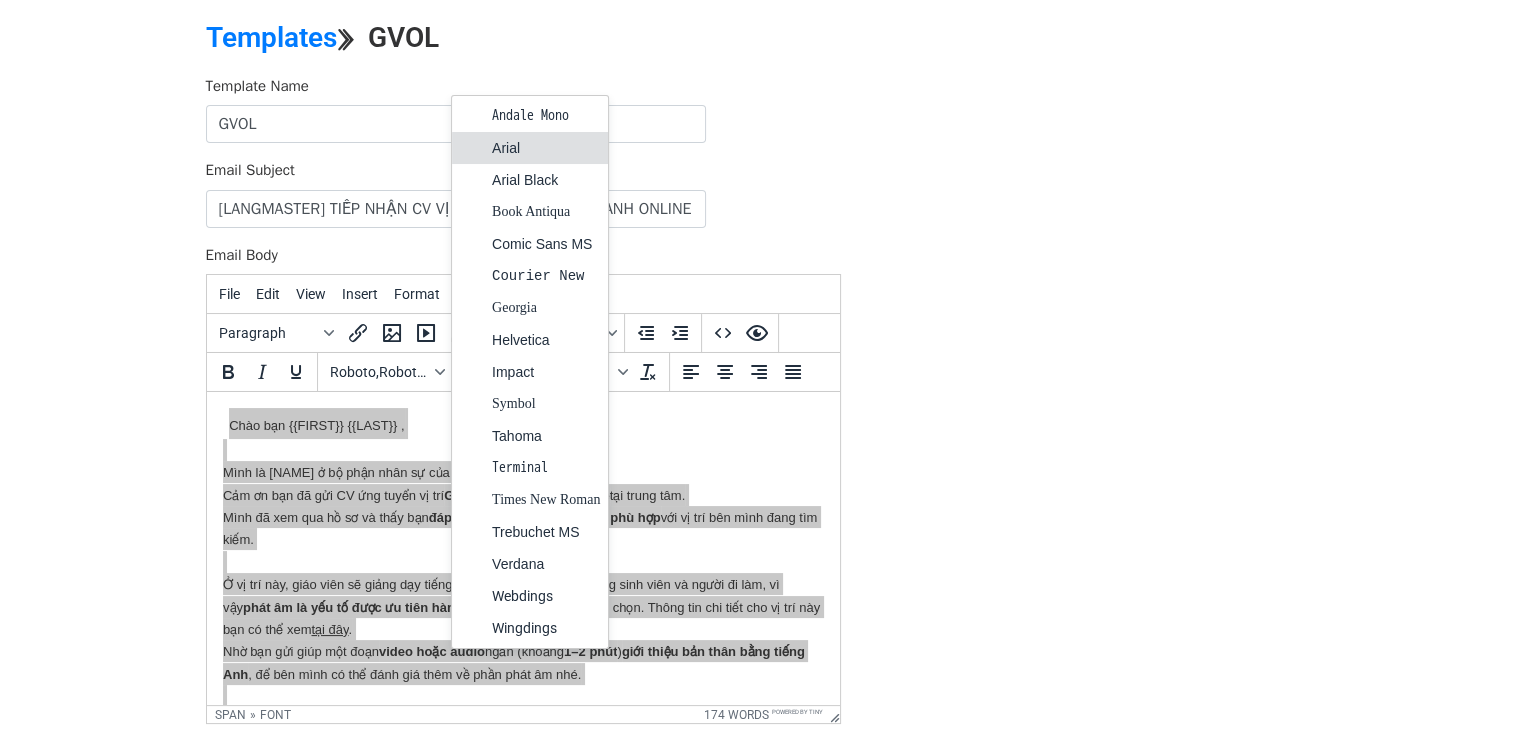 click on "Arial" at bounding box center [546, 148] 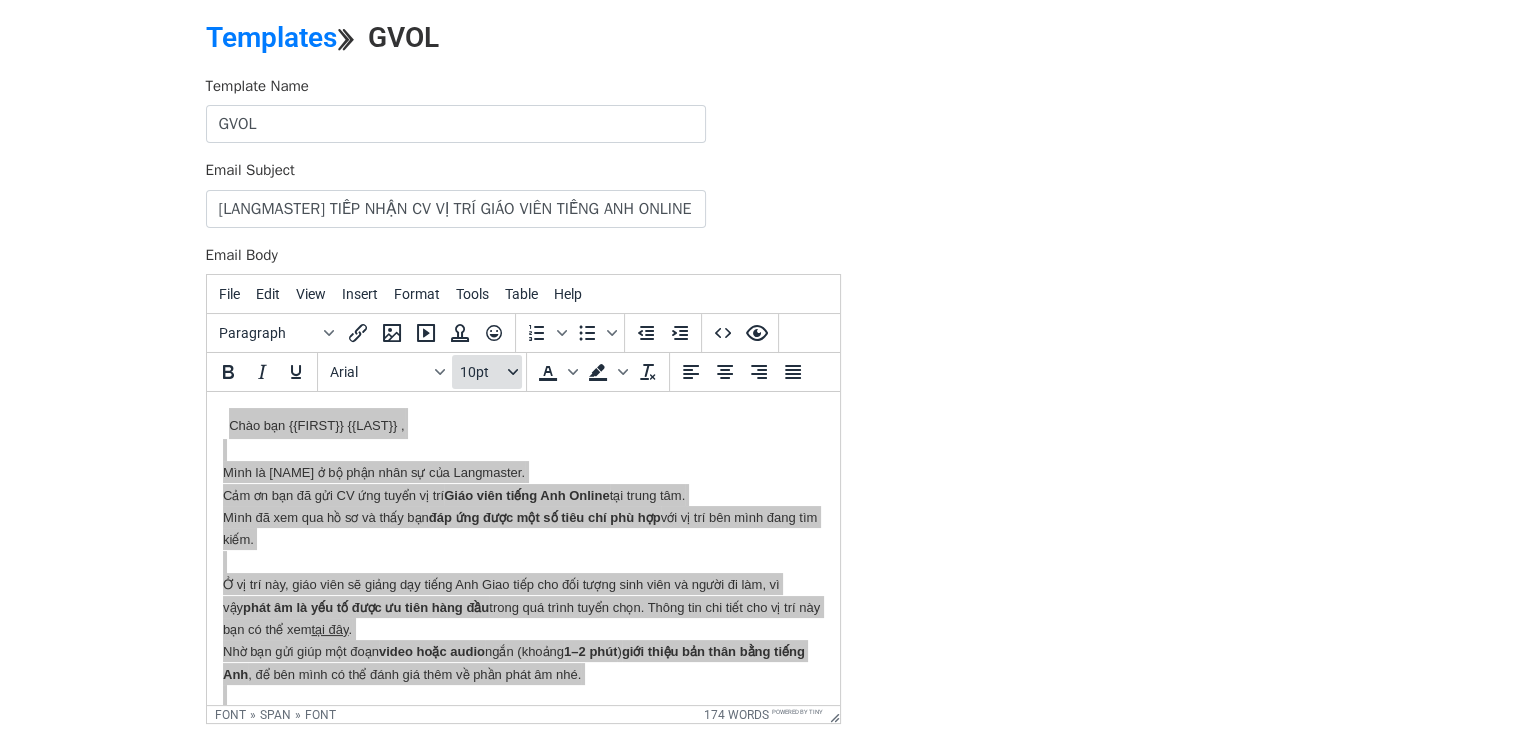 click on "10pt" at bounding box center (482, 372) 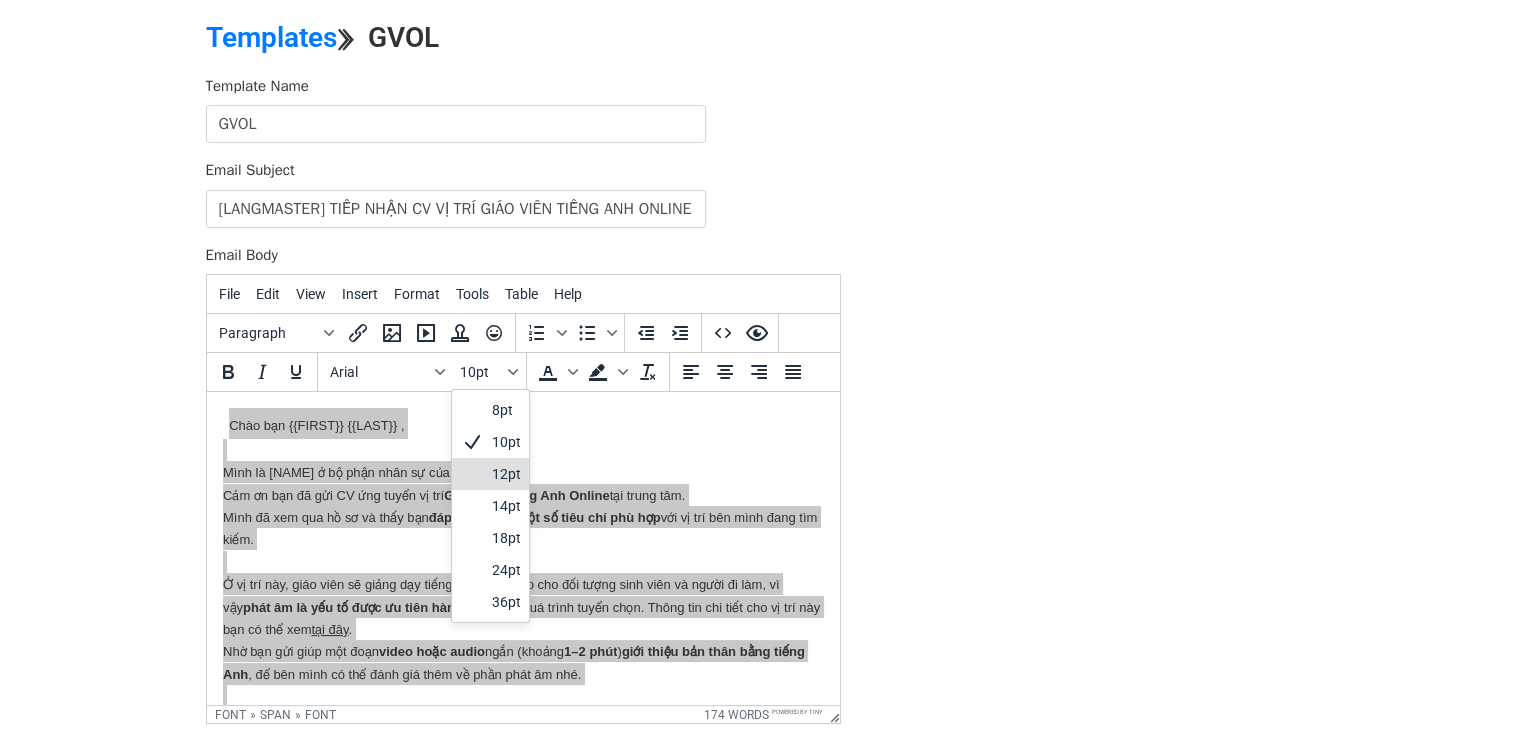 click on "12pt" at bounding box center [506, 474] 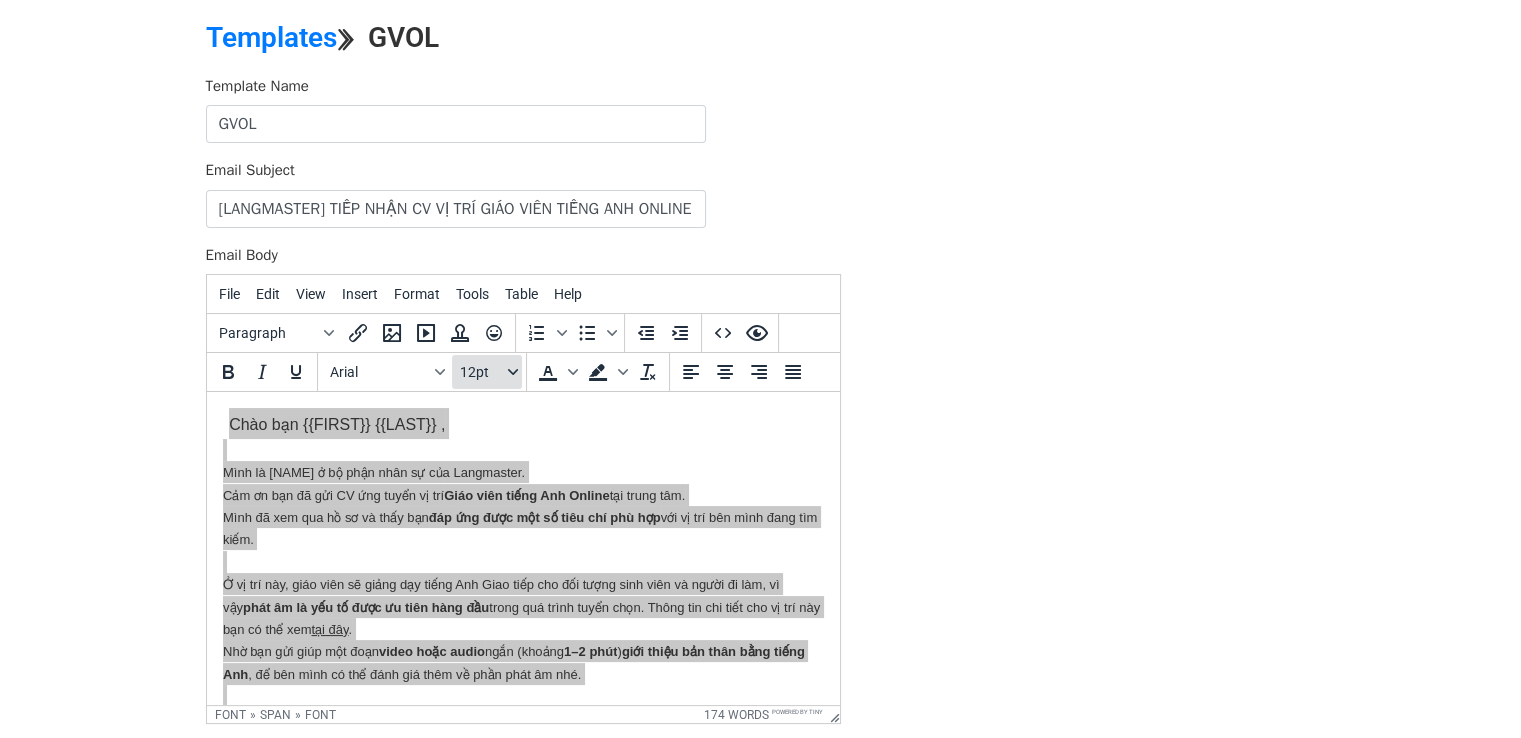 click on "12pt" at bounding box center (482, 372) 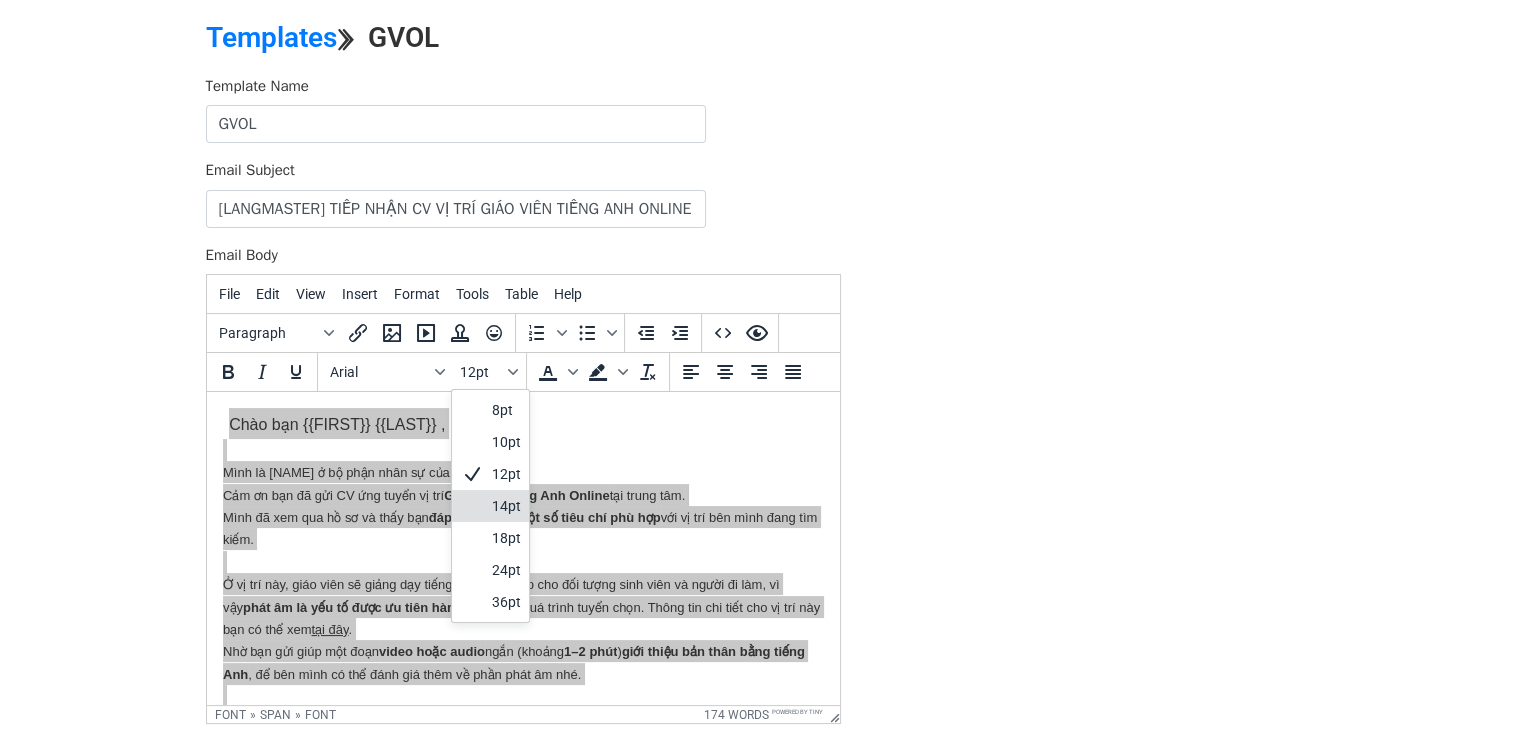 click on "14pt" at bounding box center [506, 506] 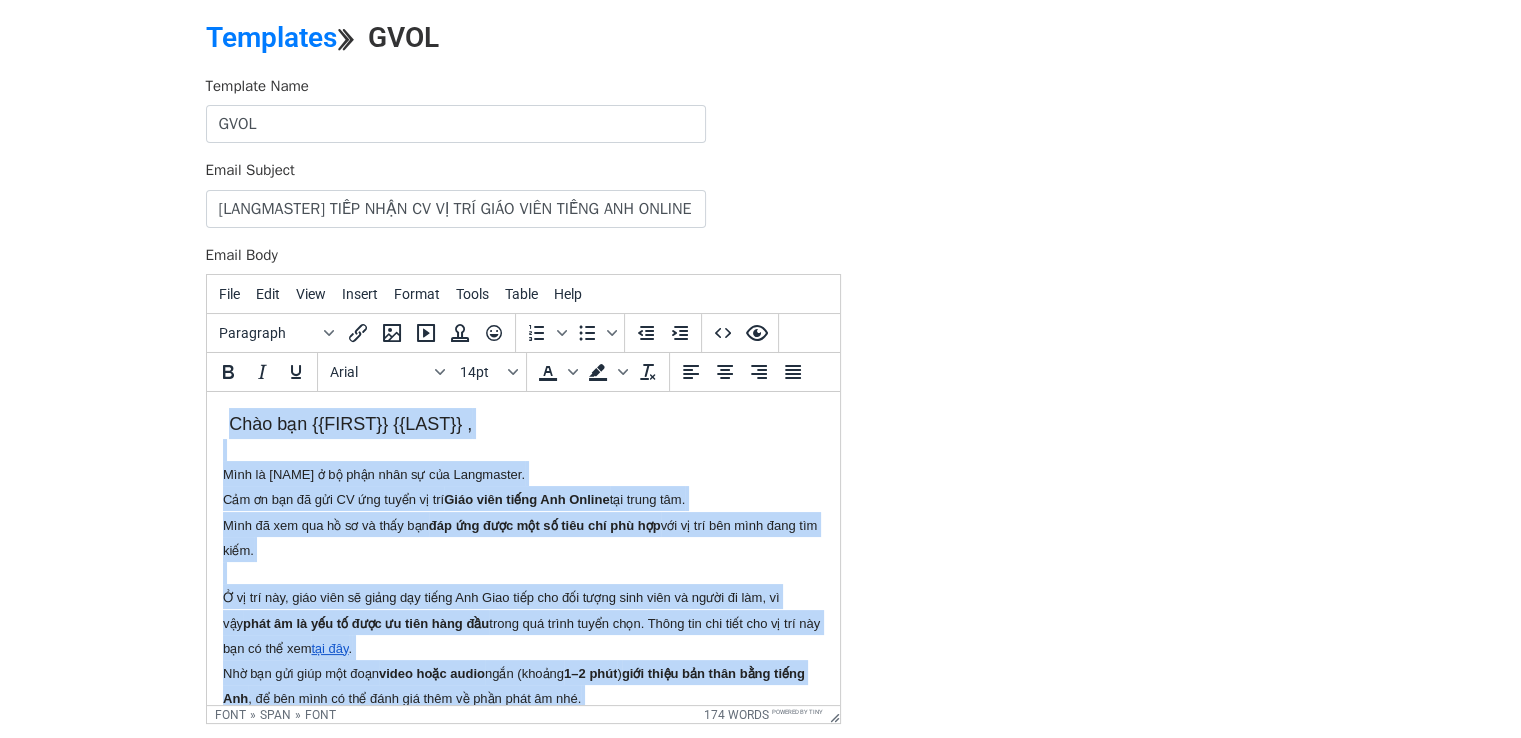click on "Chào bạn {{HỌ VÀ TÊN}} , Mình là Cúc Phương ở bộ phận nhân sự của Langmaster. Cảm ơn bạn đã gửi CV ứng tuyển vị trí  Giáo viên tiếng Anh Online  tại trung tâm. Mình đã xem qua hồ sơ và thấy bạn  đáp ứng được một số tiêu chí phù hợp  với vị trí bên mình đang tìm kiếm. Ở vị trí này, giáo viên sẽ giảng dạy tiếng Anh Giao tiếp cho đối tượng sinh viên và người đi làm, vì vậy  phát âm là yếu tố được ưu tiên hàng đầu  trong quá trình tuyển chọn. Thông tin chi tiết cho vị trí này bạn có thể xem  tại đây . Nhờ bạn gửi giúp một đoạn  video hoặc audio  ngắn (khoảng  1–2 phút )  giới thiệu bản thân bằng tiếng Anh , để bên mình có thể đánh giá thêm về phần phát âm nhé. Bạn có thể gửi file đính kèm qua email này, hoặc qua Zalo của mình: 098.333.51.41 Trân trọng," at bounding box center [522, 630] 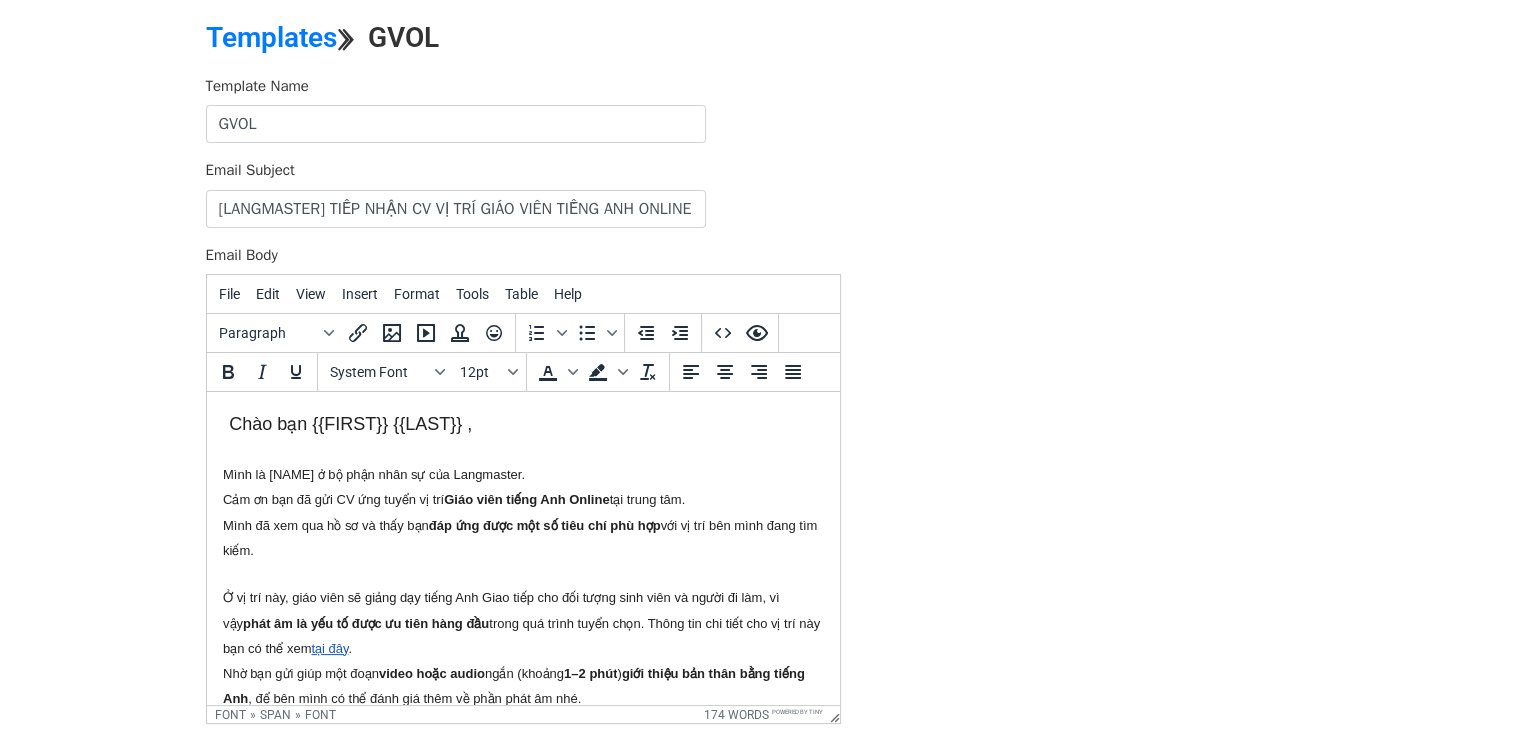 scroll, scrollTop: 0, scrollLeft: 0, axis: both 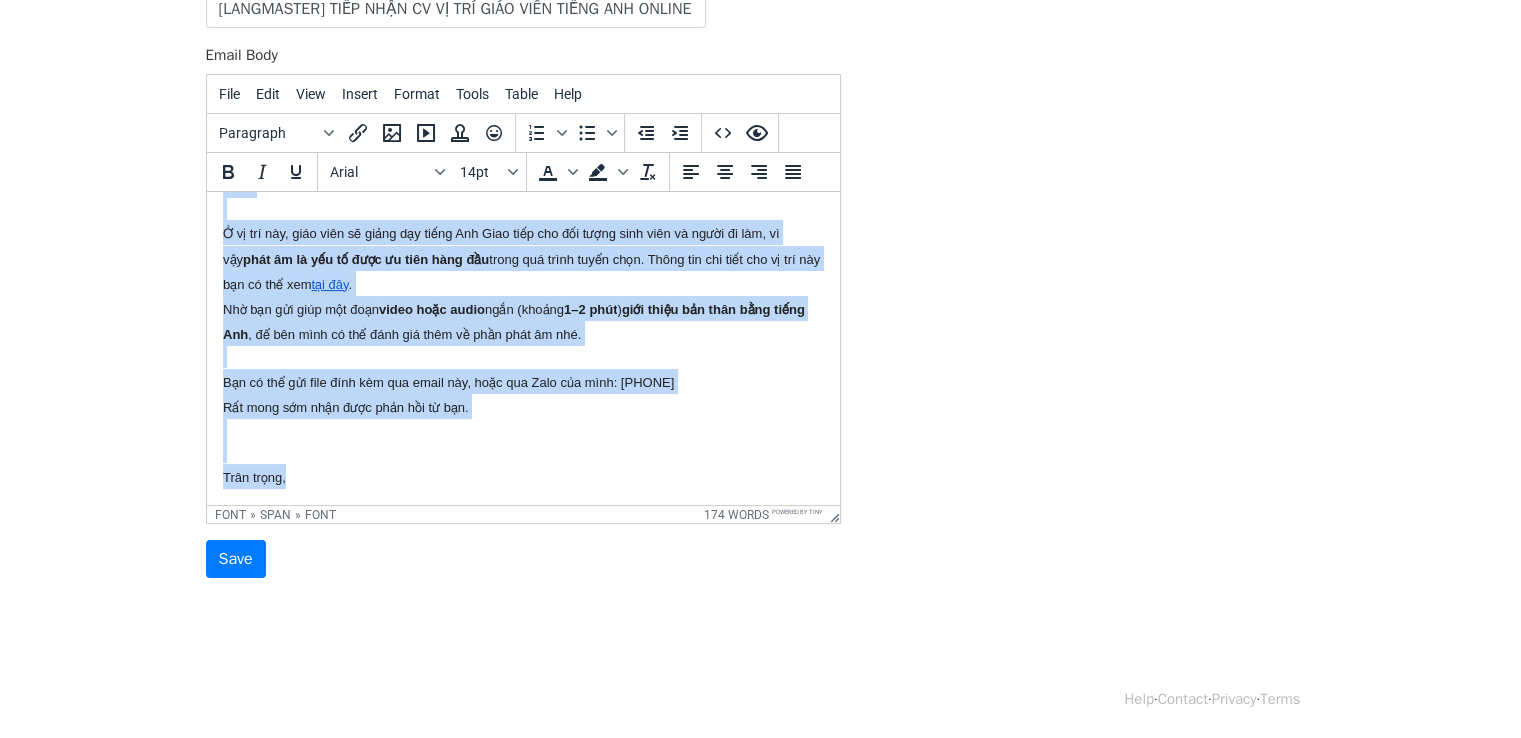 drag, startPoint x: 231, startPoint y: 214, endPoint x: 675, endPoint y: 736, distance: 685.28827 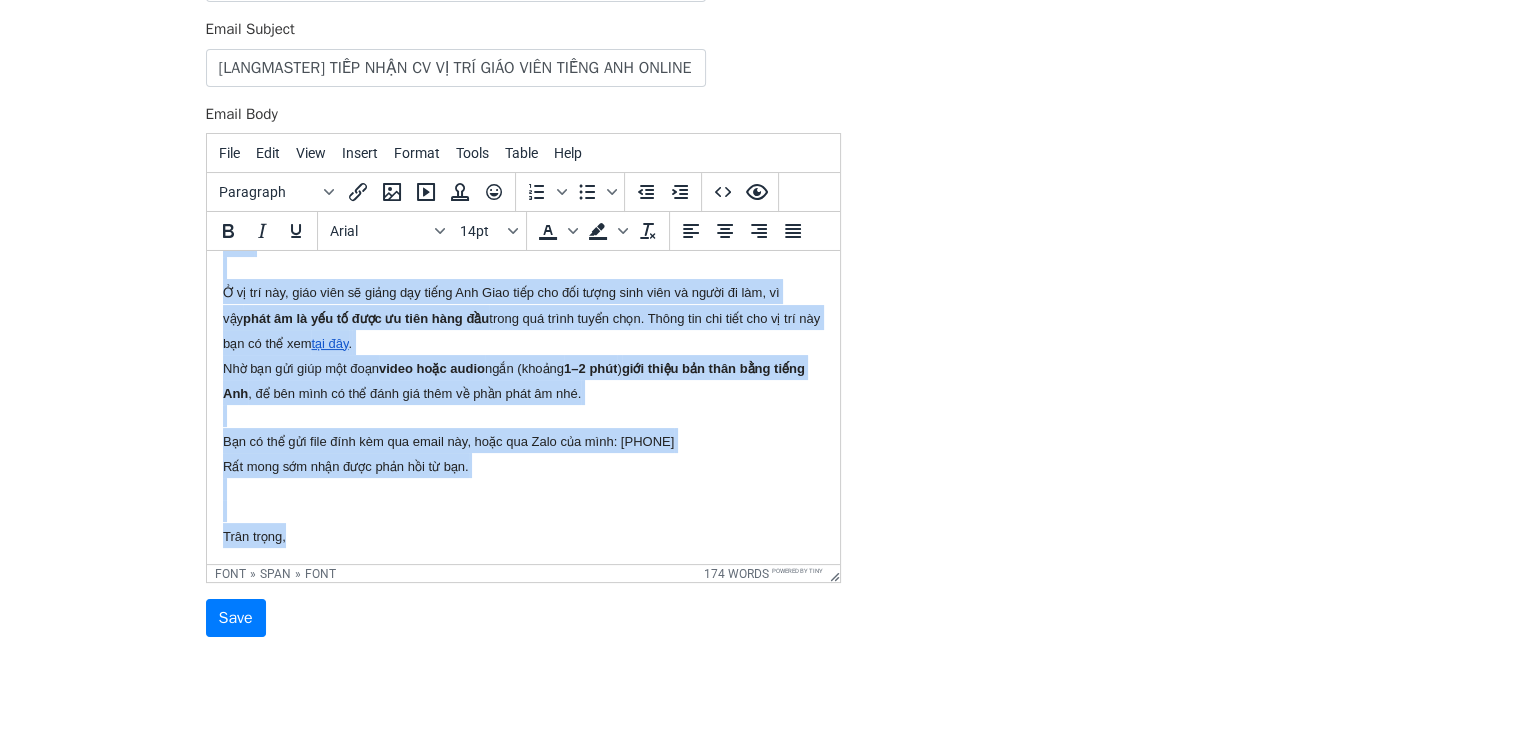 scroll, scrollTop: 6, scrollLeft: 0, axis: vertical 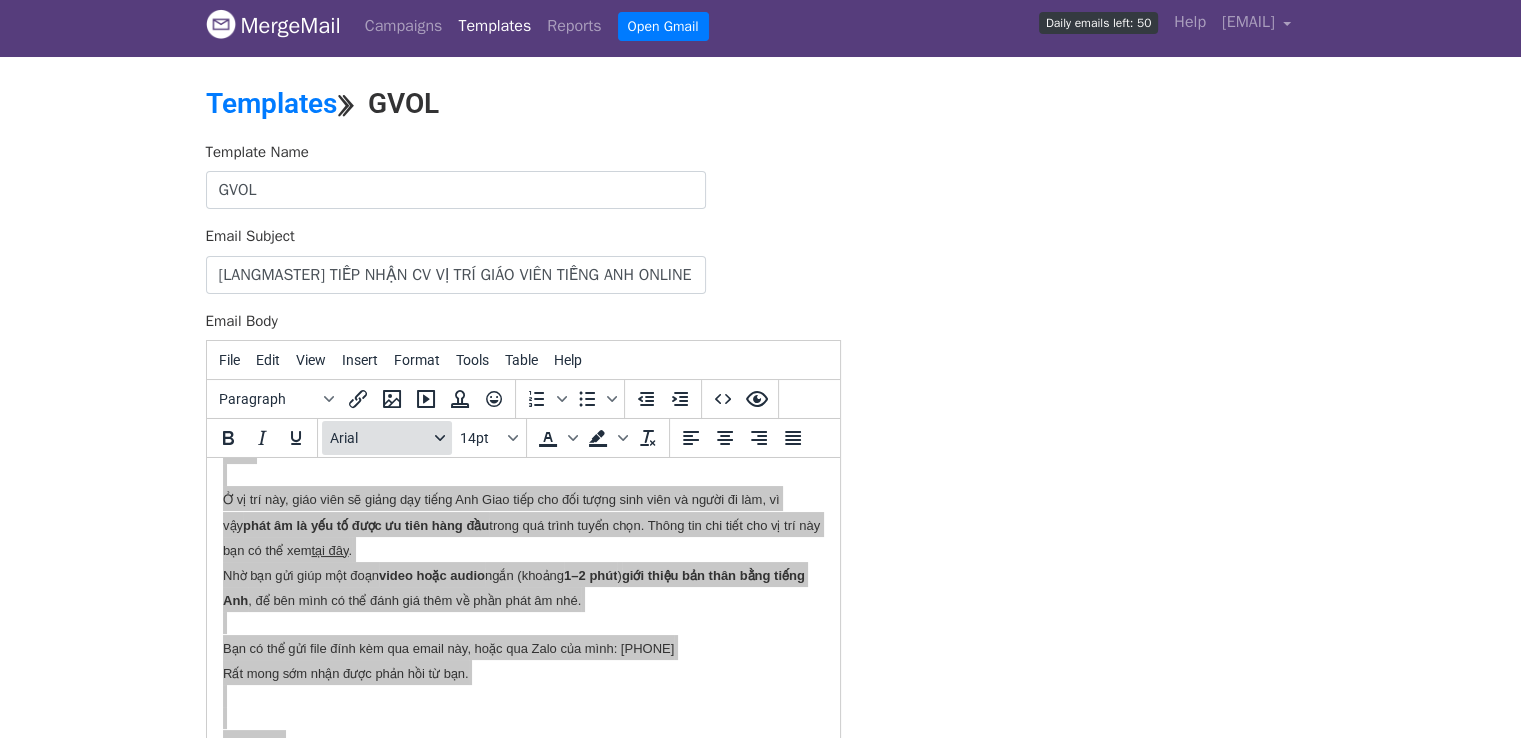 click on "Arial" at bounding box center [379, 438] 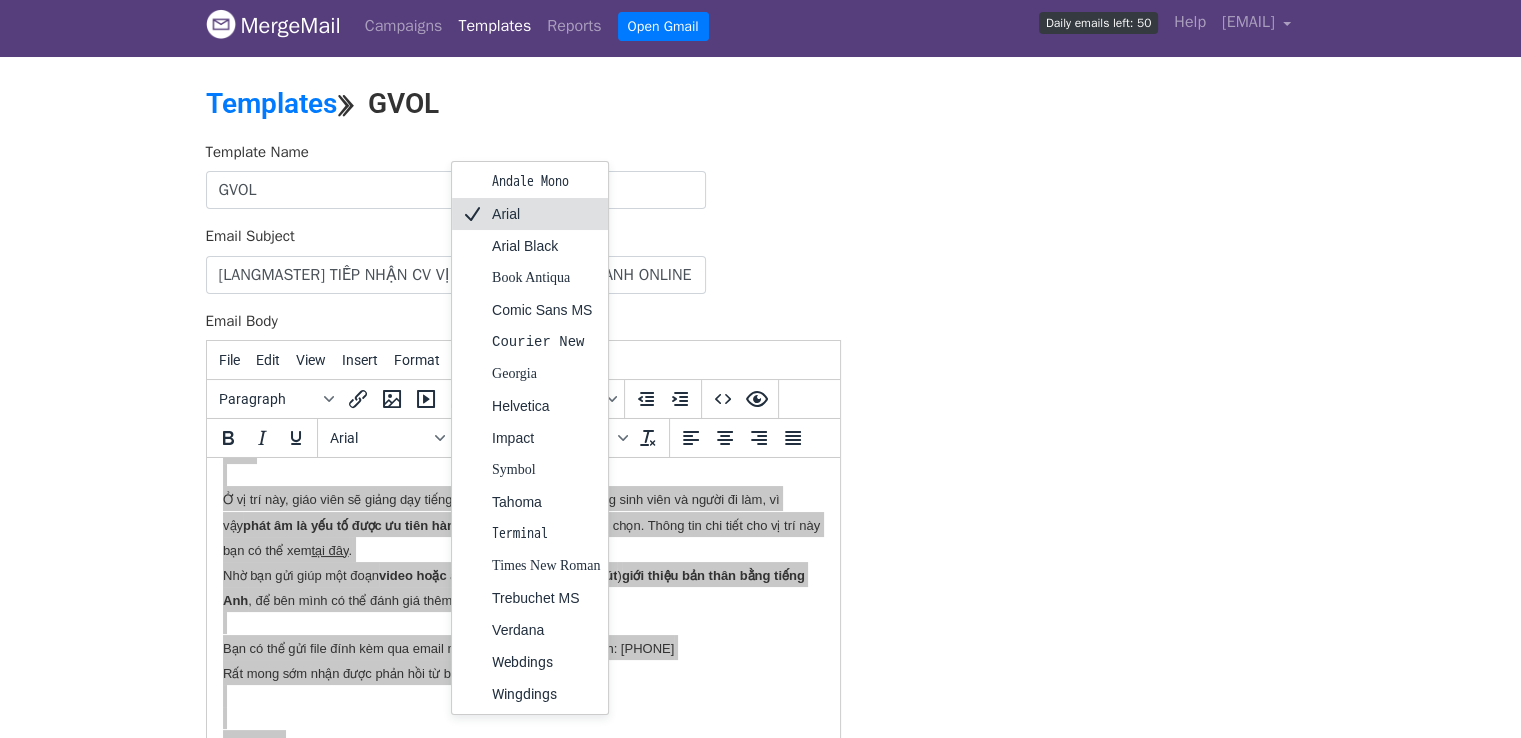 click on "Arial" at bounding box center (546, 214) 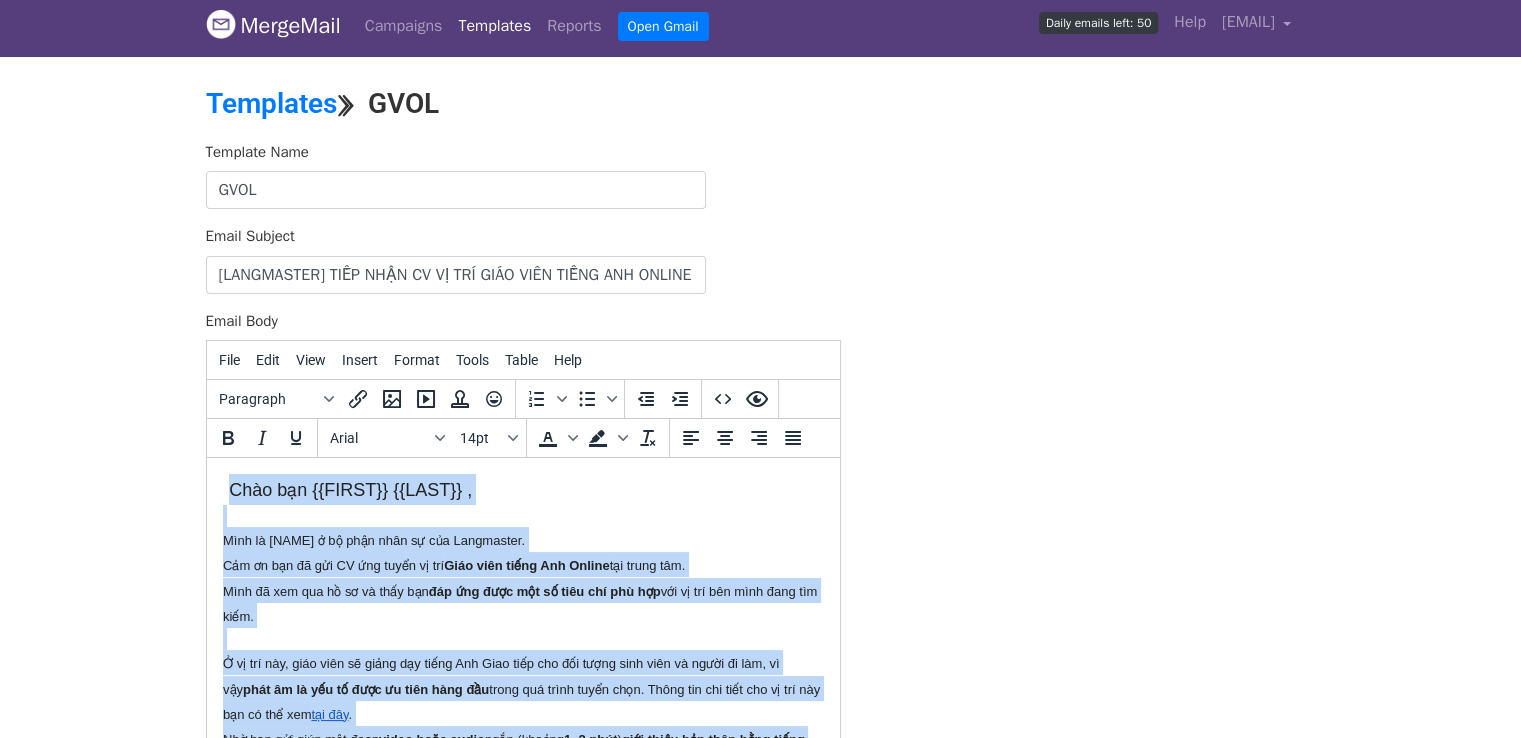 scroll, scrollTop: 0, scrollLeft: 0, axis: both 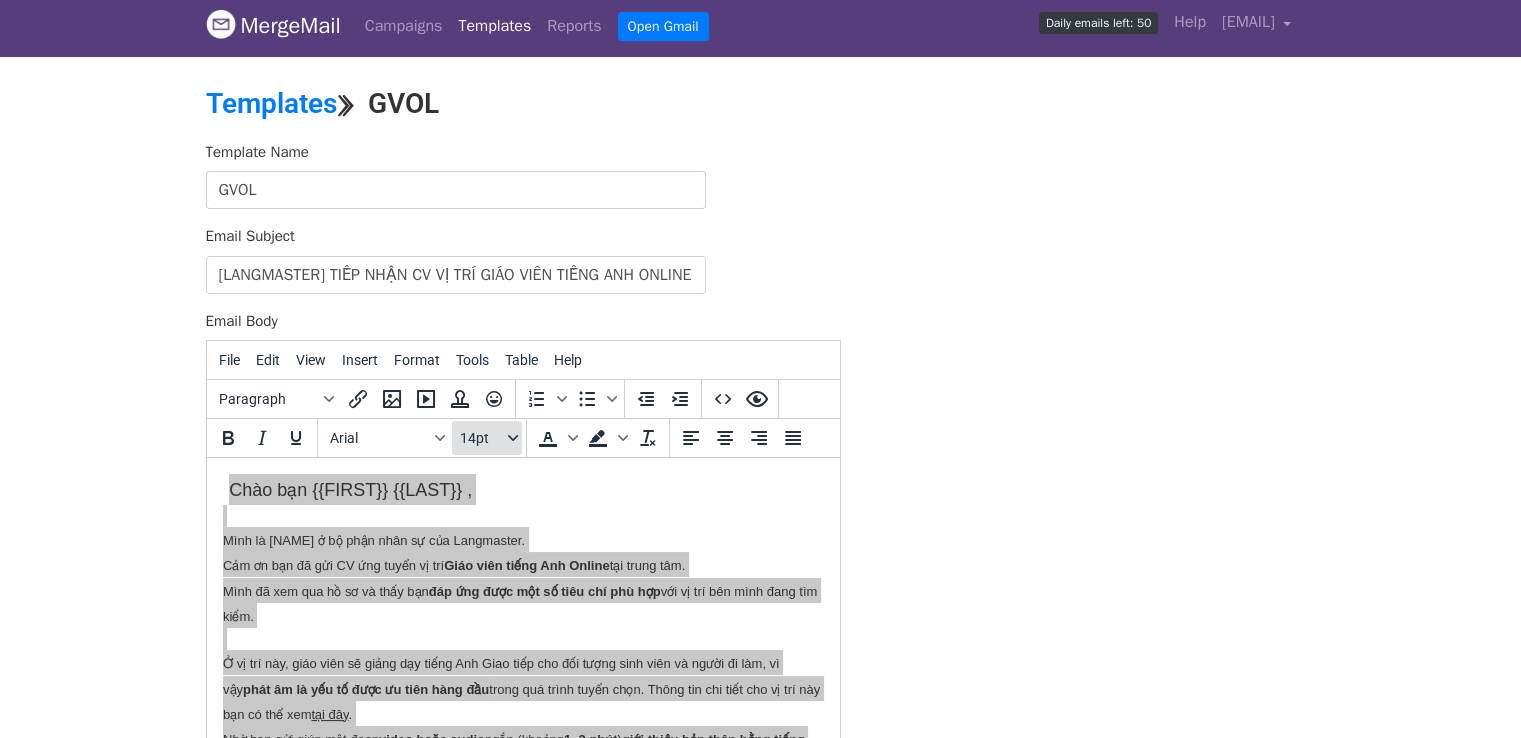 click on "14pt" at bounding box center (487, 438) 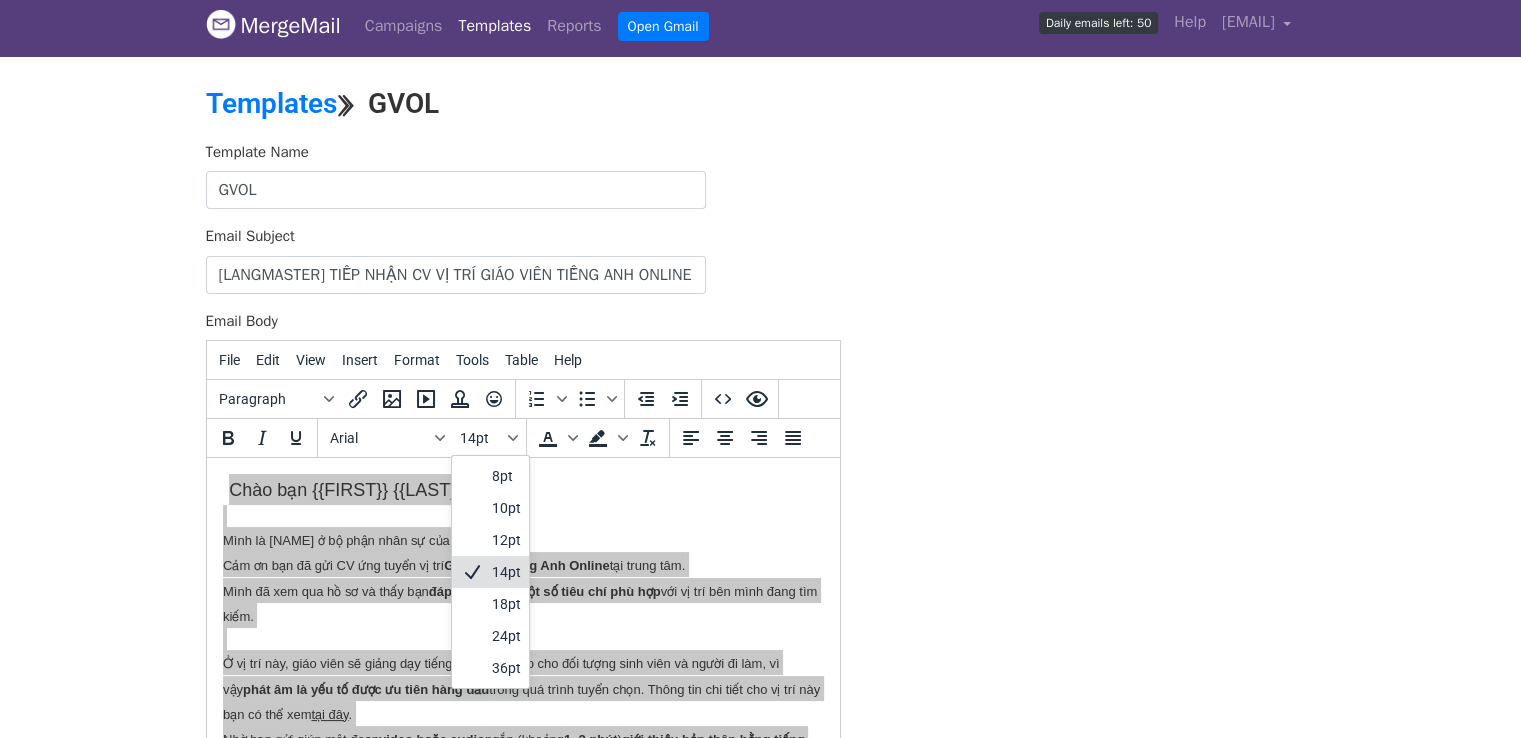 click on "14pt" at bounding box center [506, 572] 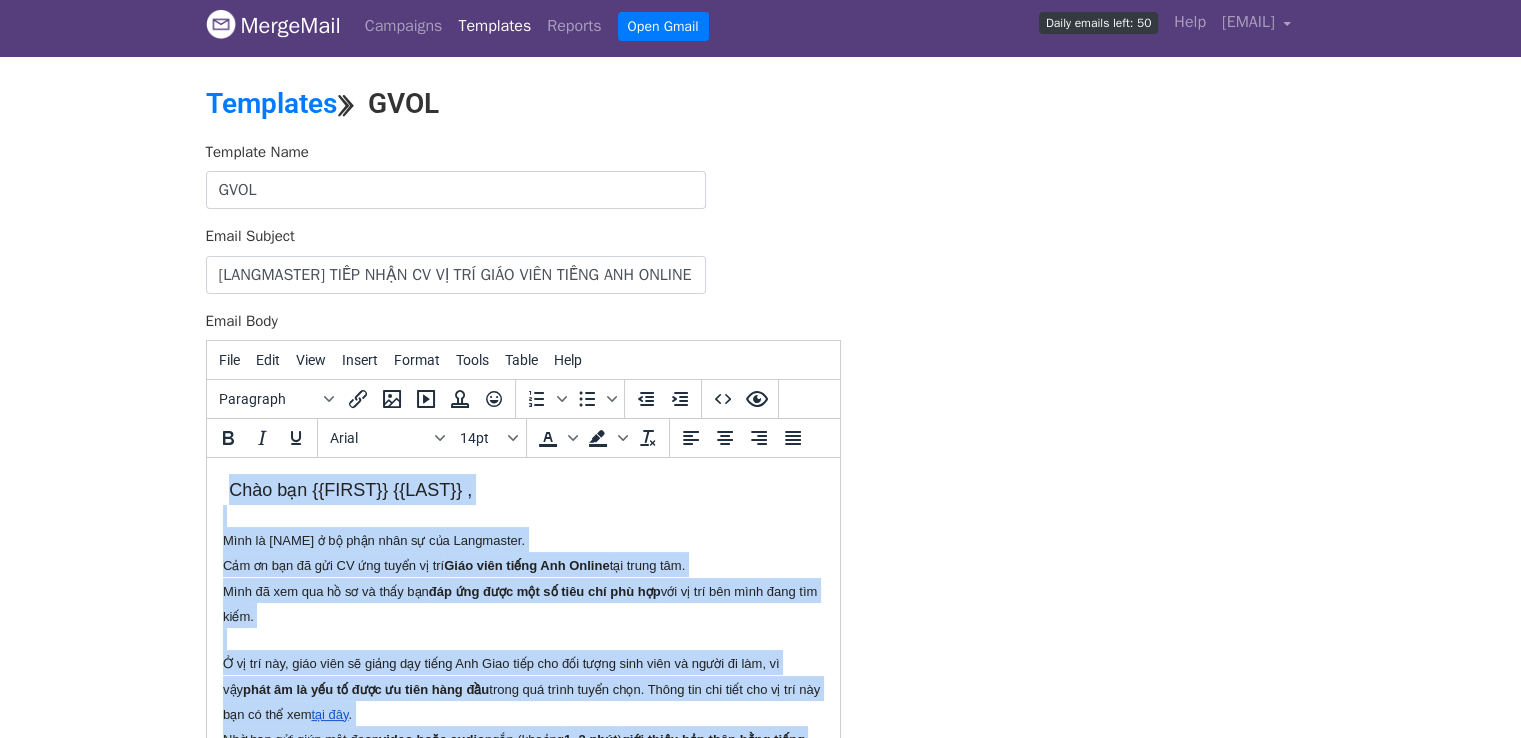 click on "Chào bạn {{HỌ VÀ TÊN}} , Mình là Cúc Phương ở bộ phận nhân sự của Langmaster. Cảm ơn bạn đã gửi CV ứng tuyển vị trí  Giáo viên tiếng Anh Online  tại trung tâm. Mình đã xem qua hồ sơ và thấy bạn  đáp ứng được một số tiêu chí phù hợp  với vị trí bên mình đang tìm kiếm. Ở vị trí này, giáo viên sẽ giảng dạy tiếng Anh Giao tiếp cho đối tượng sinh viên và người đi làm, vì vậy  phát âm là yếu tố được ưu tiên hàng đầu  trong quá trình tuyển chọn. Thông tin chi tiết cho vị trí này bạn có thể xem  tại đây . Nhờ bạn gửi giúp một đoạn  video hoặc audio  ngắn (khoảng  1–2 phút )  giới thiệu bản thân bằng tiếng Anh , để bên mình có thể đánh giá thêm về phần phát âm nhé. Bạn có thể gửi file đính kèm qua email này, hoặc qua Zalo của mình: 098.333.51.41 Trân trọng," at bounding box center [522, 696] 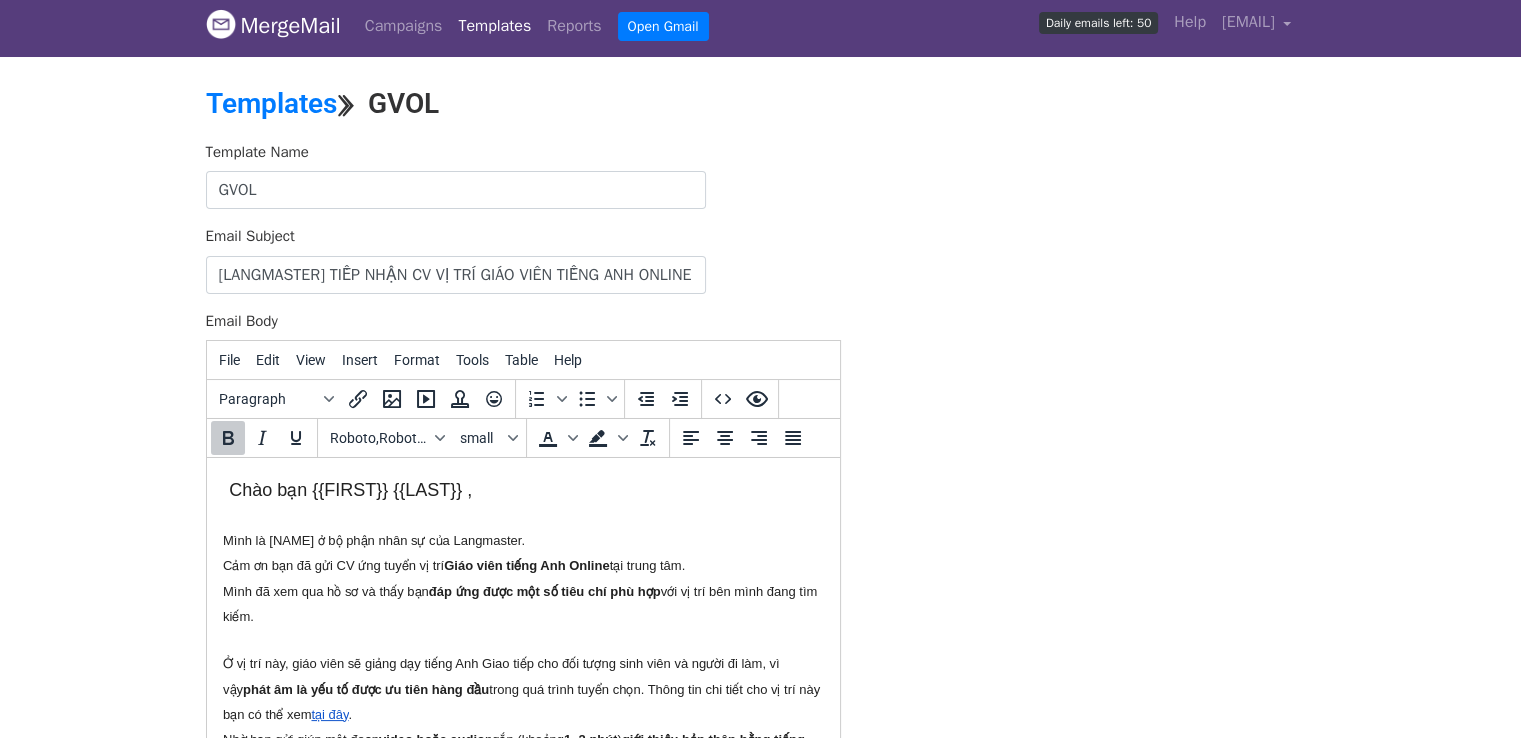 click on "Chào bạn {{HỌ VÀ TÊN}} , Mình là Cúc Phương ở bộ phận nhân sự của Langmaster. Cảm ơn bạn đã gửi CV ứng tuyển vị trí  Giáo viên tiếng Anh Online  tại trung tâm. Mình đã xem qua hồ sơ và thấy bạn  đáp ứng được một số tiêu chí phù hợp  với vị trí bên mình đang tìm kiếm. Ở vị trí này, giáo viên sẽ giảng dạy tiếng Anh Giao tiếp cho đối tượng sinh viên và người đi làm, vì vậy  phát âm là yếu tố được ưu tiên hàng đầu  trong quá trình tuyển chọn. Thông tin chi tiết cho vị trí này bạn có thể xem  tại đây . Nhờ bạn gửi giúp một đoạn  video hoặc audio  ngắn (khoảng  1–2 phút )  giới thiệu bản thân bằng tiếng Anh , để bên mình có thể đánh giá thêm về phần phát âm nhé. Bạn có thể gửi file đính kèm qua email này, hoặc qua Zalo của mình: 098.333.51.41 Trân trọng," at bounding box center [522, 696] 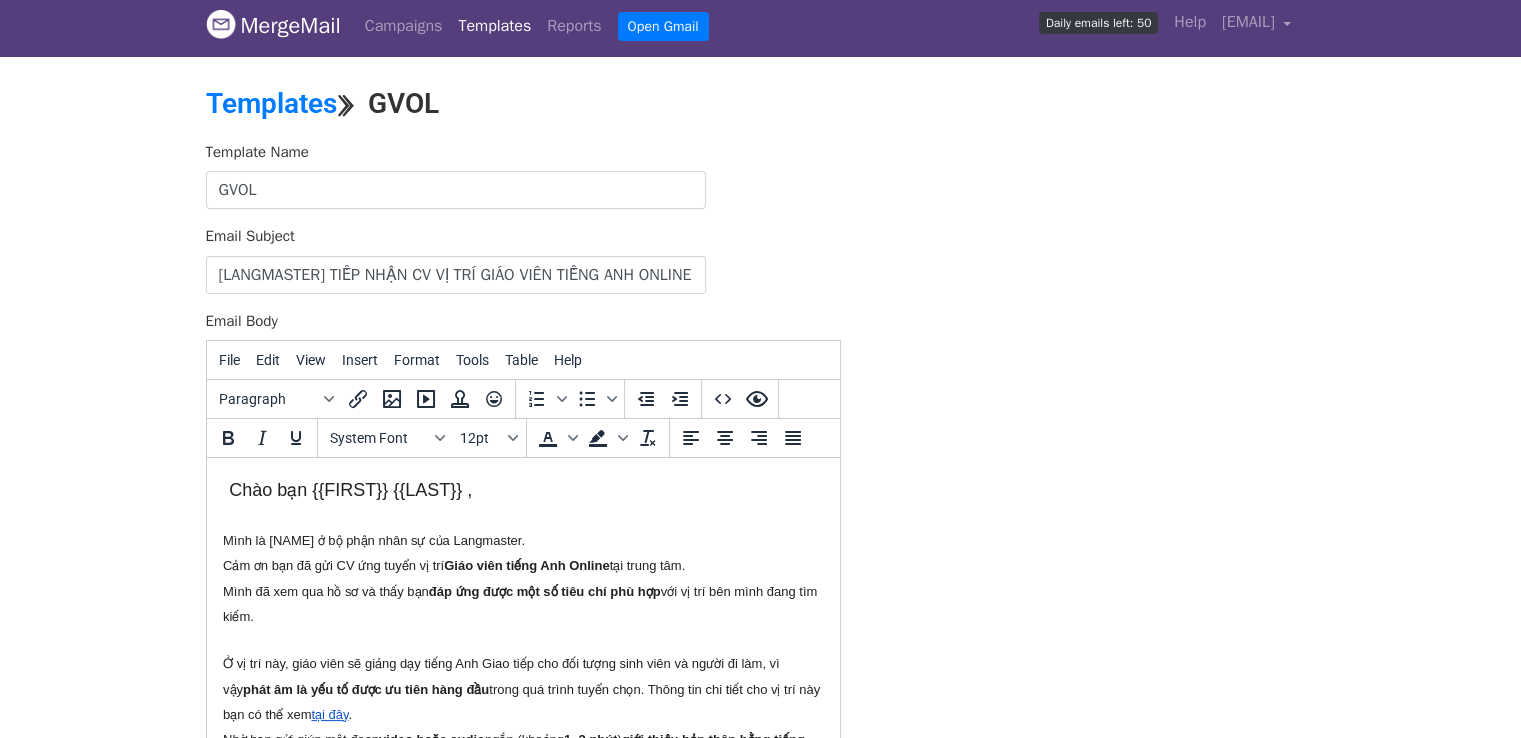 scroll, scrollTop: 0, scrollLeft: 0, axis: both 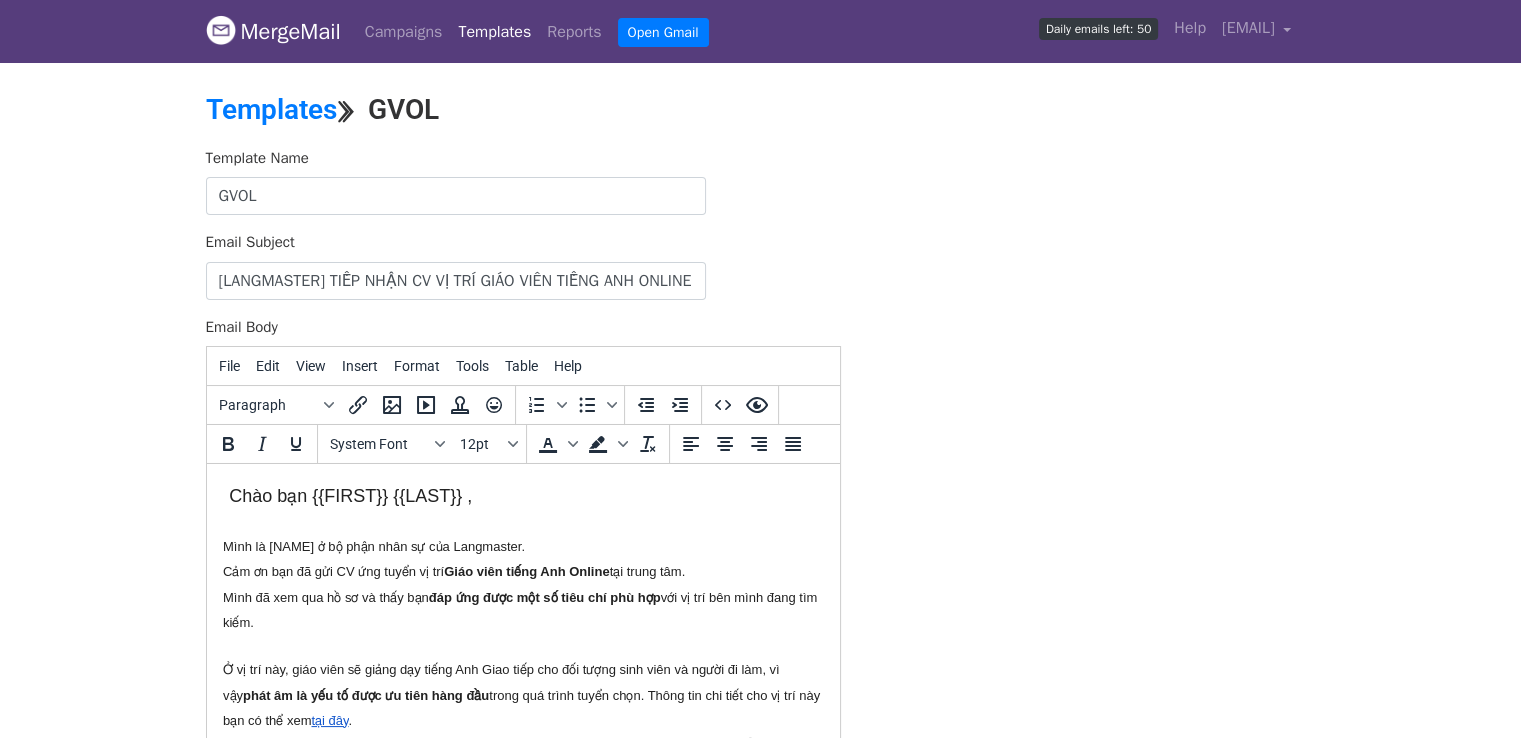 click on "Chào bạn {{HỌ VÀ TÊN}} ," at bounding box center (349, 496) 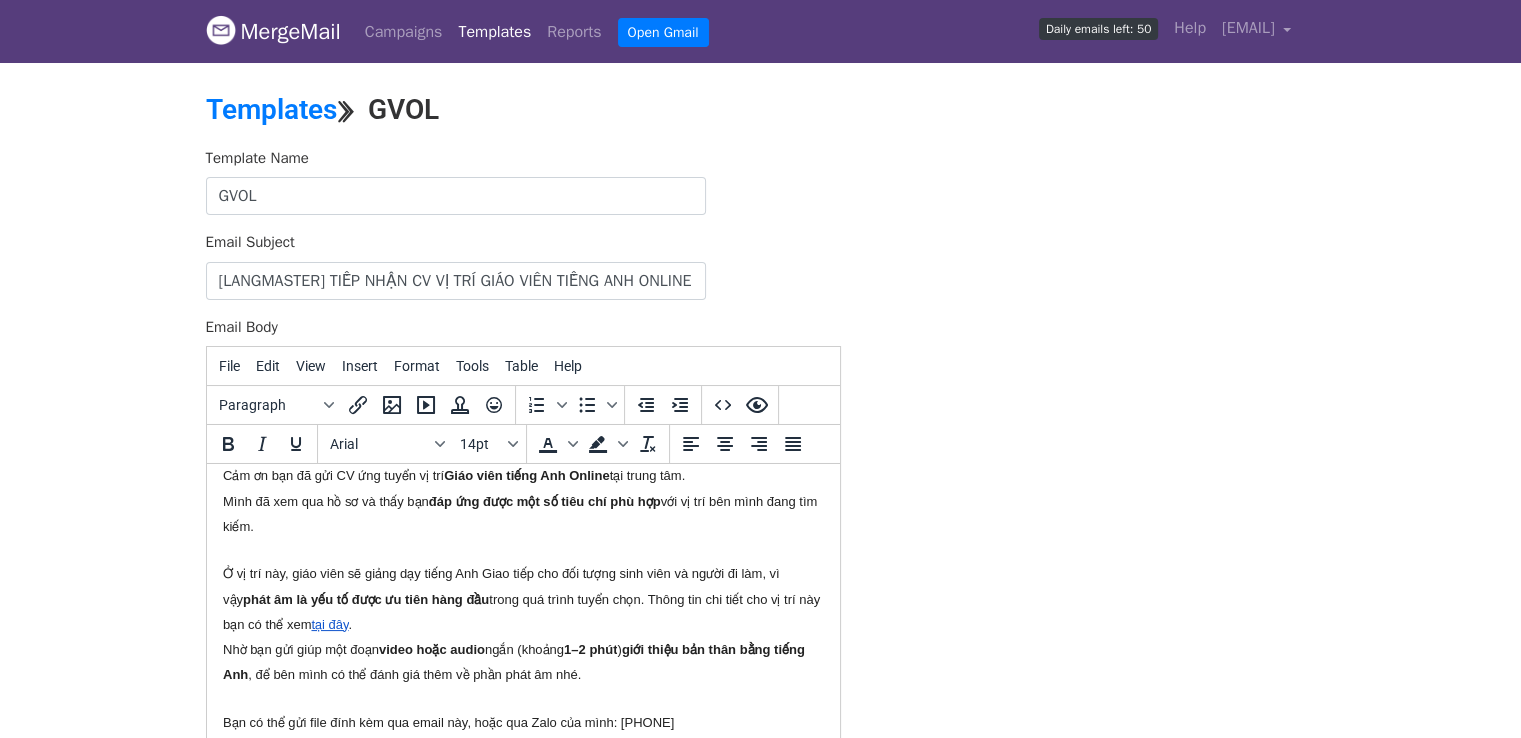 scroll, scrollTop: 0, scrollLeft: 0, axis: both 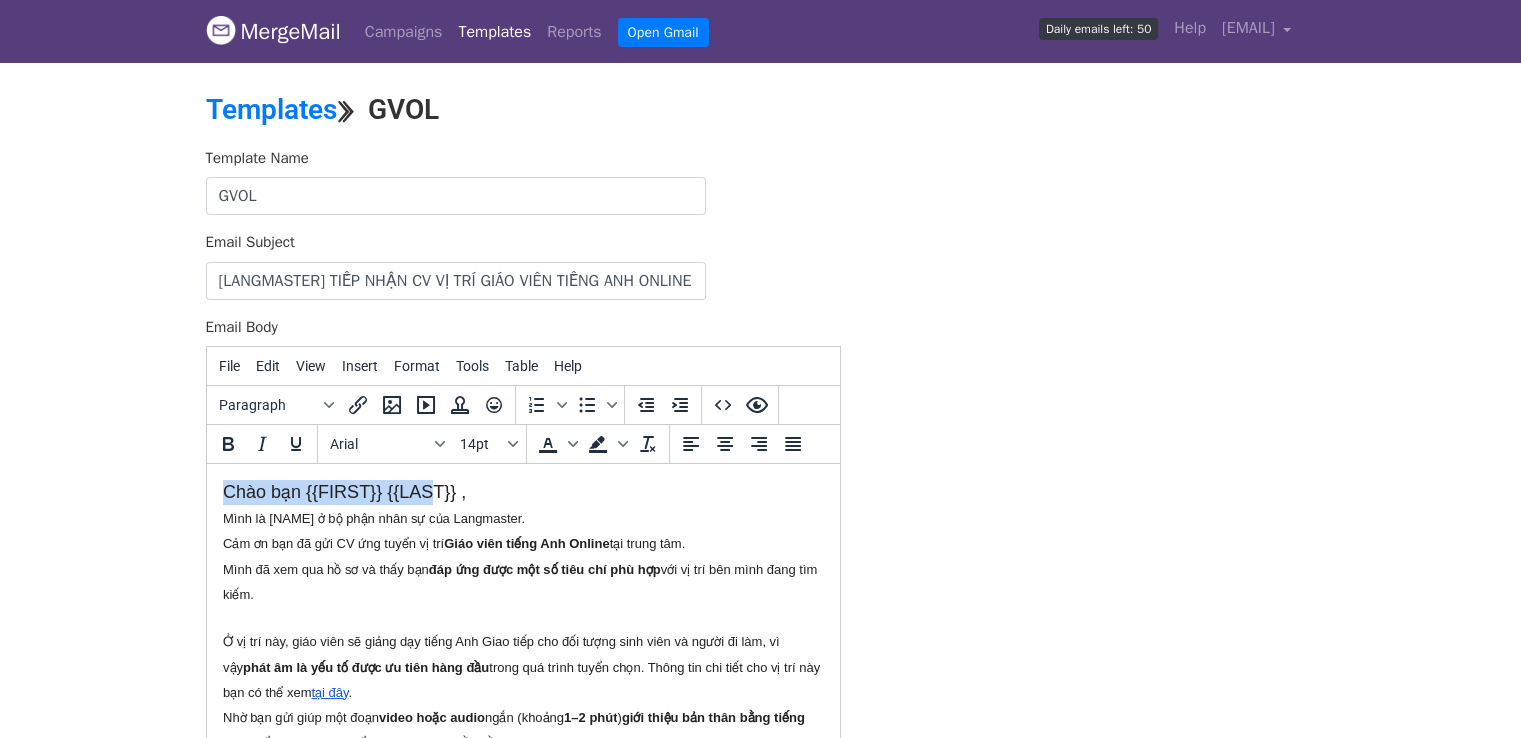 drag, startPoint x: 438, startPoint y: 494, endPoint x: 624, endPoint y: 911, distance: 456.60156 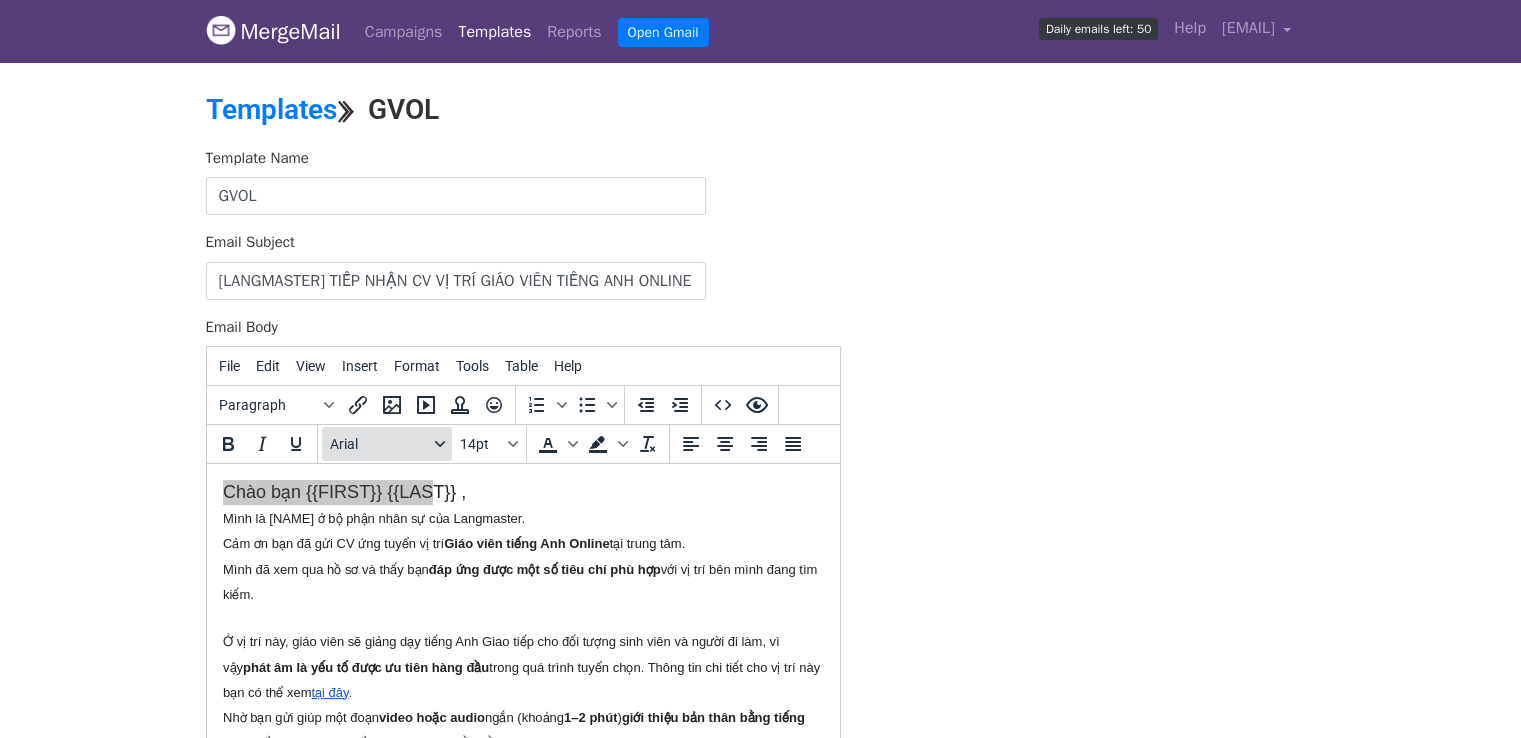 click on "Arial" at bounding box center [379, 444] 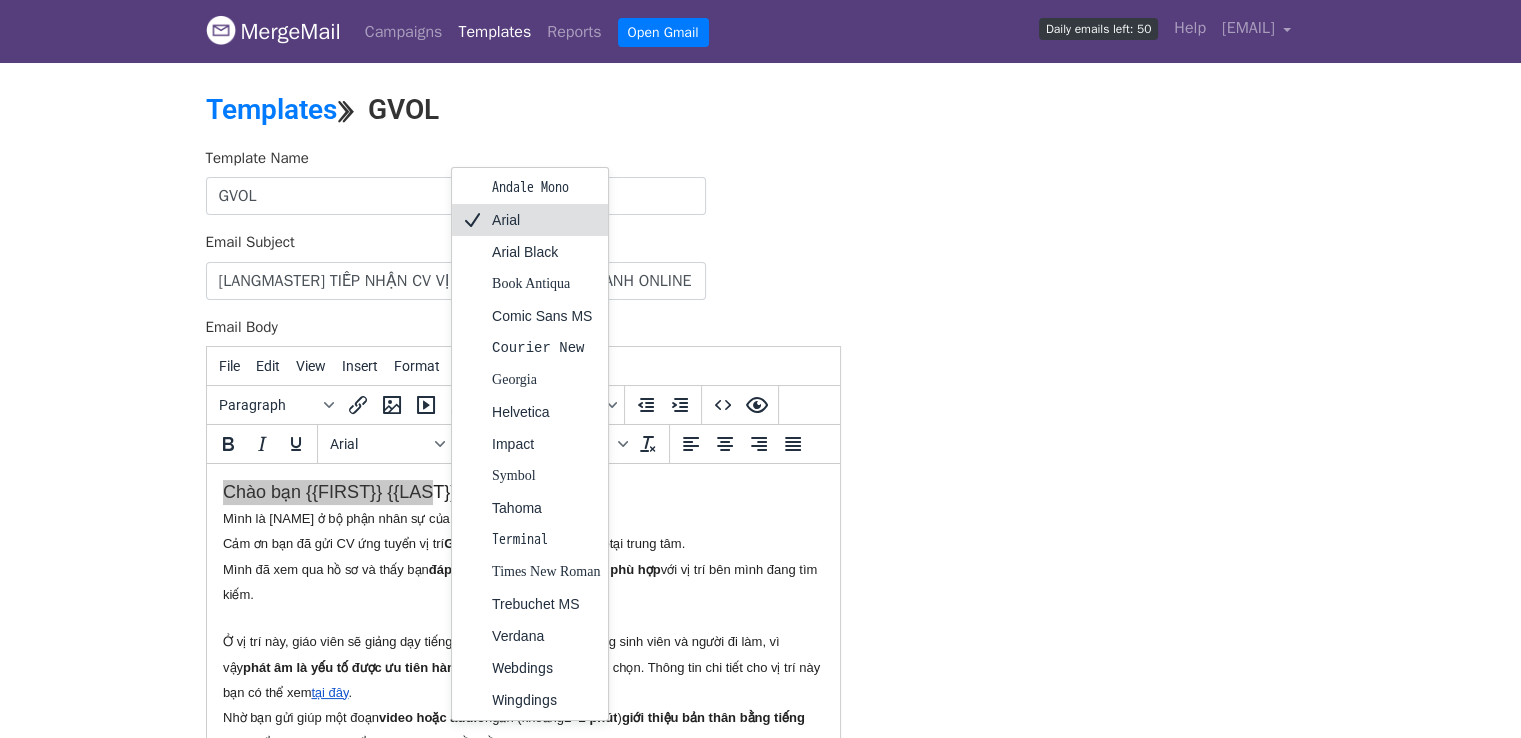 click on "Arial" at bounding box center [546, 220] 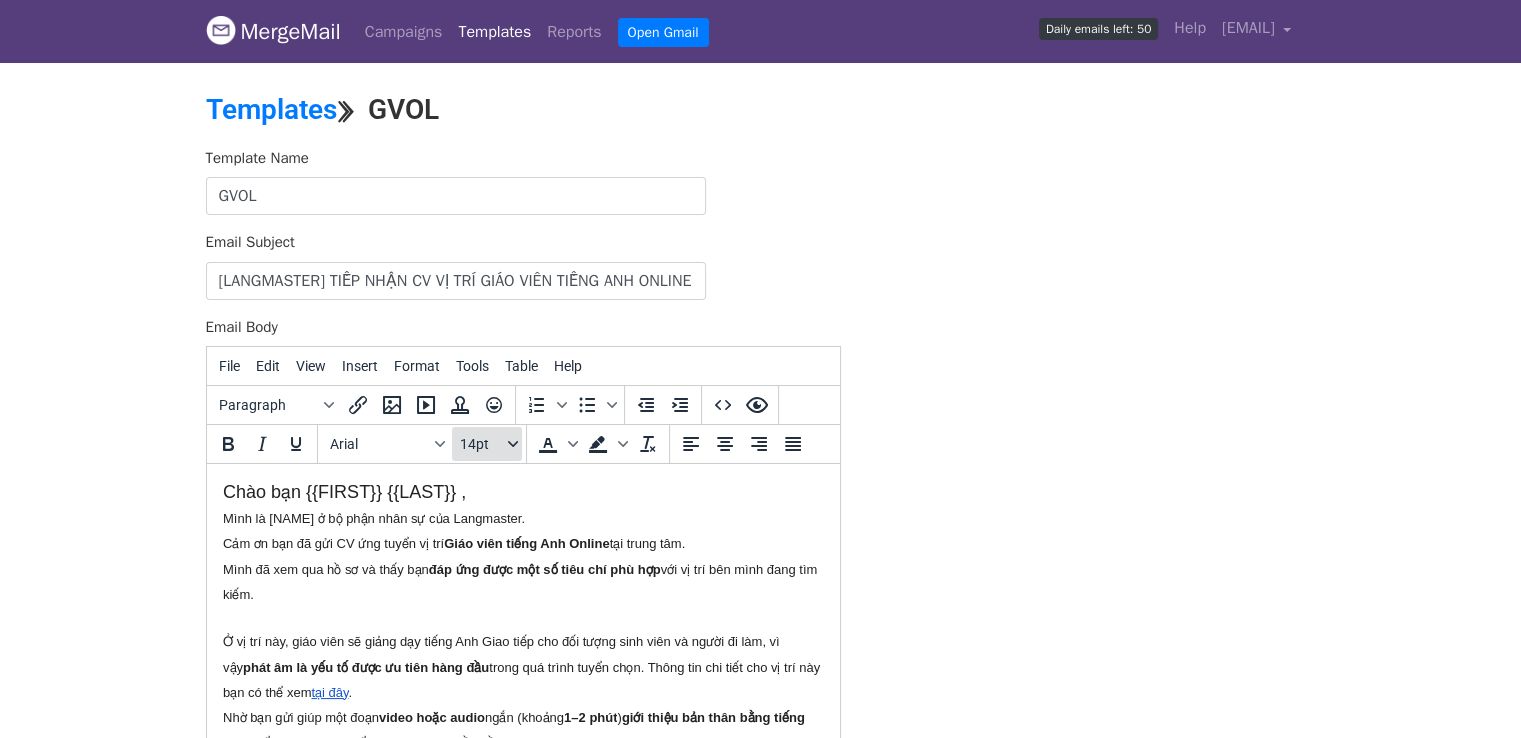click on "14pt" at bounding box center (482, 444) 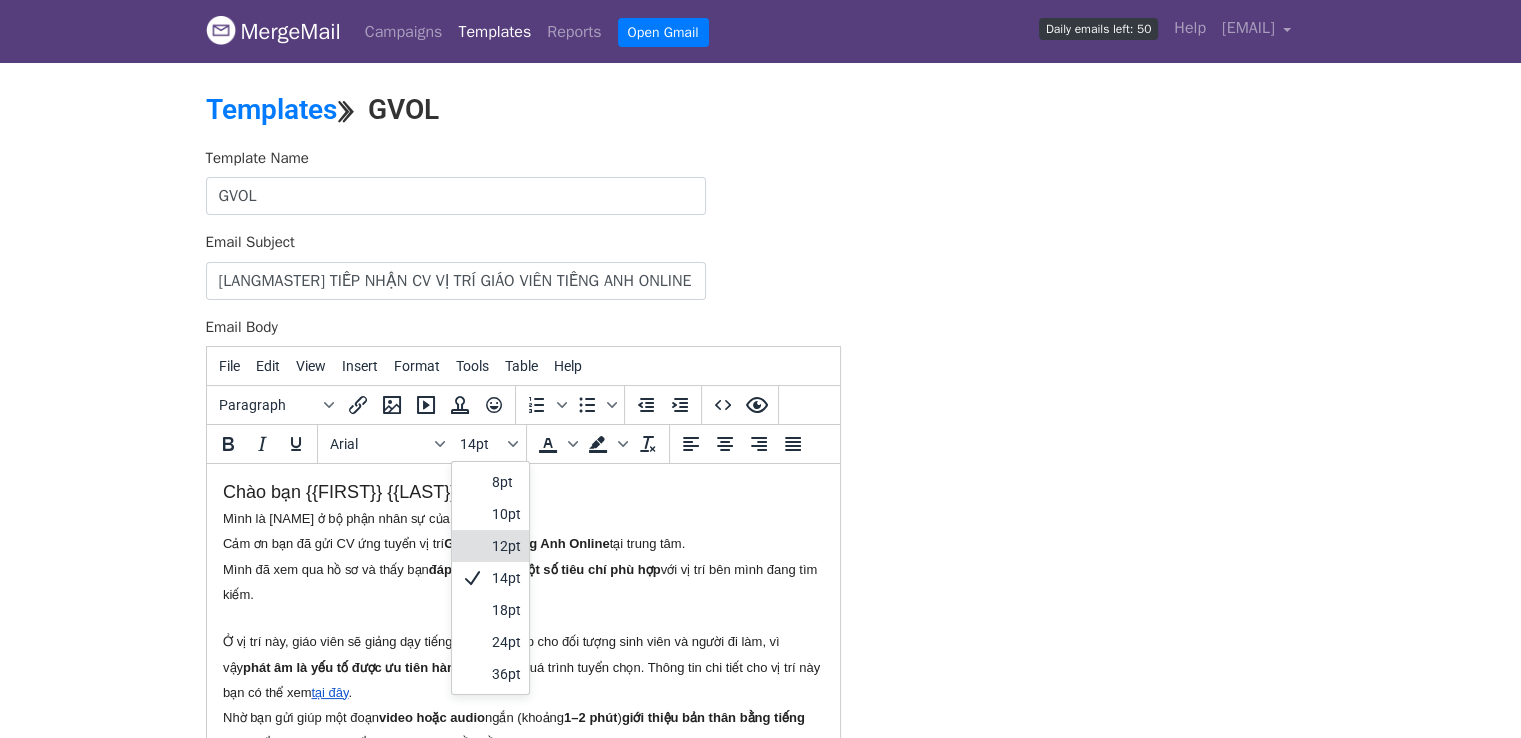 click on "12pt" at bounding box center (506, 546) 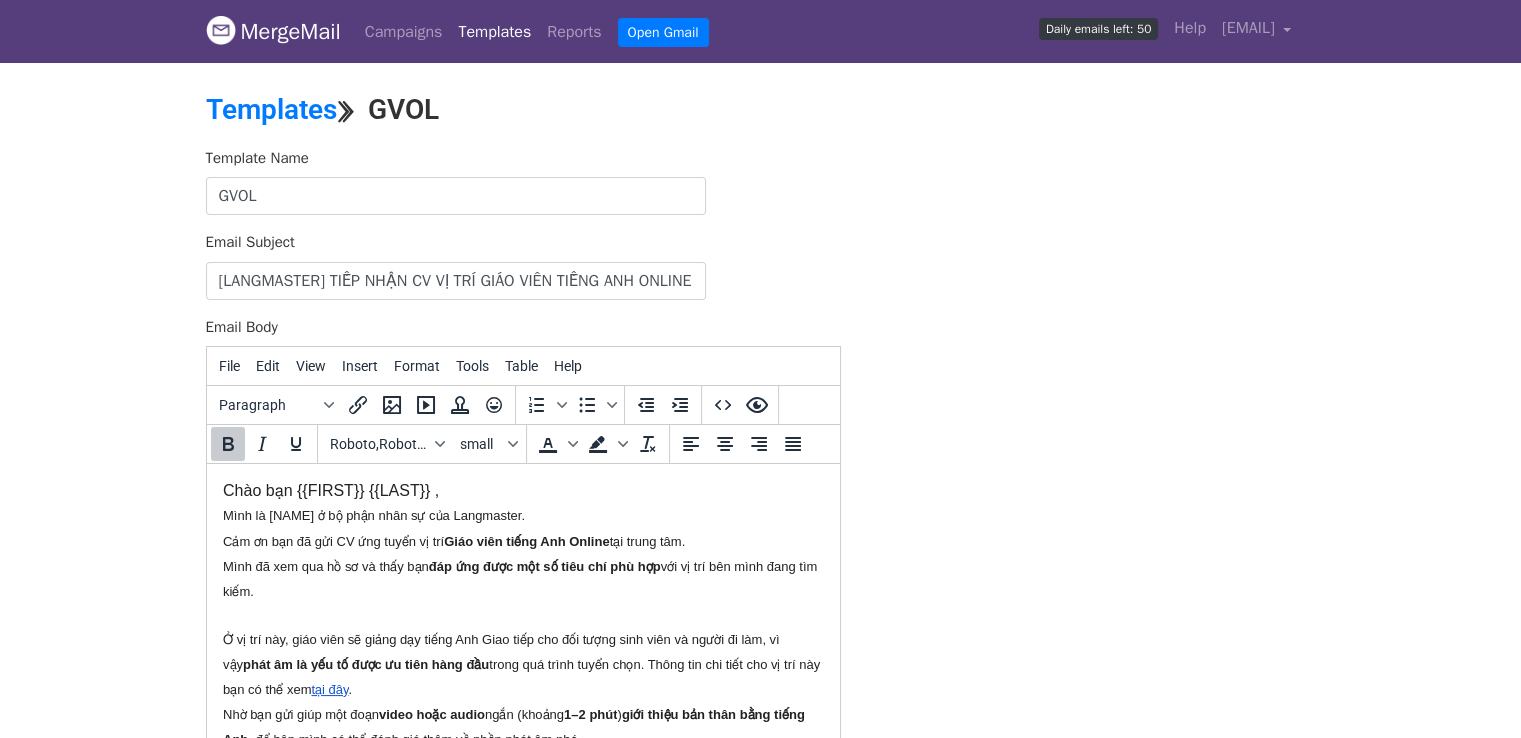 click on "Cảm ơn bạn đã gửi CV ứng tuyển vị trí  Giáo viên tiếng Anh Online  tại trung tâm." at bounding box center [453, 540] 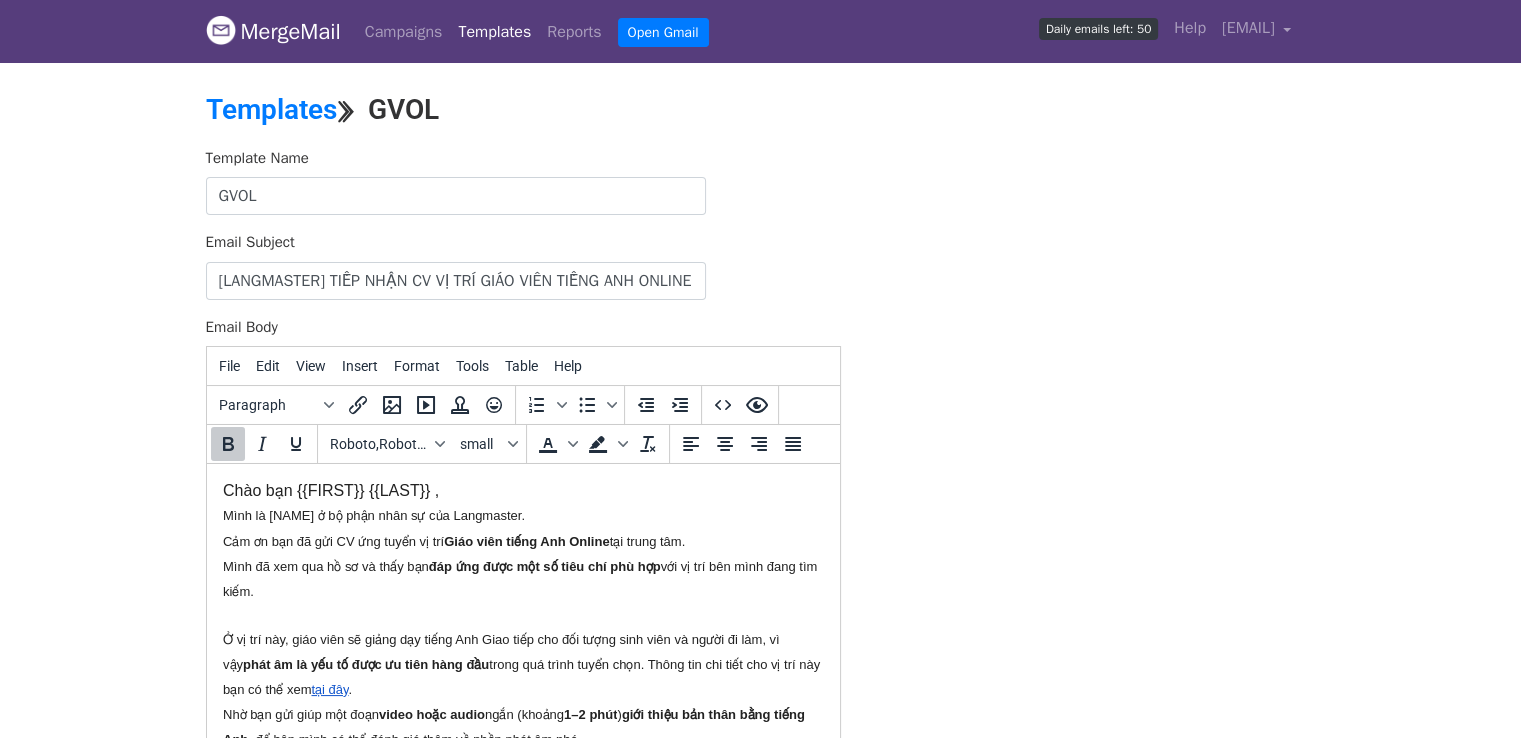 click on "Chào bạn {{HỌ VÀ TÊN}} , Mình là Cúc Phương ở bộ phận nhân sự của Langmaster. Cảm ơn bạn đã gửi CV ứng tuyển vị trí  Giáo viên tiếng Anh Online  tại trung tâm. Mình đã xem qua hồ sơ và thấy bạn  đáp ứng được một số tiêu chí phù hợp  với vị trí bên mình đang tìm kiếm. Ở vị trí này, giáo viên sẽ giảng dạy tiếng Anh Giao tiếp cho đối tượng sinh viên và người đi làm, vì vậy  phát âm là yếu tố được ưu tiên hàng đầu  trong quá trình tuyển chọn. Thông tin chi tiết cho vị trí này bạn có thể xem  tại đây . Nhờ bạn gửi giúp một đoạn  video hoặc audio  ngắn (khoảng  1–2 phút )  giới thiệu bản thân bằng tiếng Anh , để bên mình có thể đánh giá thêm về phần phát âm nhé. Bạn có thể gửi file đính kèm qua email này, hoặc qua Zalo của mình: 098.333.51.41 Trân trọng," at bounding box center (522, 687) 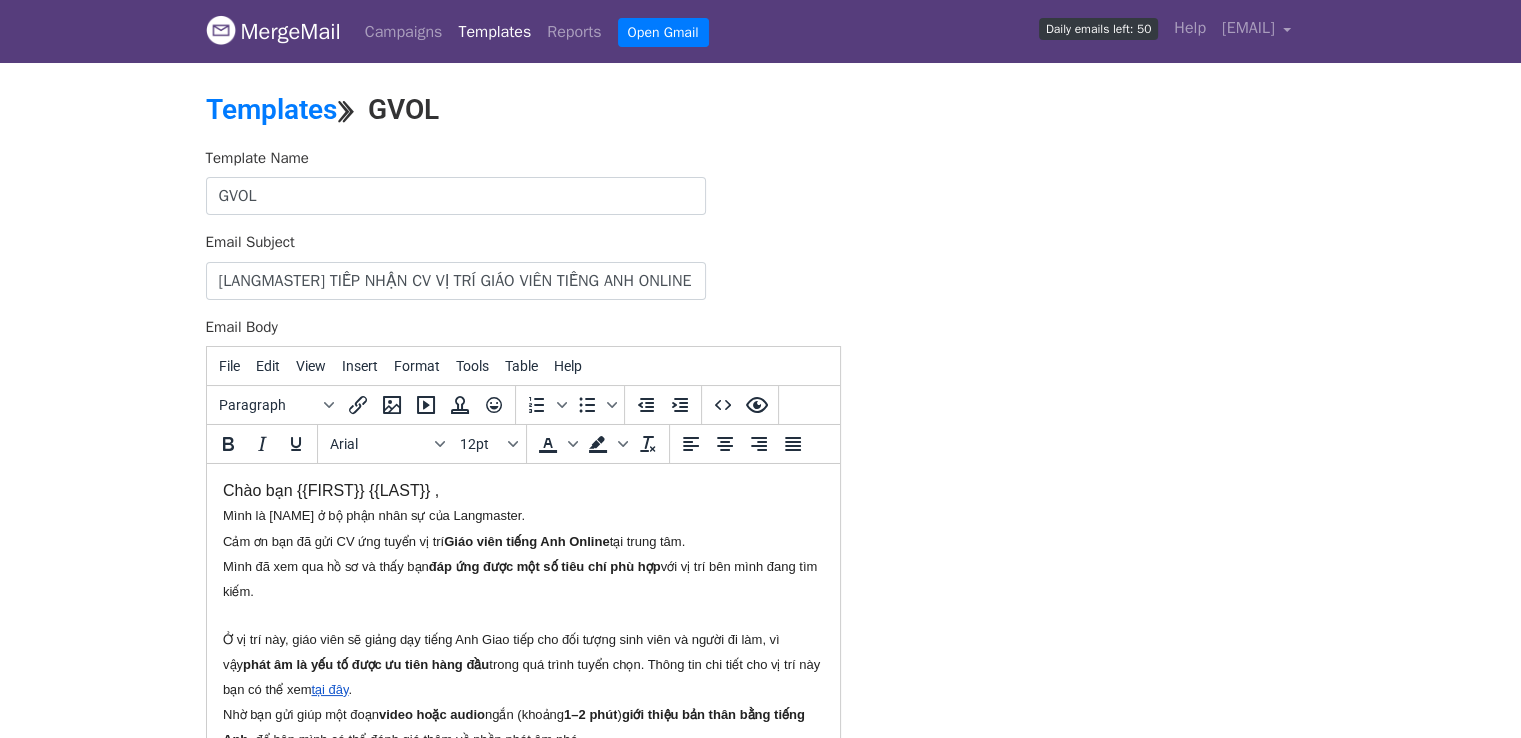 click on "Mình là Cúc Phương ở bộ phận nhân sự của Langmaster." at bounding box center (373, 515) 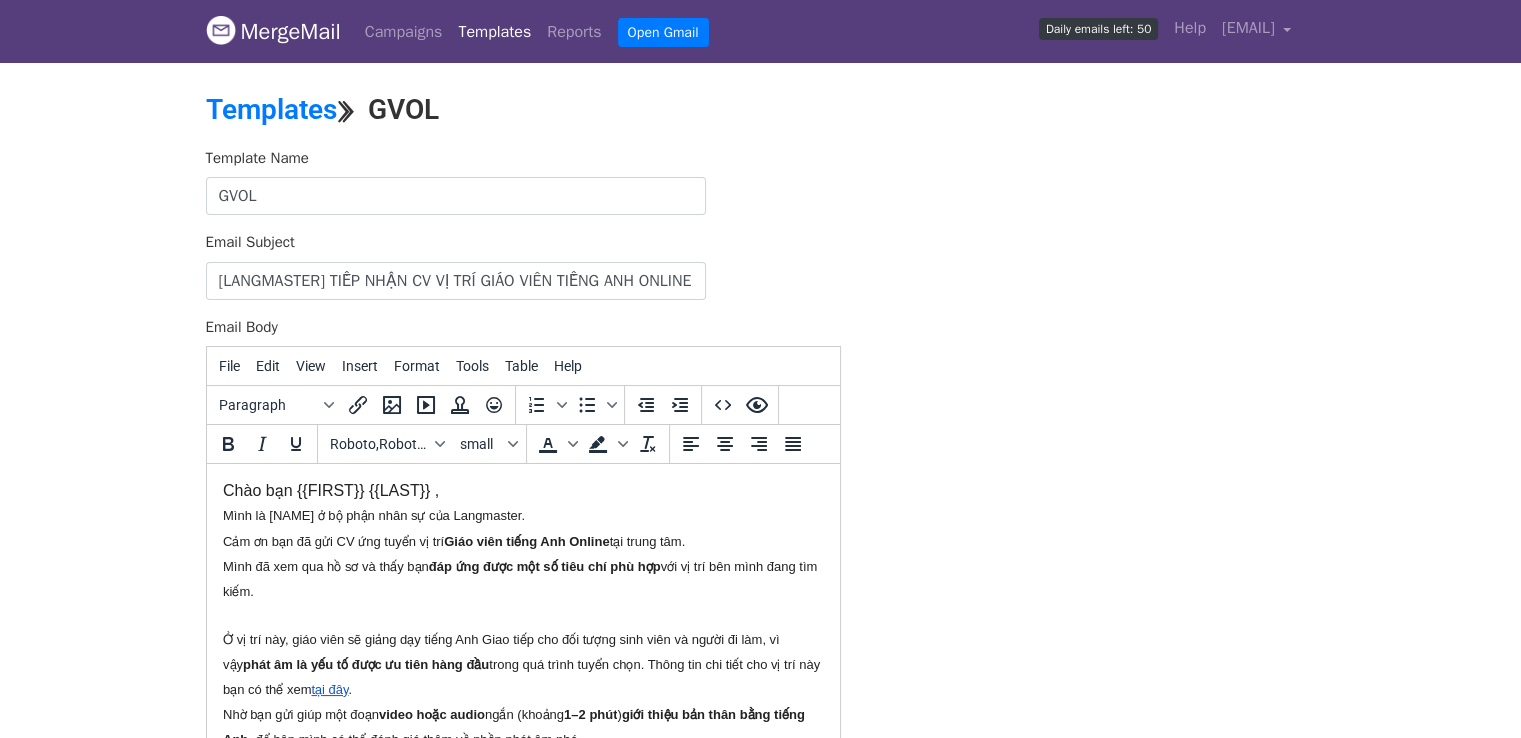 click on "Mình là Cúc Phương ở bộ phận nhân sự của Langmaster." at bounding box center (373, 515) 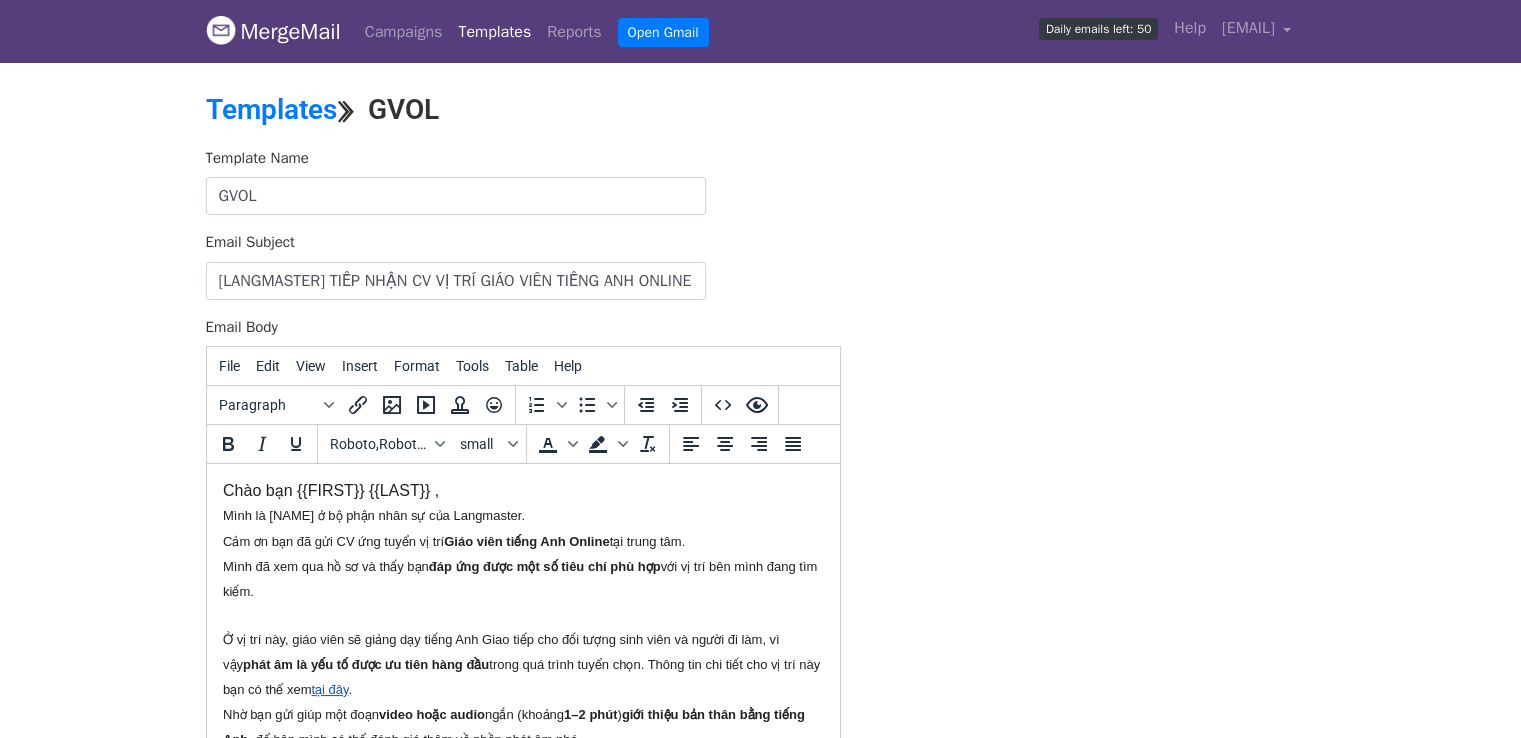 click on "Mình đã xem qua hồ sơ và thấy bạn" at bounding box center [325, 566] 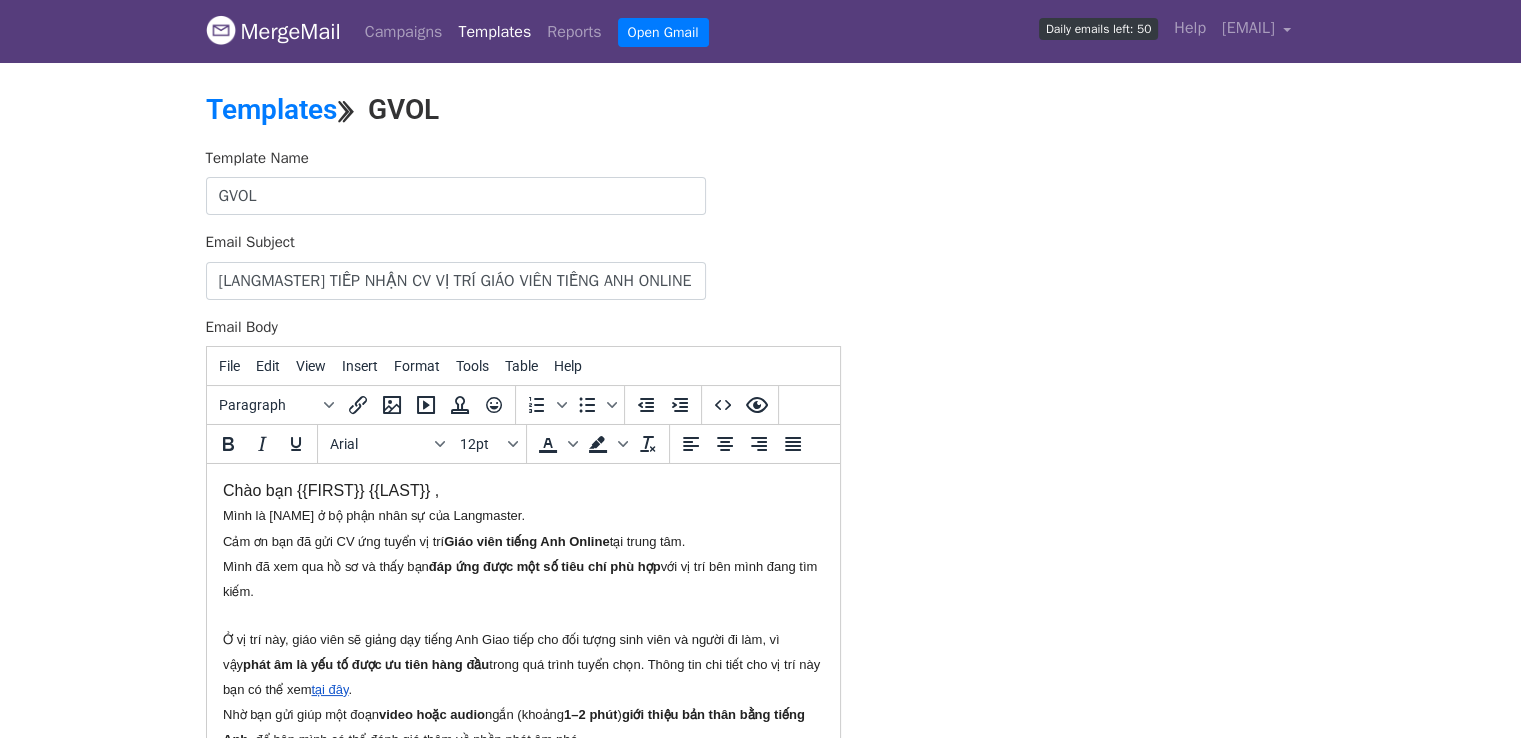 click on "Chào bạn {{HỌ VÀ TÊN}} ," at bounding box center [330, 490] 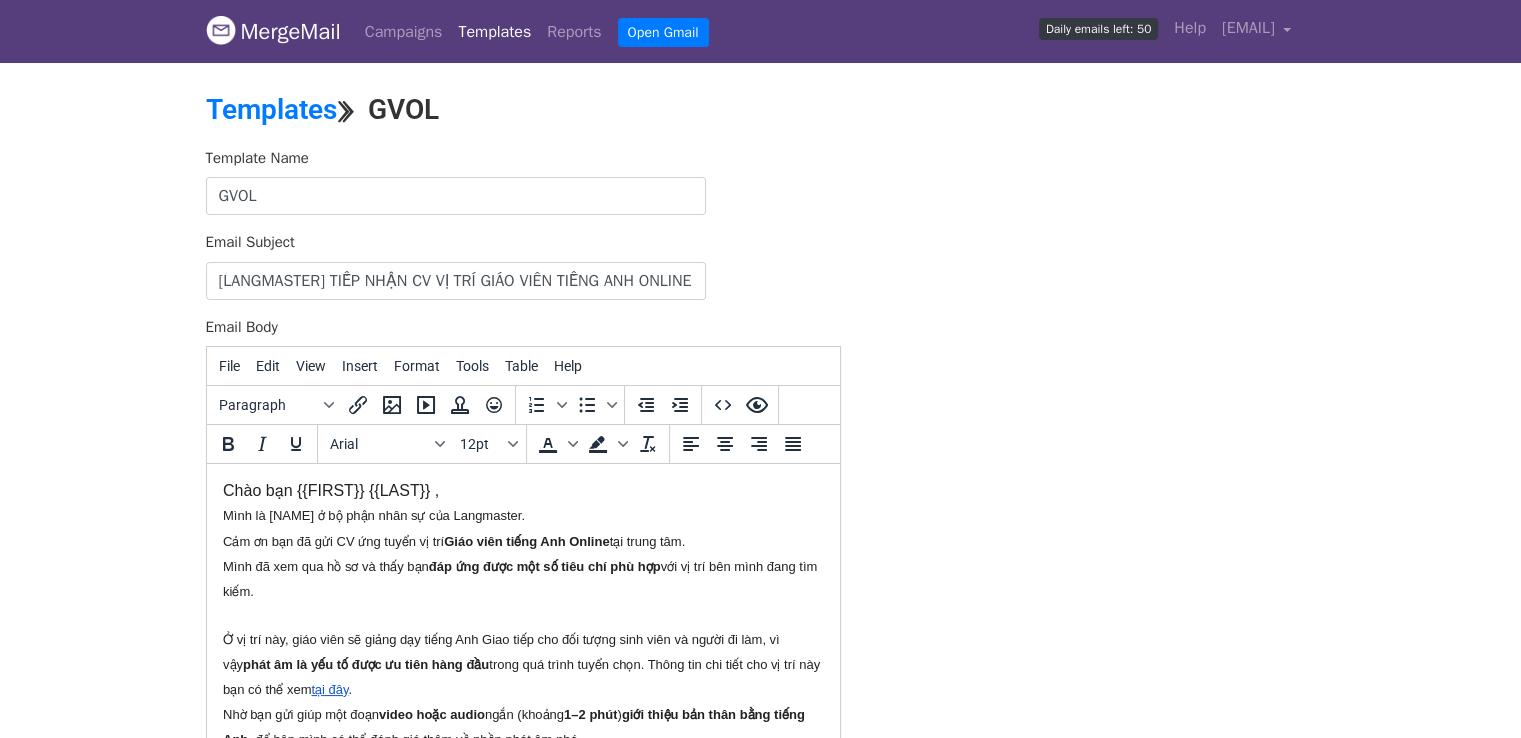 click on "Mình là Cúc Phương ở bộ phận nhân sự của Langmaster." at bounding box center (373, 515) 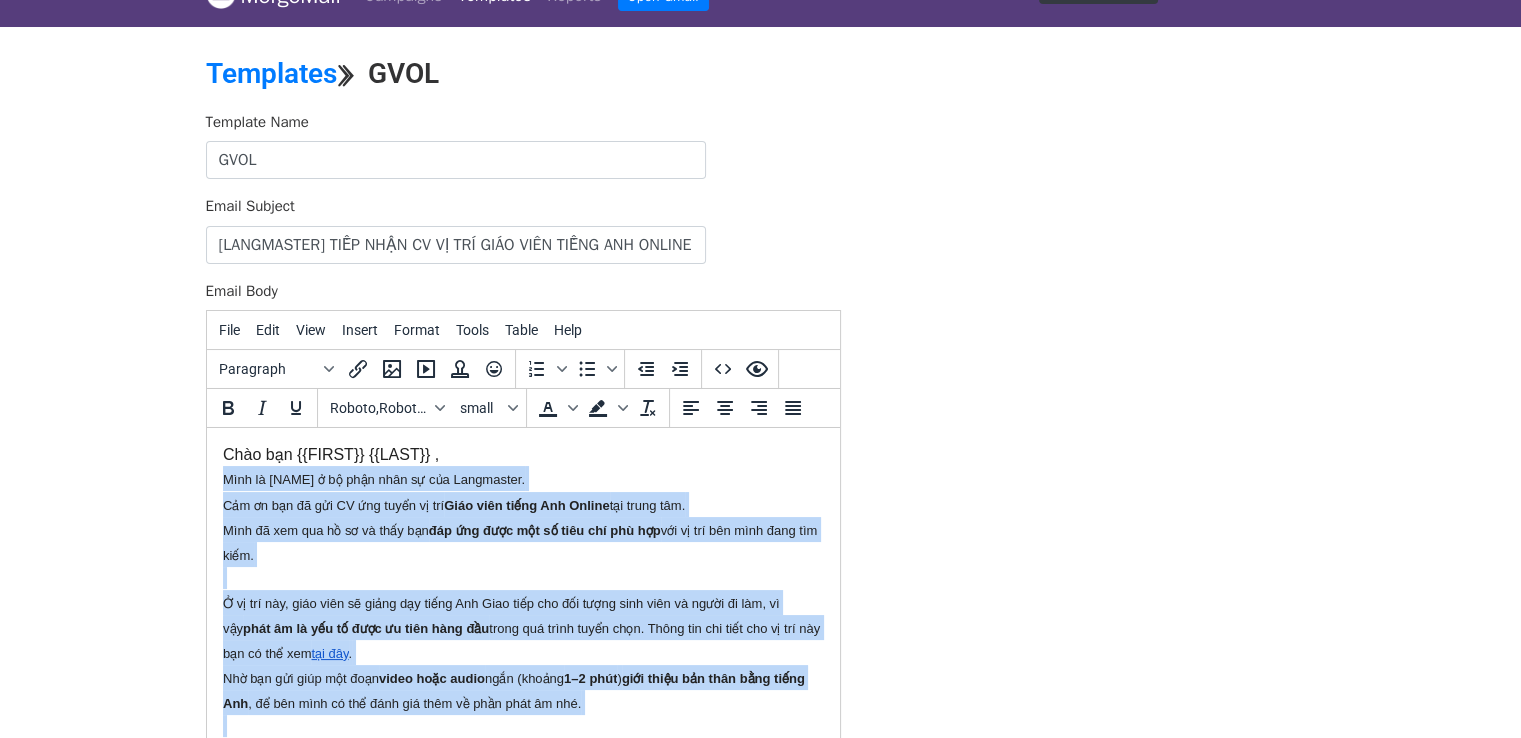scroll, scrollTop: 133, scrollLeft: 0, axis: vertical 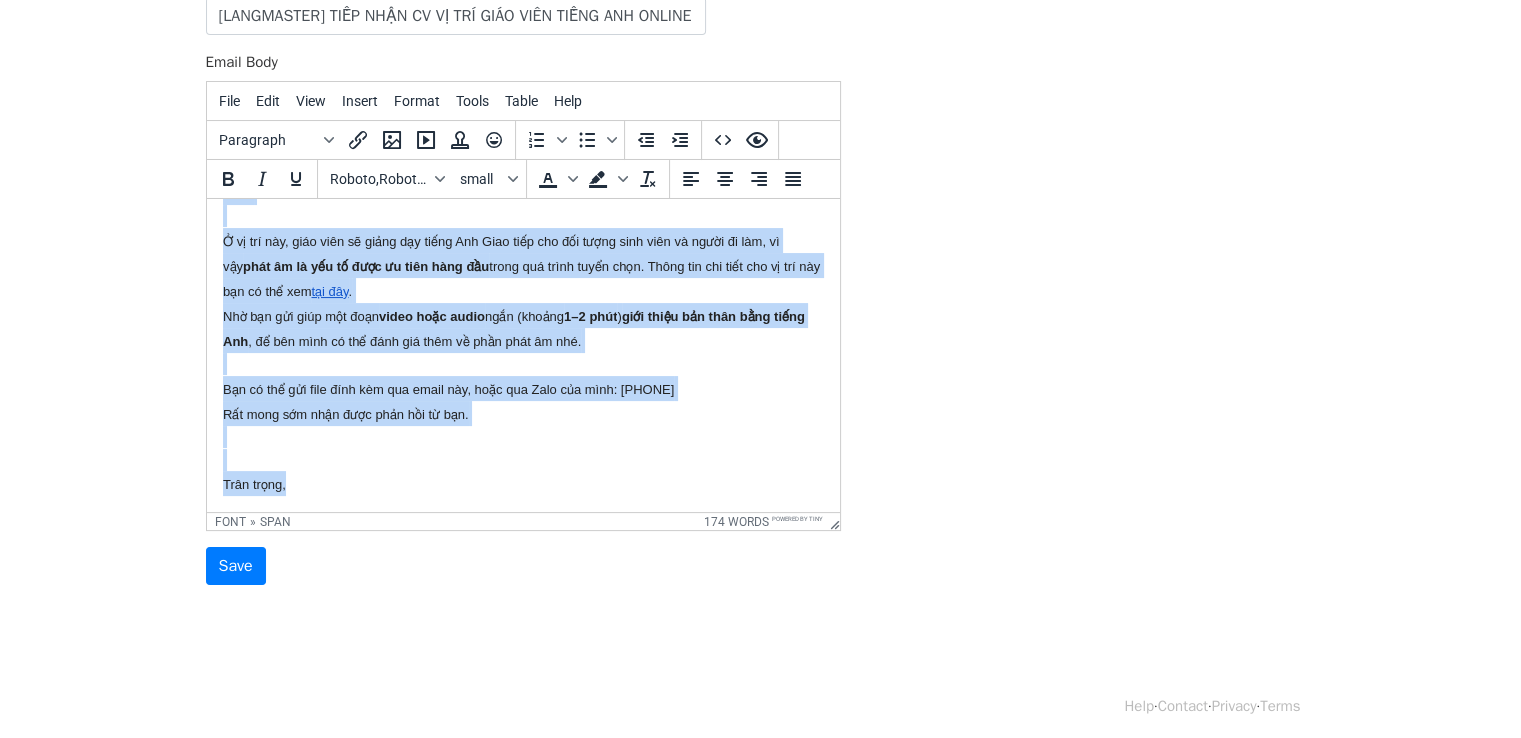 drag, startPoint x: 222, startPoint y: 253, endPoint x: 607, endPoint y: 543, distance: 482.00104 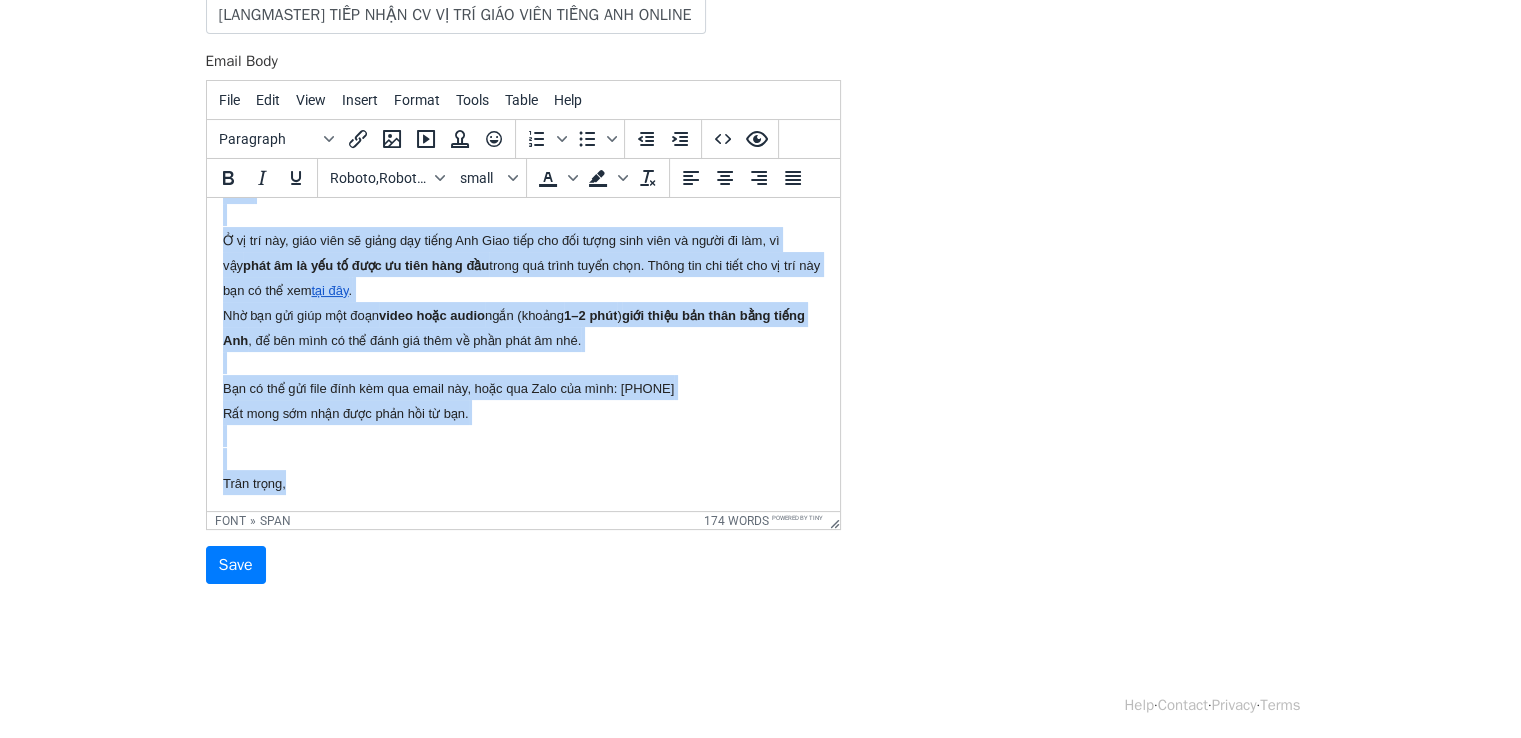 click on "Chào bạn {{HỌ VÀ TÊN}} , Mình là Cúc Phương ở bộ phận nhân sự của Langmaster. Cảm ơn bạn đã gửi CV ứng tuyển vị trí  Giáo viên tiếng Anh Online  tại trung tâm. Mình đã xem qua hồ sơ và thấy bạn  đáp ứng được một số tiêu chí phù hợp  với vị trí bên mình đang tìm kiếm. Ở vị trí này, giáo viên sẽ giảng dạy tiếng Anh Giao tiếp cho đối tượng sinh viên và người đi làm, vì vậy  phát âm là yếu tố được ưu tiên hàng đầu  trong quá trình tuyển chọn. Thông tin chi tiết cho vị trí này bạn có thể xem  tại đây . Nhờ bạn gửi giúp một đoạn  video hoặc audio  ngắn (khoảng  1–2 phút )  giới thiệu bản thân bằng tiếng Anh , để bên mình có thể đánh giá thêm về phần phát âm nhé. Bạn có thể gửi file đính kèm qua email này, hoặc qua Zalo của mình: 098.333.51.41 Trân trọng," at bounding box center (522, 288) 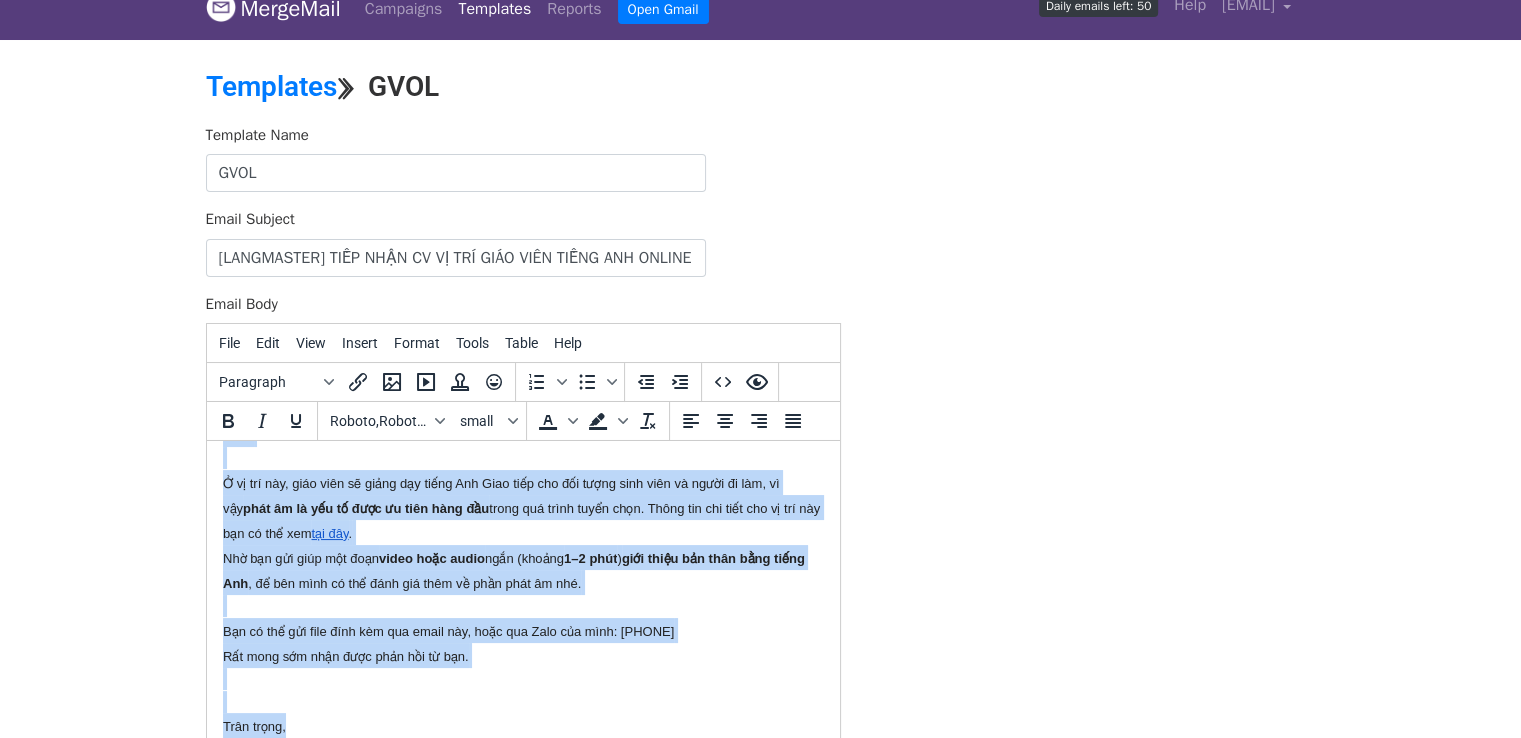 scroll, scrollTop: 0, scrollLeft: 0, axis: both 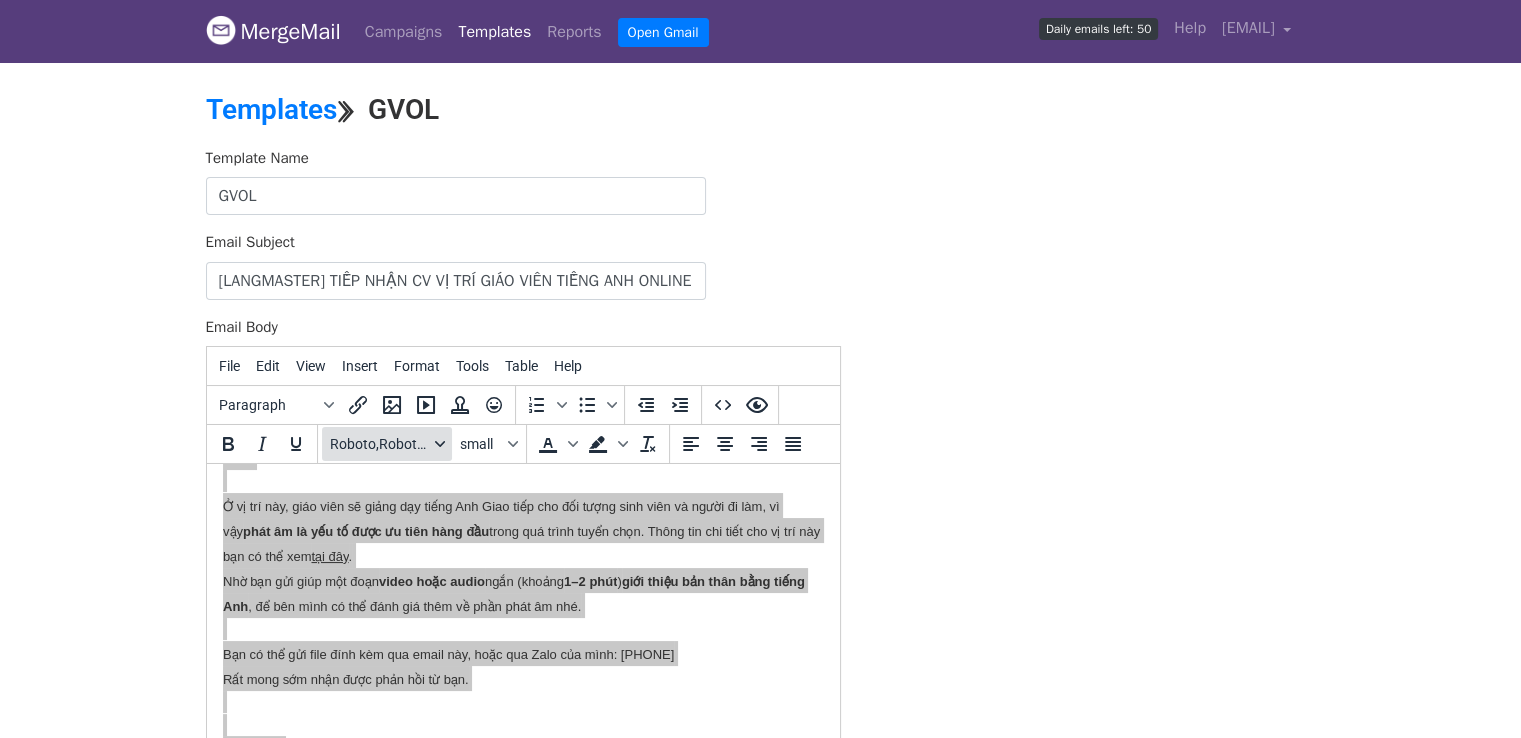 click on "Roboto,RobotoDraft,Helvetica,Arial,sans-serif" at bounding box center [379, 444] 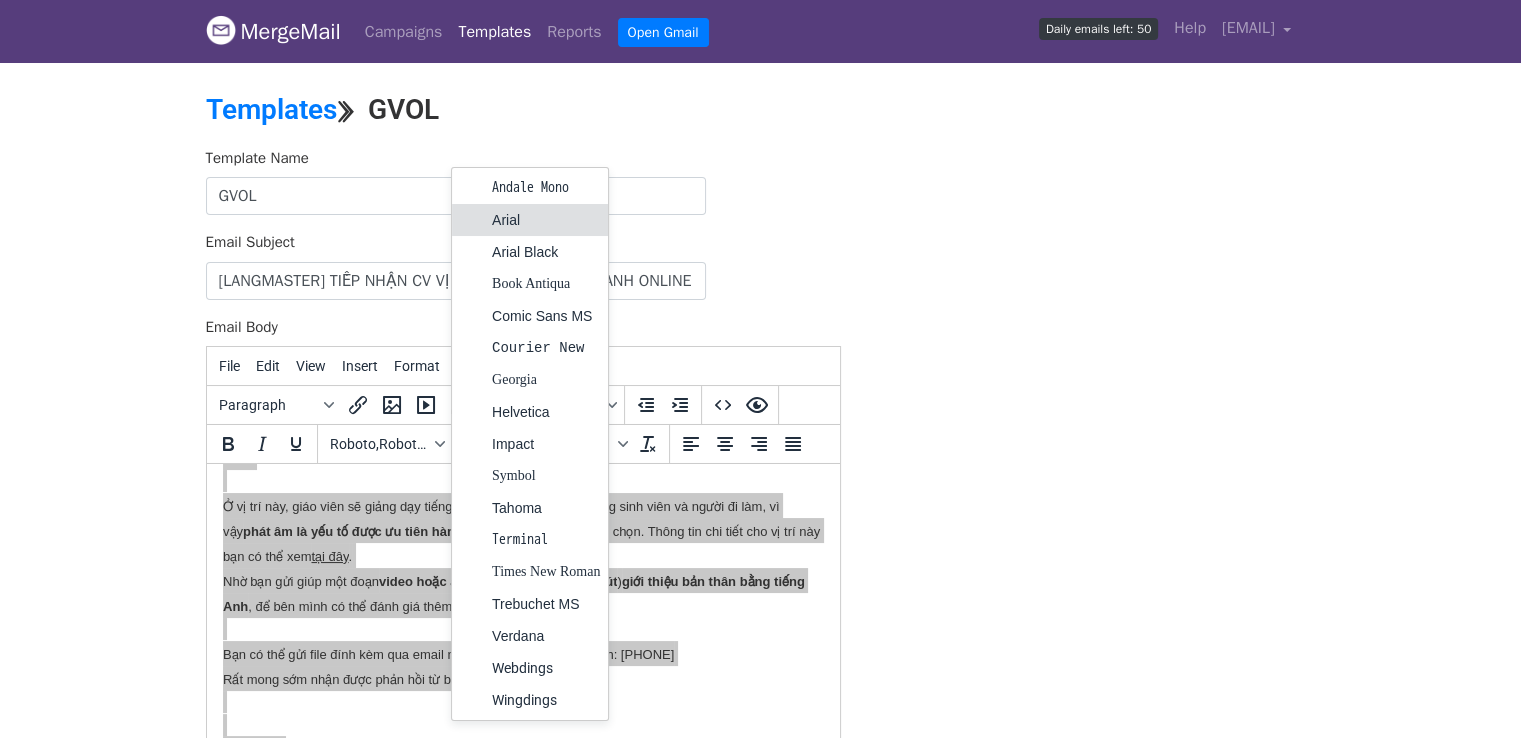 click on "Arial" at bounding box center [546, 220] 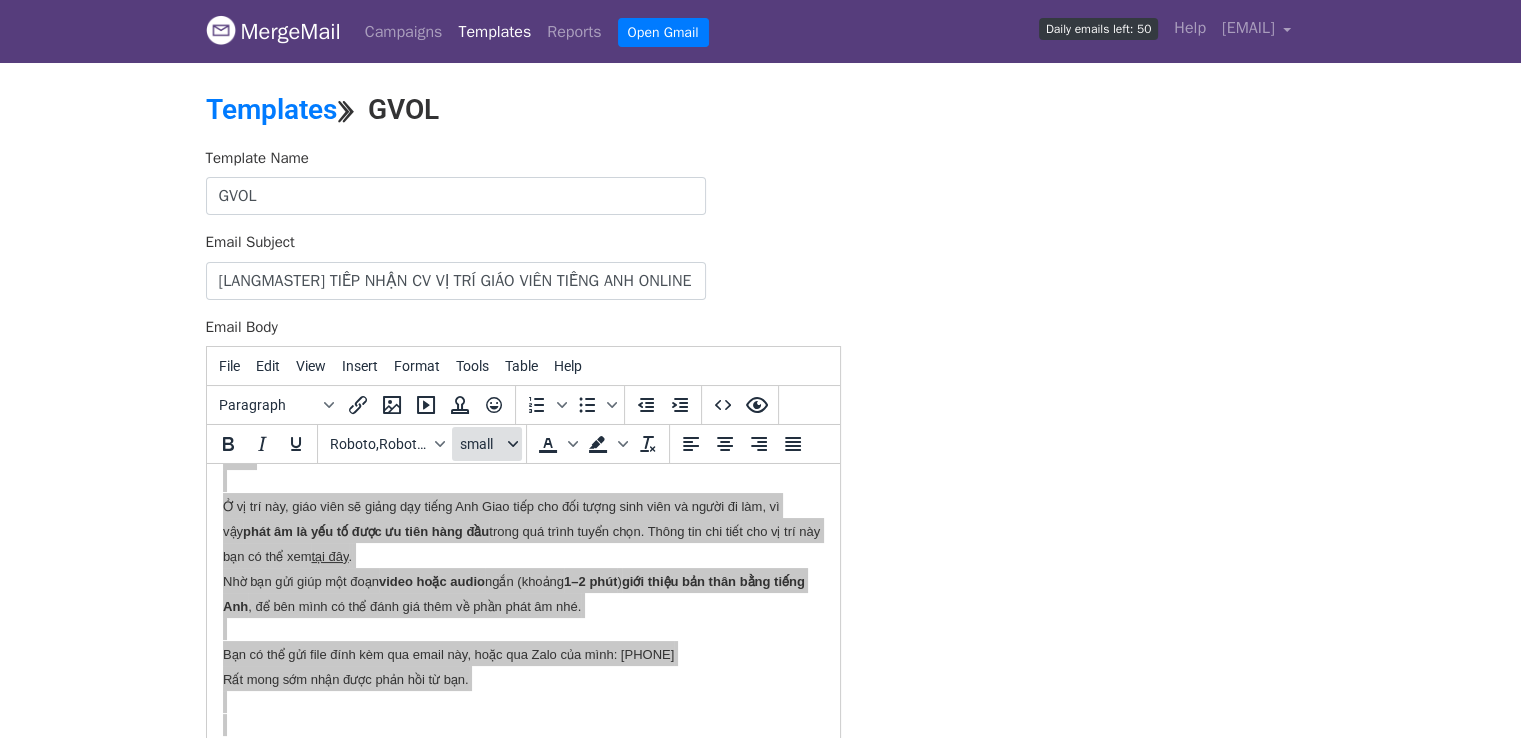 click on "small" at bounding box center [487, 444] 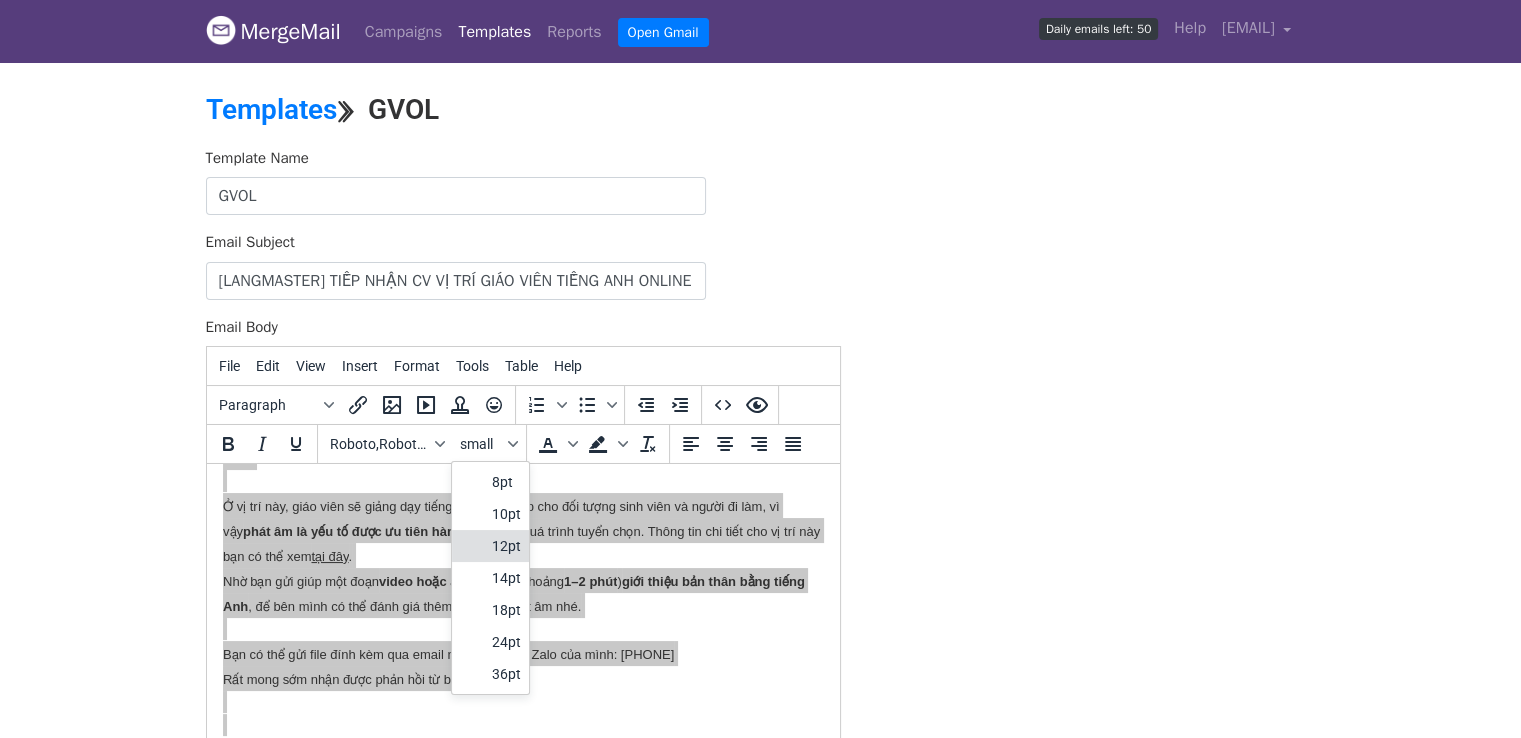 click on "12pt" at bounding box center [506, 546] 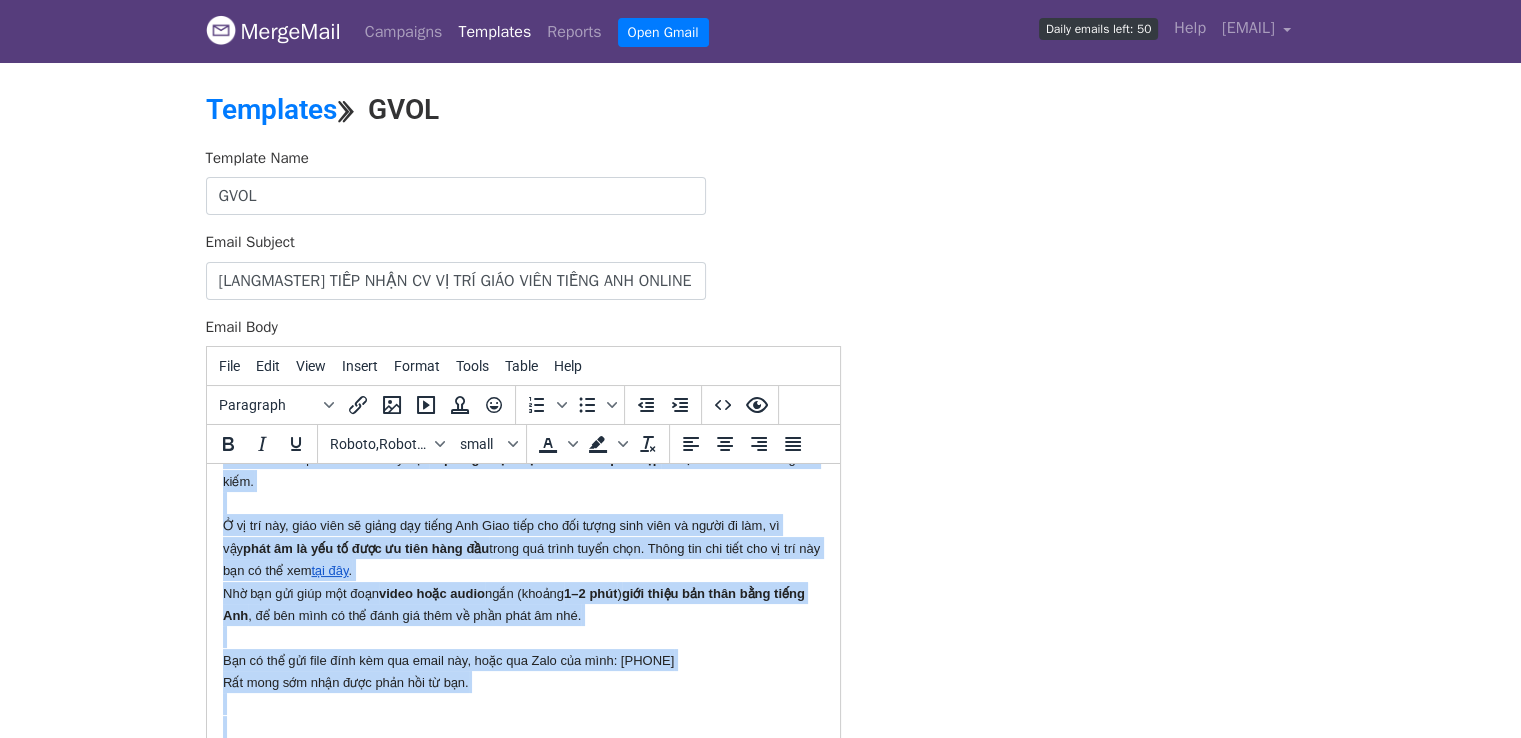 click on "trong quá trình tuyển chọn. Thông tin chi tiết cho vị trí này bạn có thể xem" at bounding box center (520, 559) 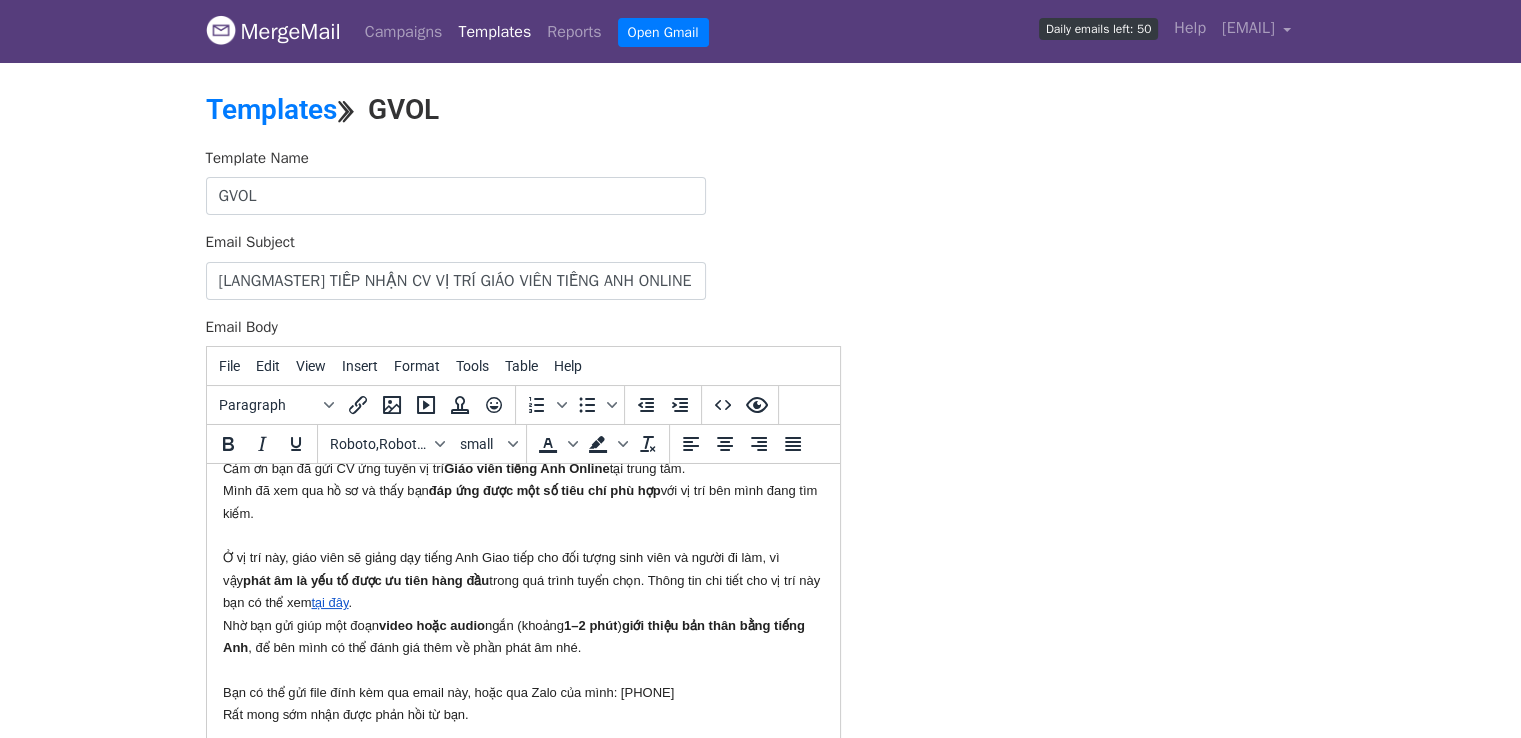 scroll, scrollTop: 0, scrollLeft: 0, axis: both 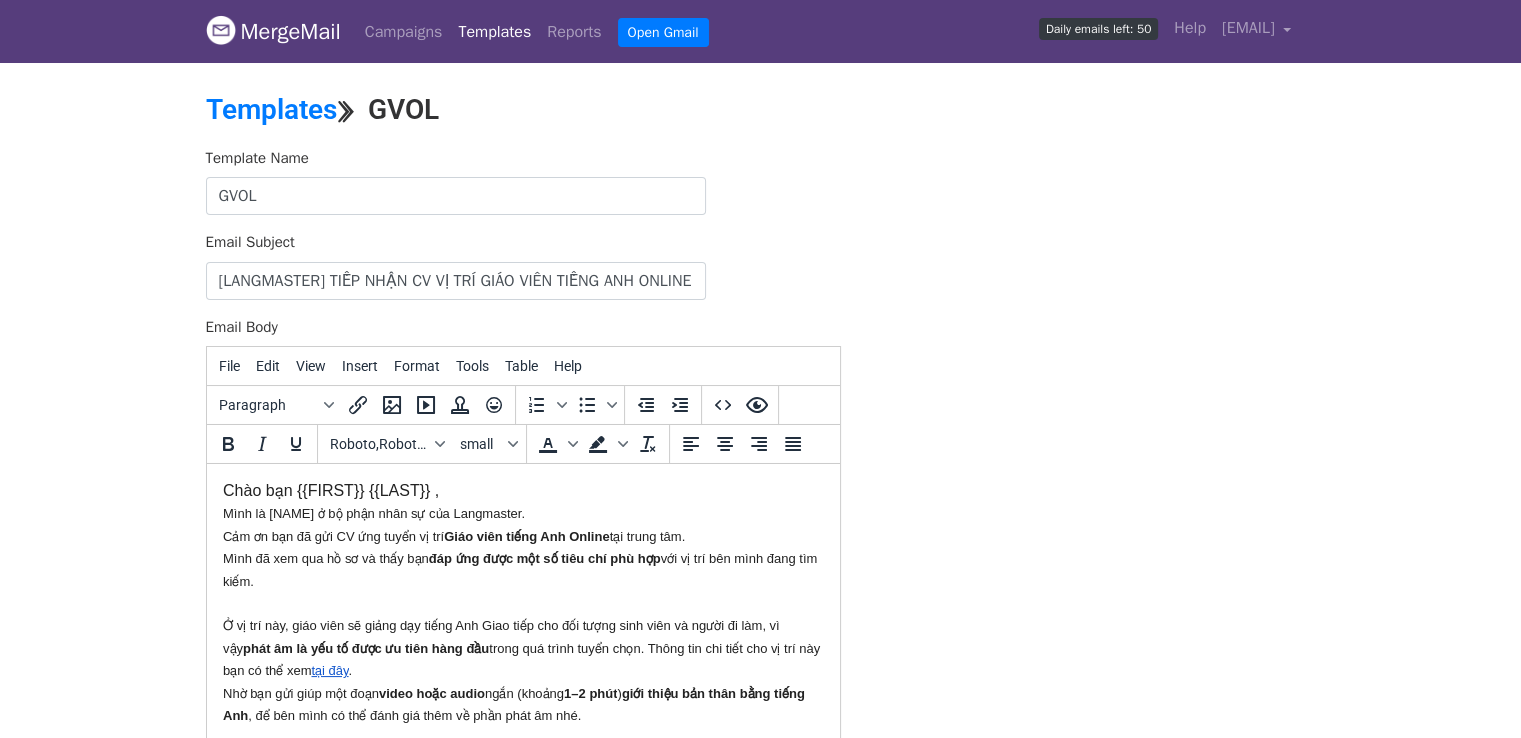 click on "Mình đã xem qua hồ sơ và thấy bạn  đáp ứng được một số tiêu chí phù hợp  với vị trí bên mình đang tìm kiếm." at bounding box center (519, 568) 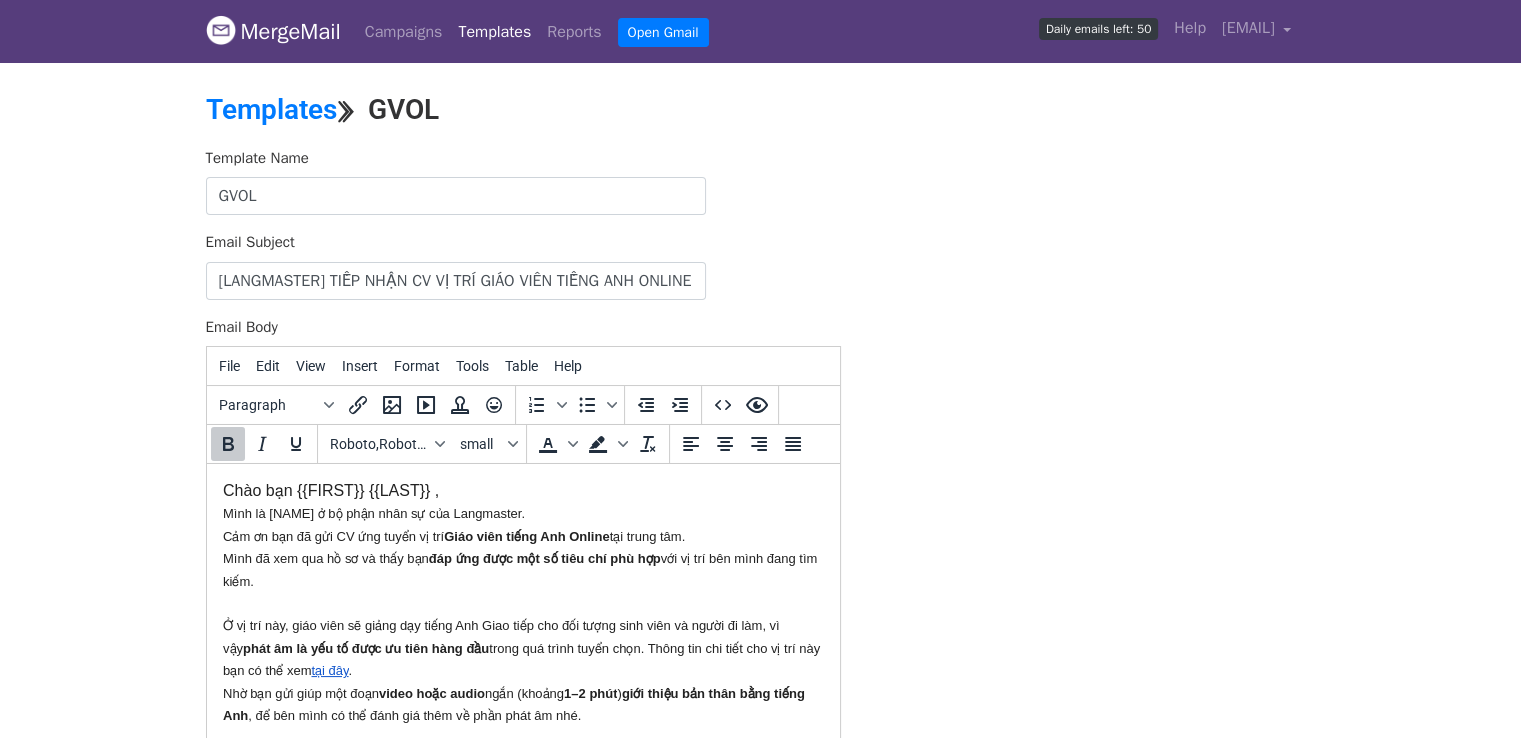 click on "đáp ứng được một số tiêu chí phù hợp" at bounding box center (544, 558) 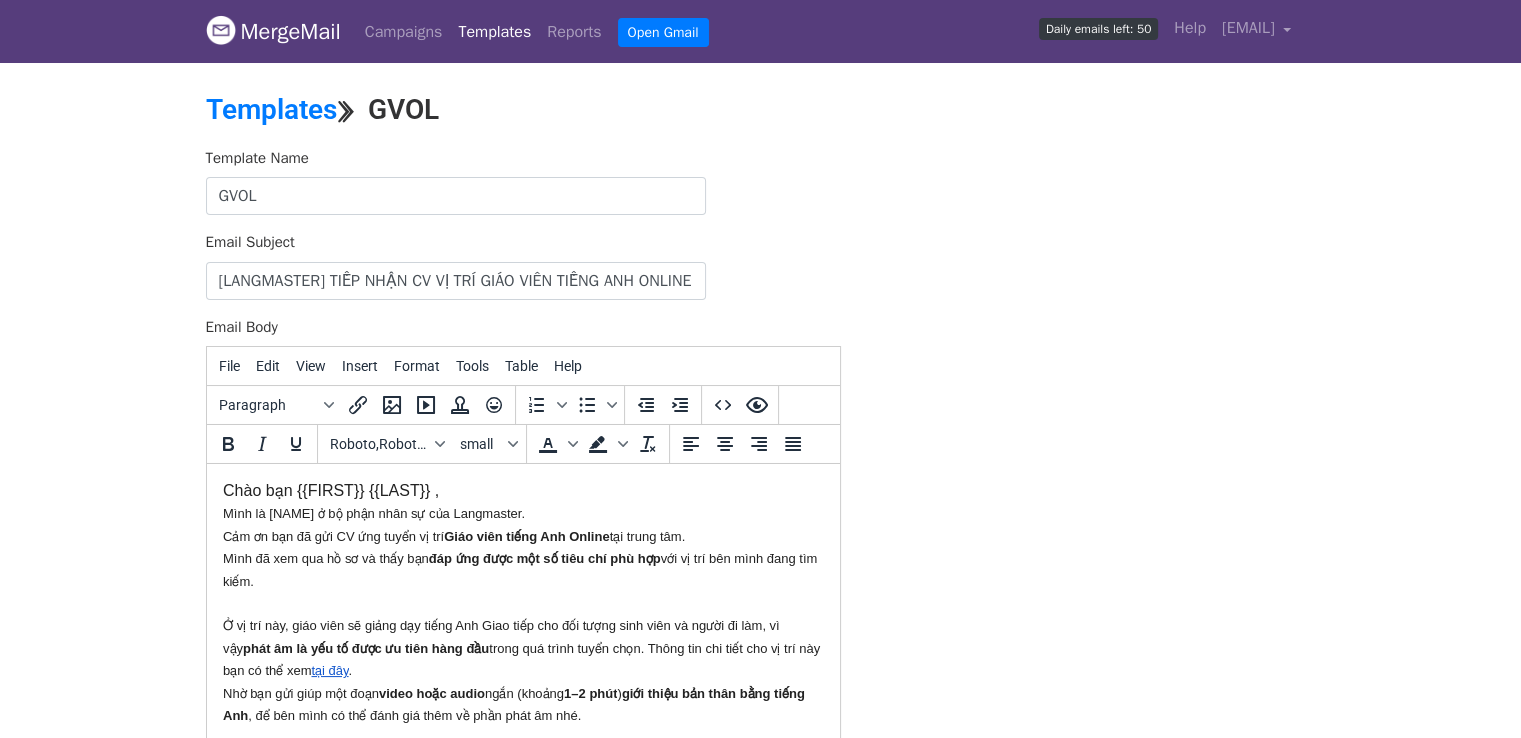 drag, startPoint x: 219, startPoint y: 518, endPoint x: 498, endPoint y: 597, distance: 289.96896 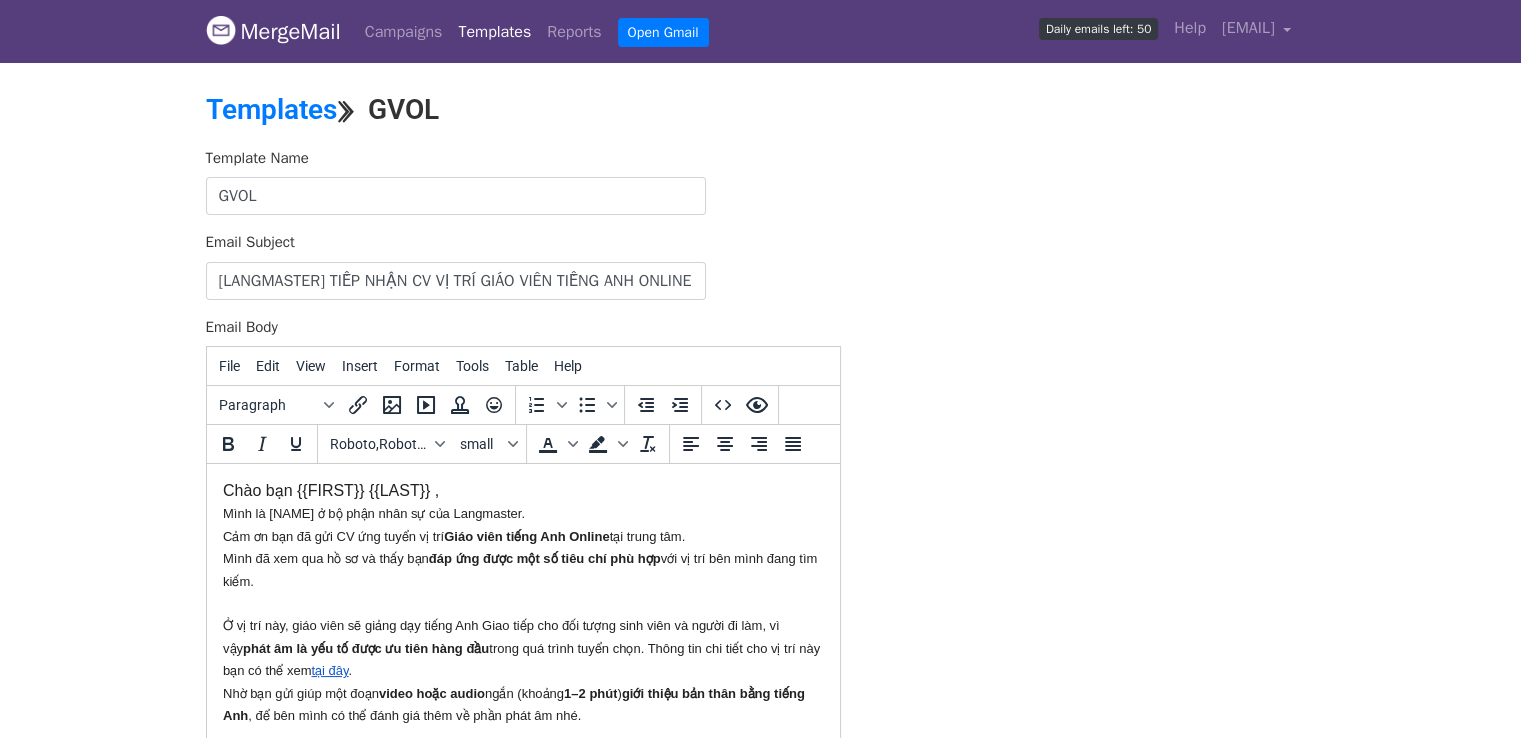 click on "Mình là Cúc Phương ở bộ phận nhân sự của Langmaster." at bounding box center (373, 513) 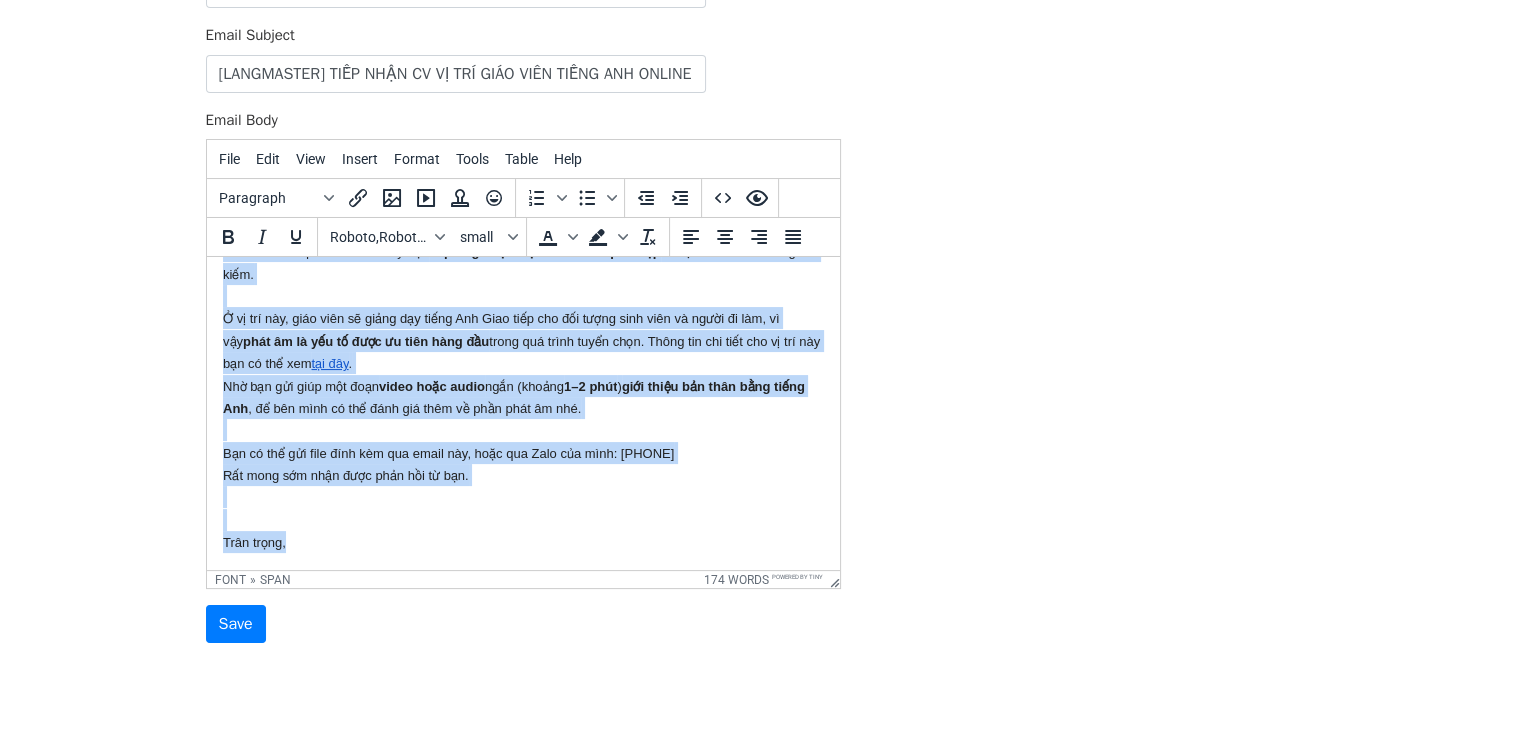 scroll, scrollTop: 272, scrollLeft: 0, axis: vertical 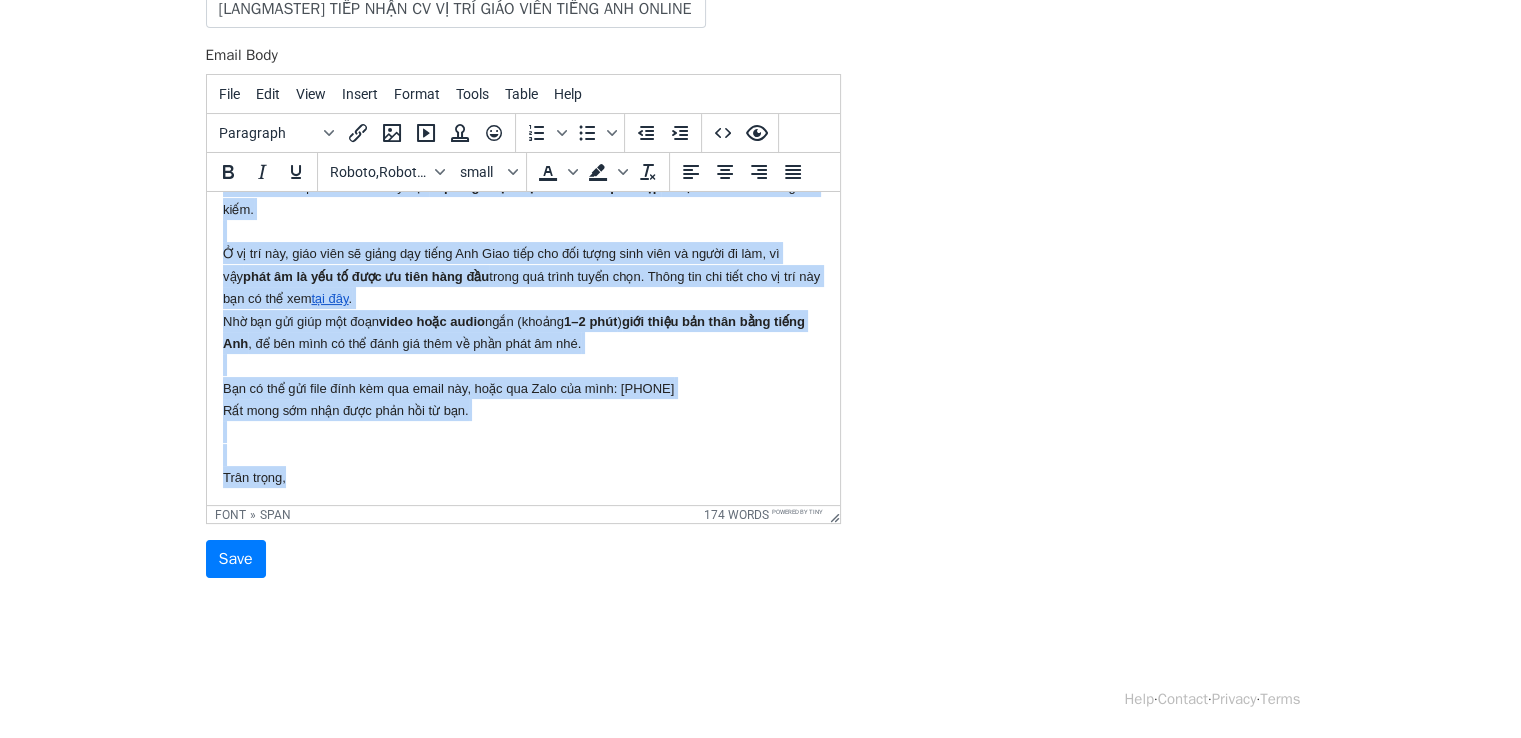 drag, startPoint x: 224, startPoint y: 242, endPoint x: 560, endPoint y: 687, distance: 557.6029 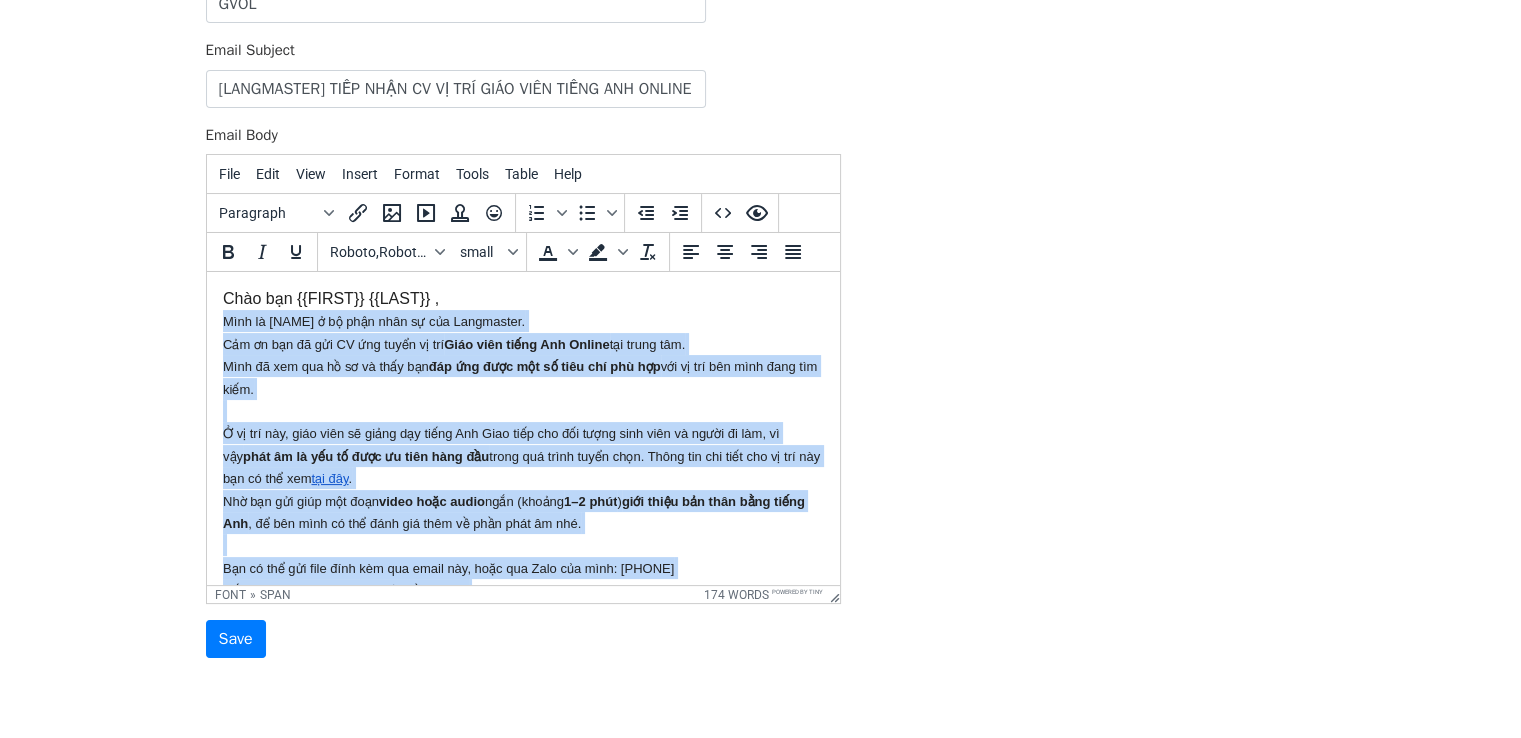scroll, scrollTop: 72, scrollLeft: 0, axis: vertical 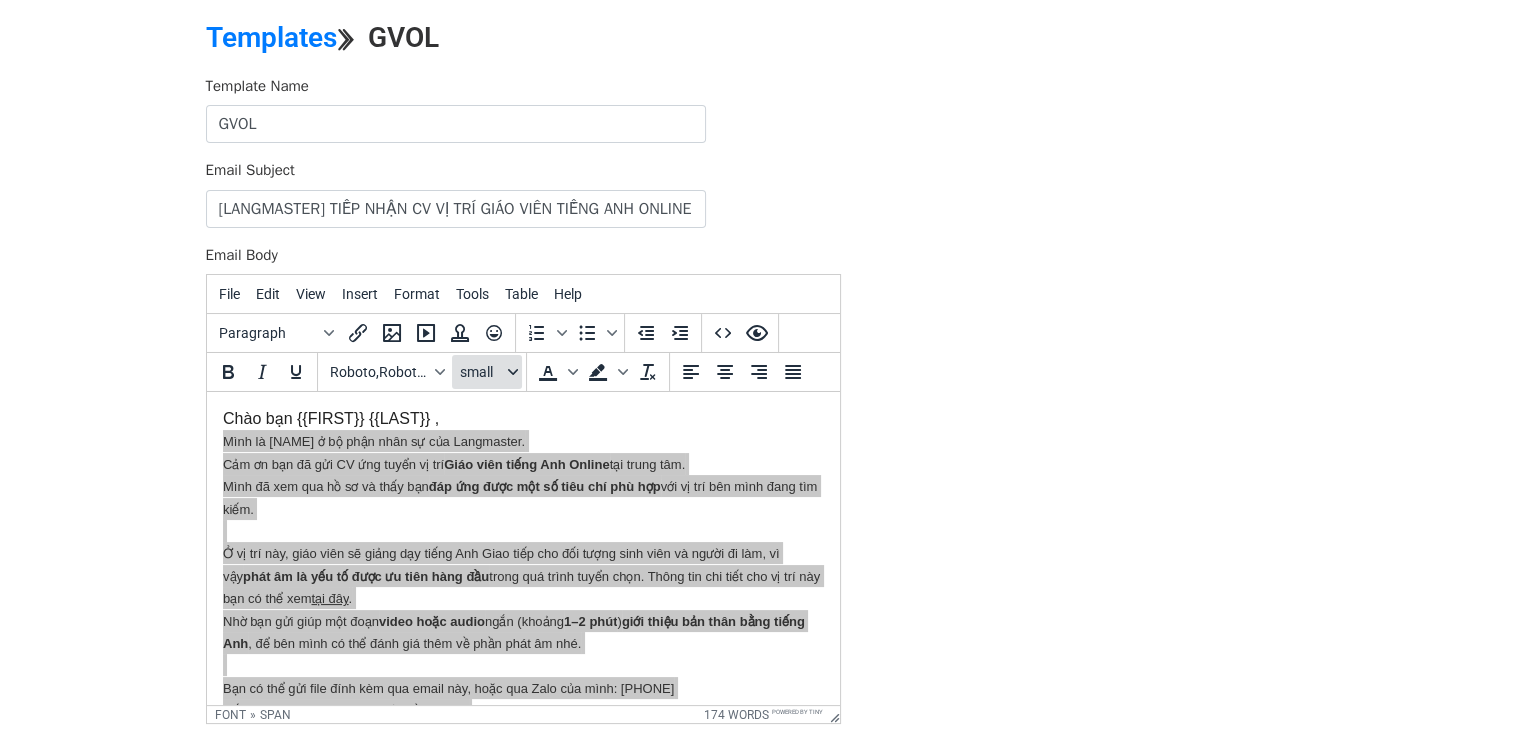 click on "small" at bounding box center [487, 372] 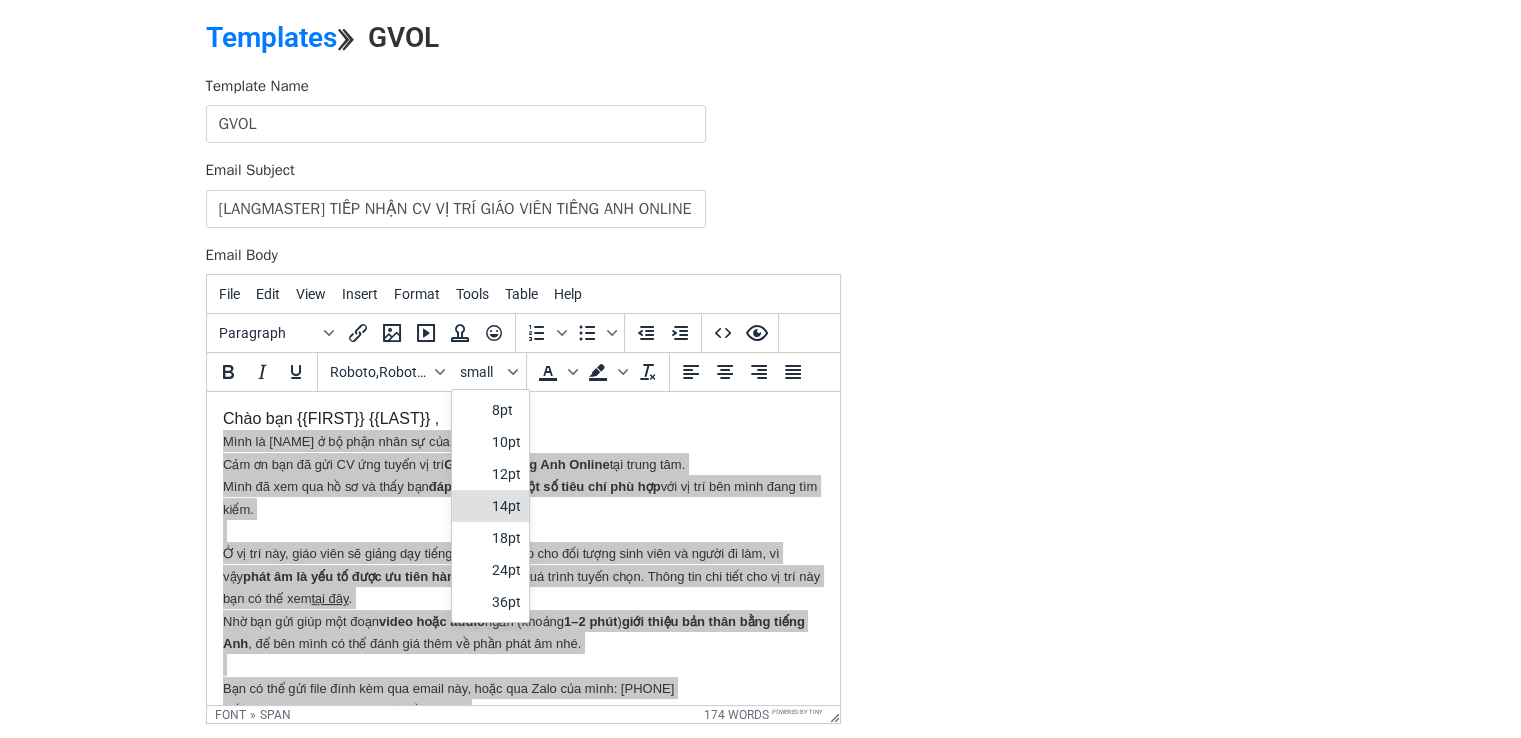 click on "14pt" at bounding box center [506, 506] 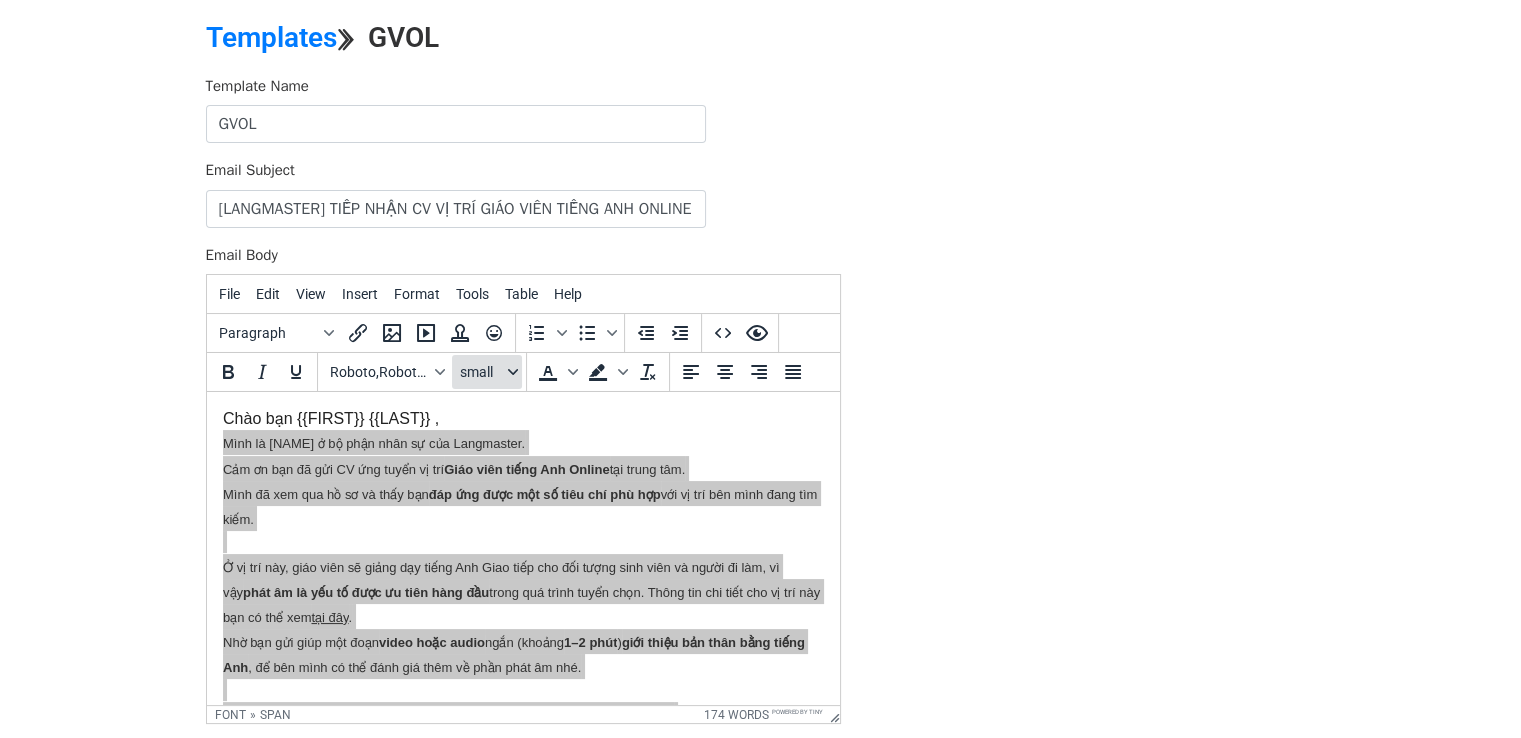 click on "small" at bounding box center [487, 372] 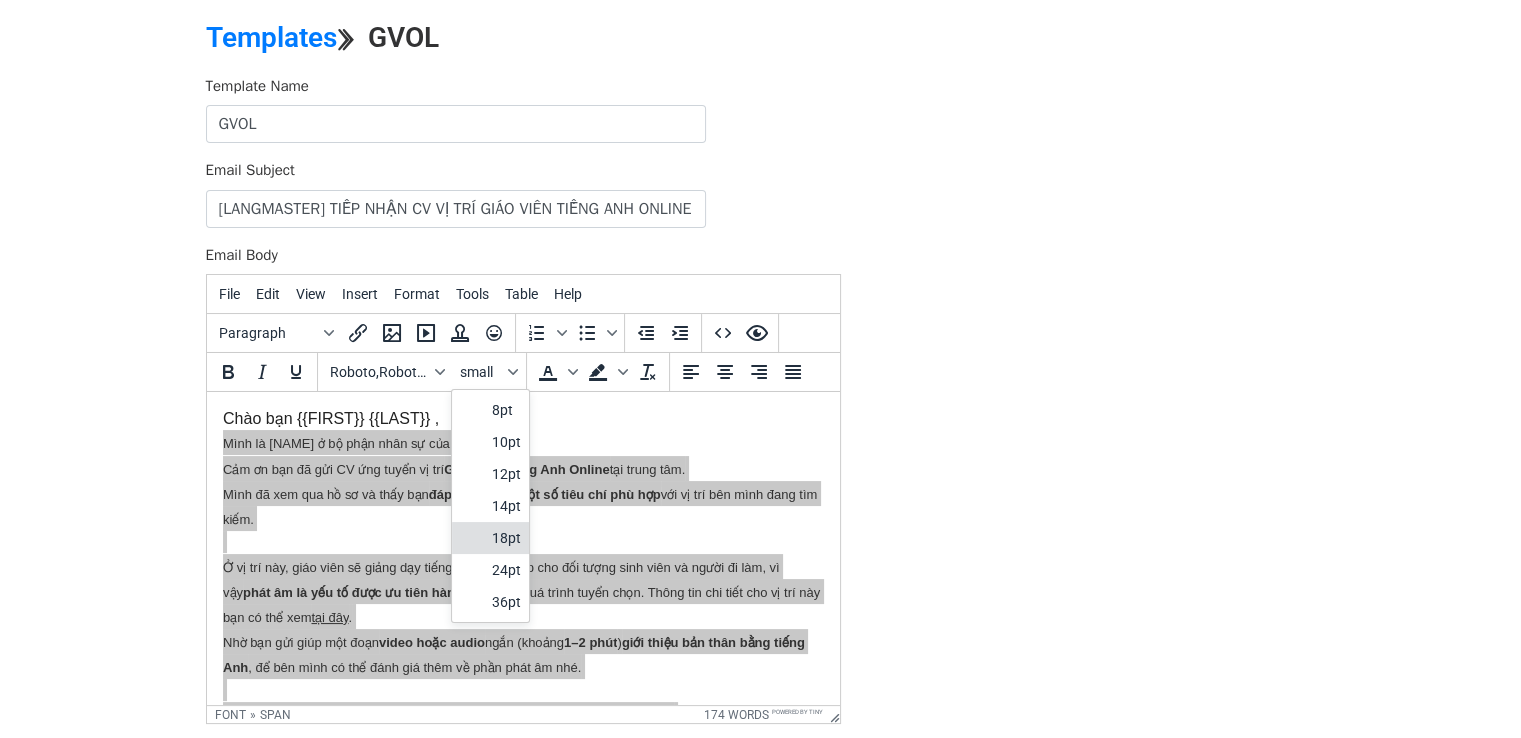 click on "18pt" at bounding box center (506, 538) 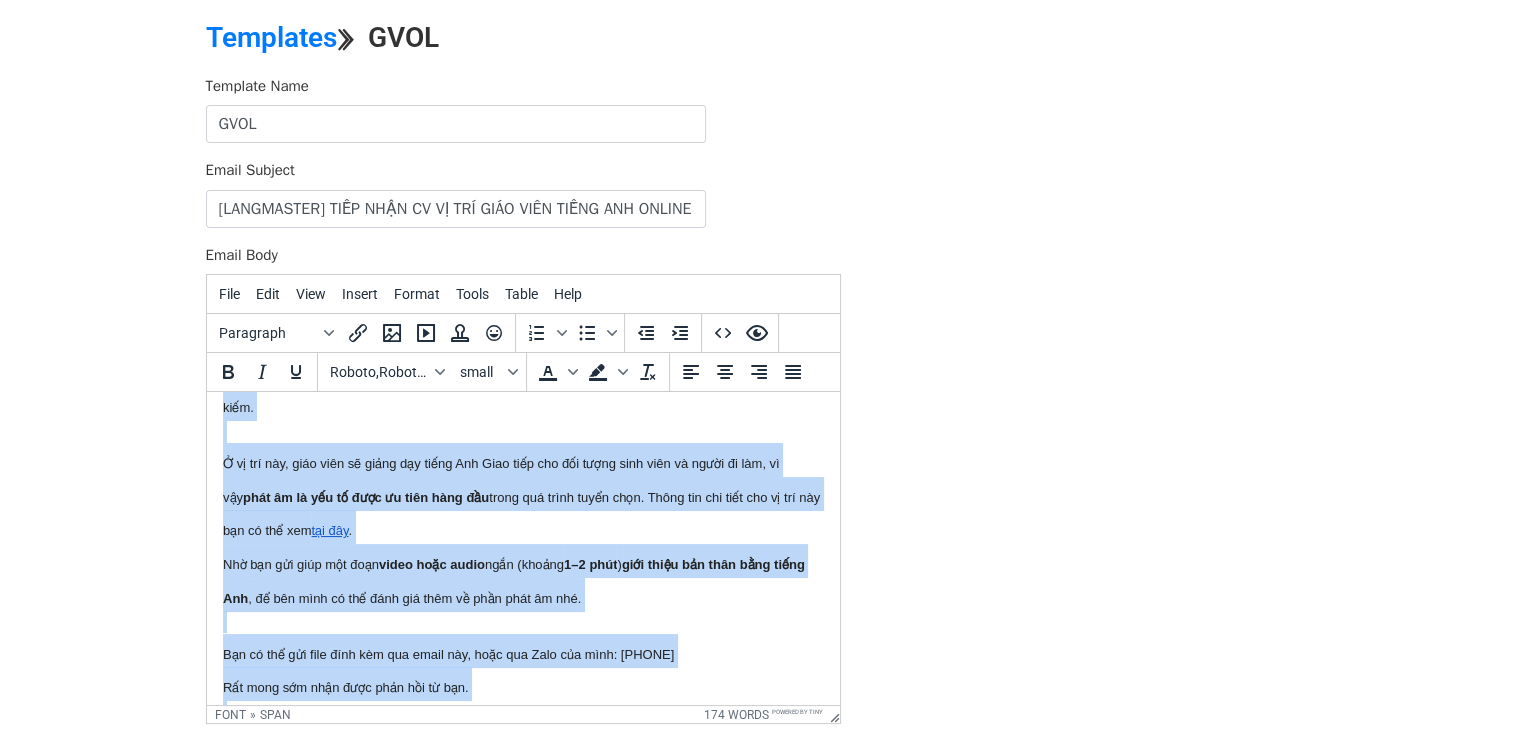 scroll, scrollTop: 0, scrollLeft: 0, axis: both 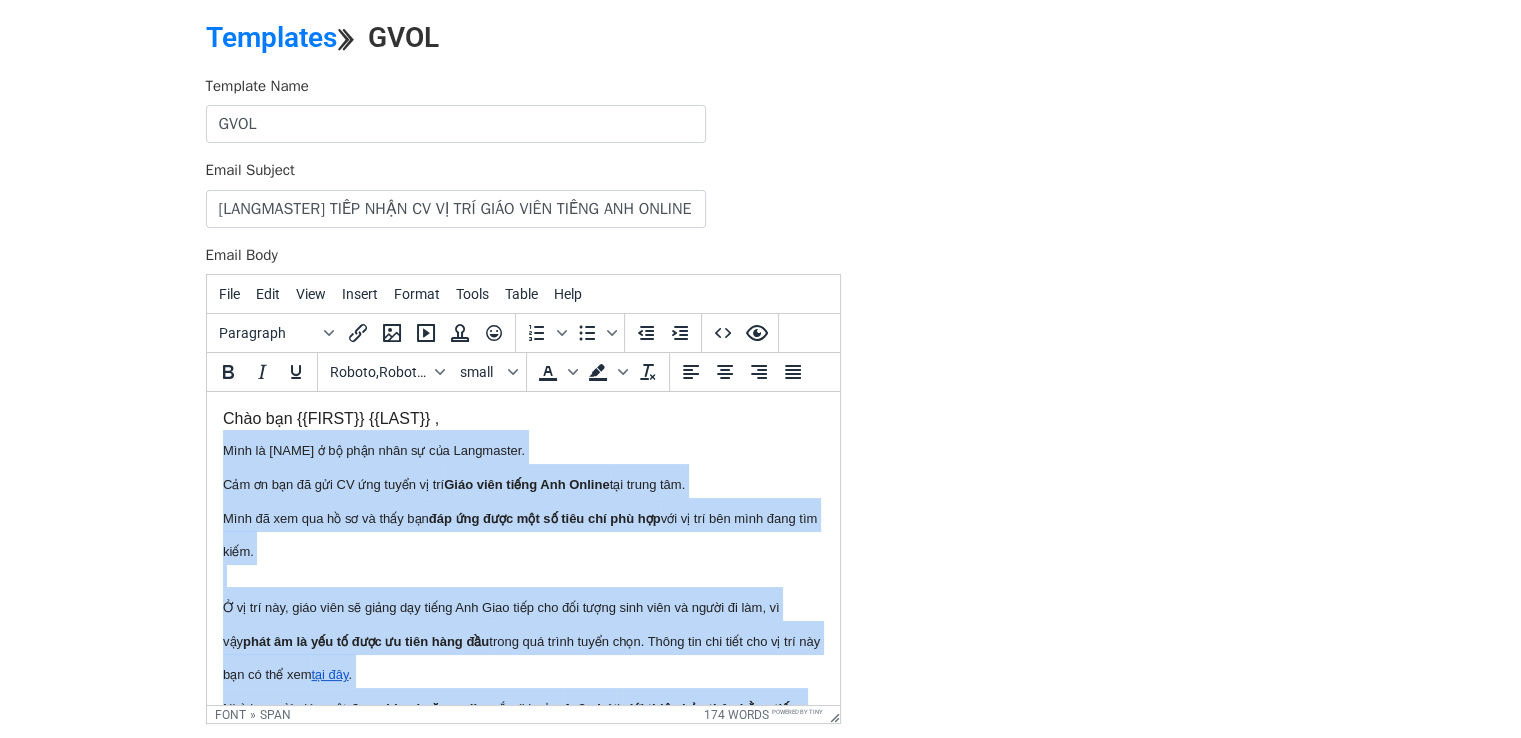 click on "Chào bạn {{HỌ VÀ TÊN}} , Mình là Cúc Phương ở bộ phận nhân sự của Langmaster. Cảm ơn bạn đã gửi CV ứng tuyển vị trí  Giáo viên tiếng Anh Online  tại trung tâm. Mình đã xem qua hồ sơ và thấy bạn  đáp ứng được một số tiêu chí phù hợp  với vị trí bên mình đang tìm kiếm. Ở vị trí này, giáo viên sẽ giảng dạy tiếng Anh Giao tiếp cho đối tượng sinh viên và người đi làm, vì vậy  phát âm là yếu tố được ưu tiên hàng đầu  trong quá trình tuyển chọn. Thông tin chi tiết cho vị trí này bạn có thể xem  tại đây . Nhờ bạn gửi giúp một đoạn  video hoặc audio  ngắn (khoảng  1–2 phút )  giới thiệu bản thân bằng tiếng Anh , để bên mình có thể đánh giá thêm về phần phát âm nhé. Bạn có thể gửi file đính kèm qua email này, hoặc qua Zalo của mình: 098.333.51.41 Trân trọng," at bounding box center (522, 665) 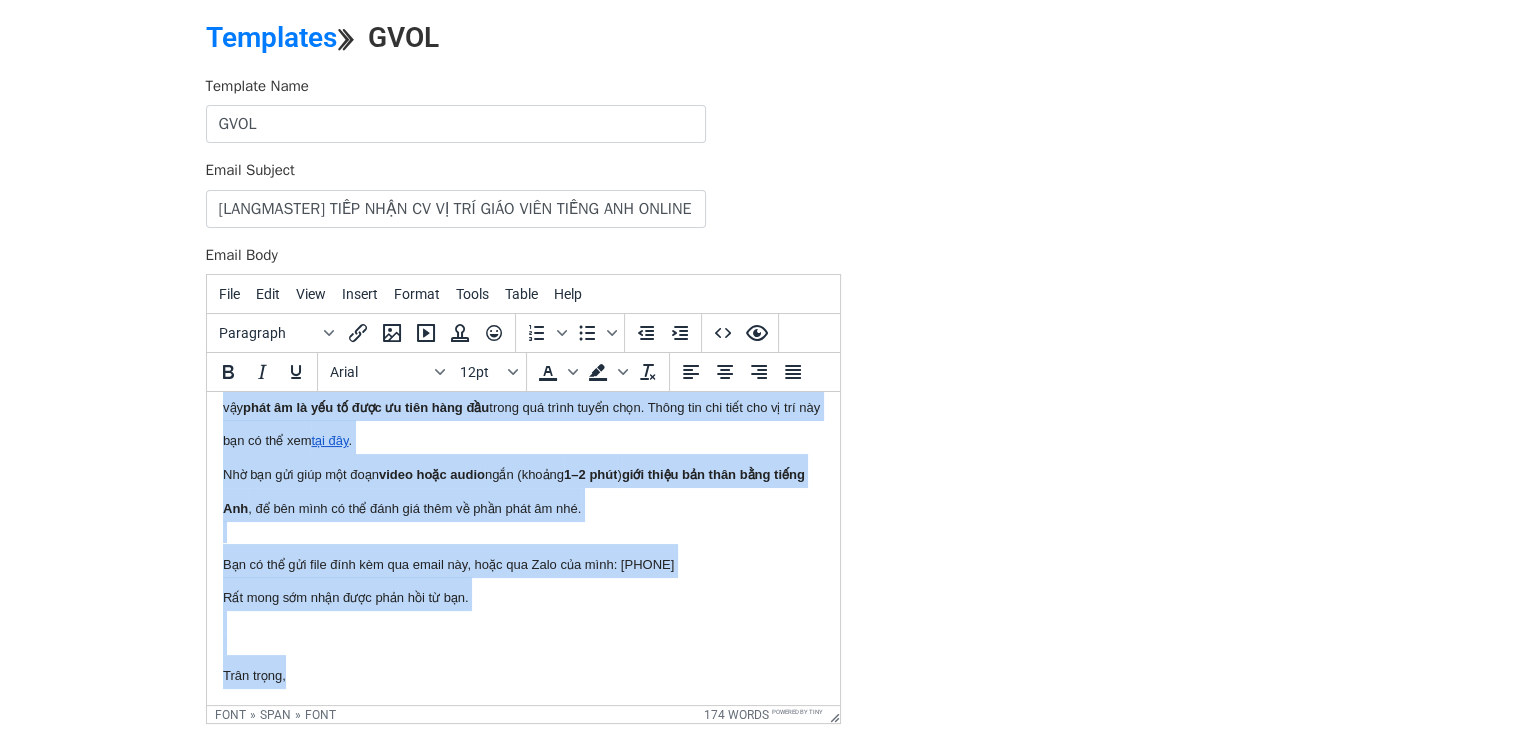 scroll, scrollTop: 120, scrollLeft: 0, axis: vertical 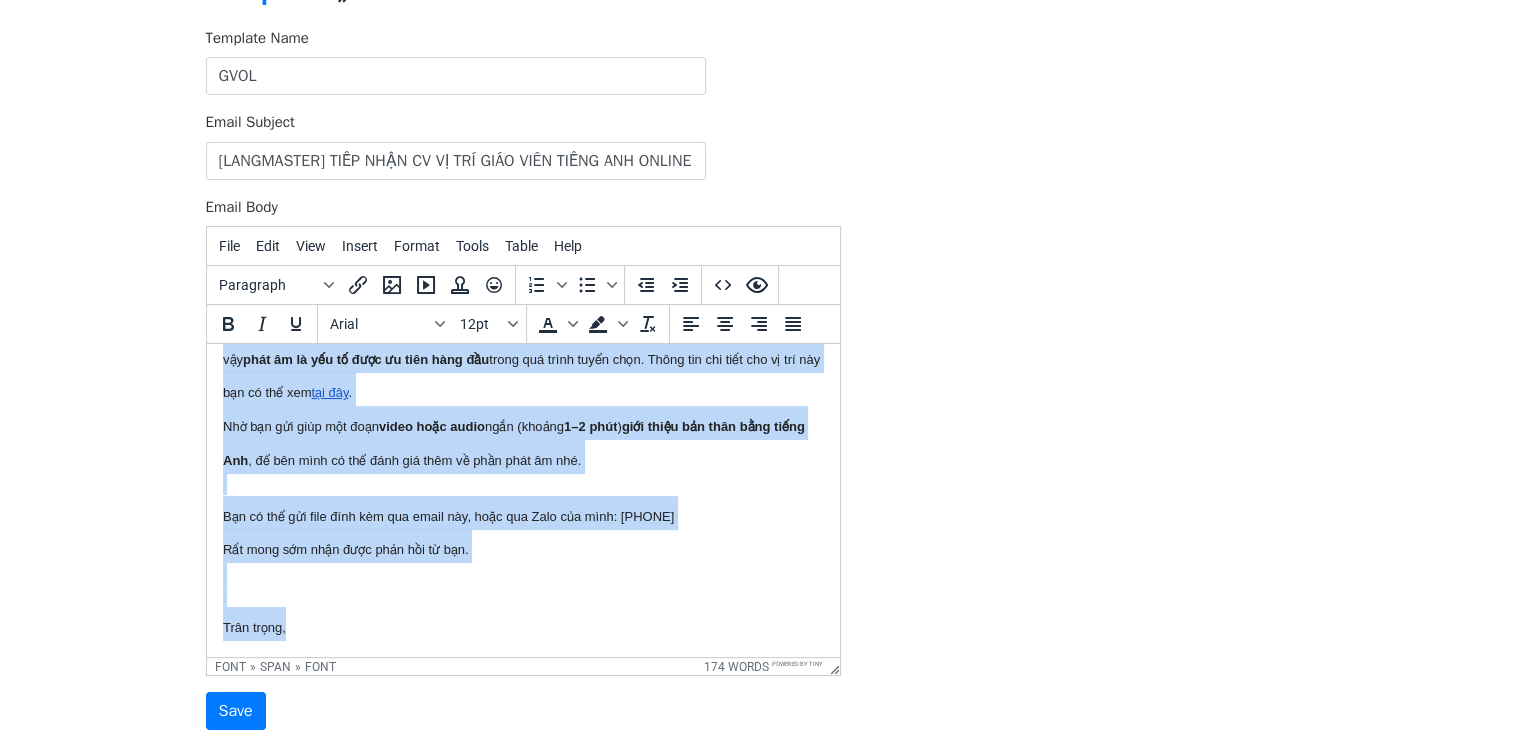 drag, startPoint x: 226, startPoint y: 374, endPoint x: 495, endPoint y: 628, distance: 369.9689 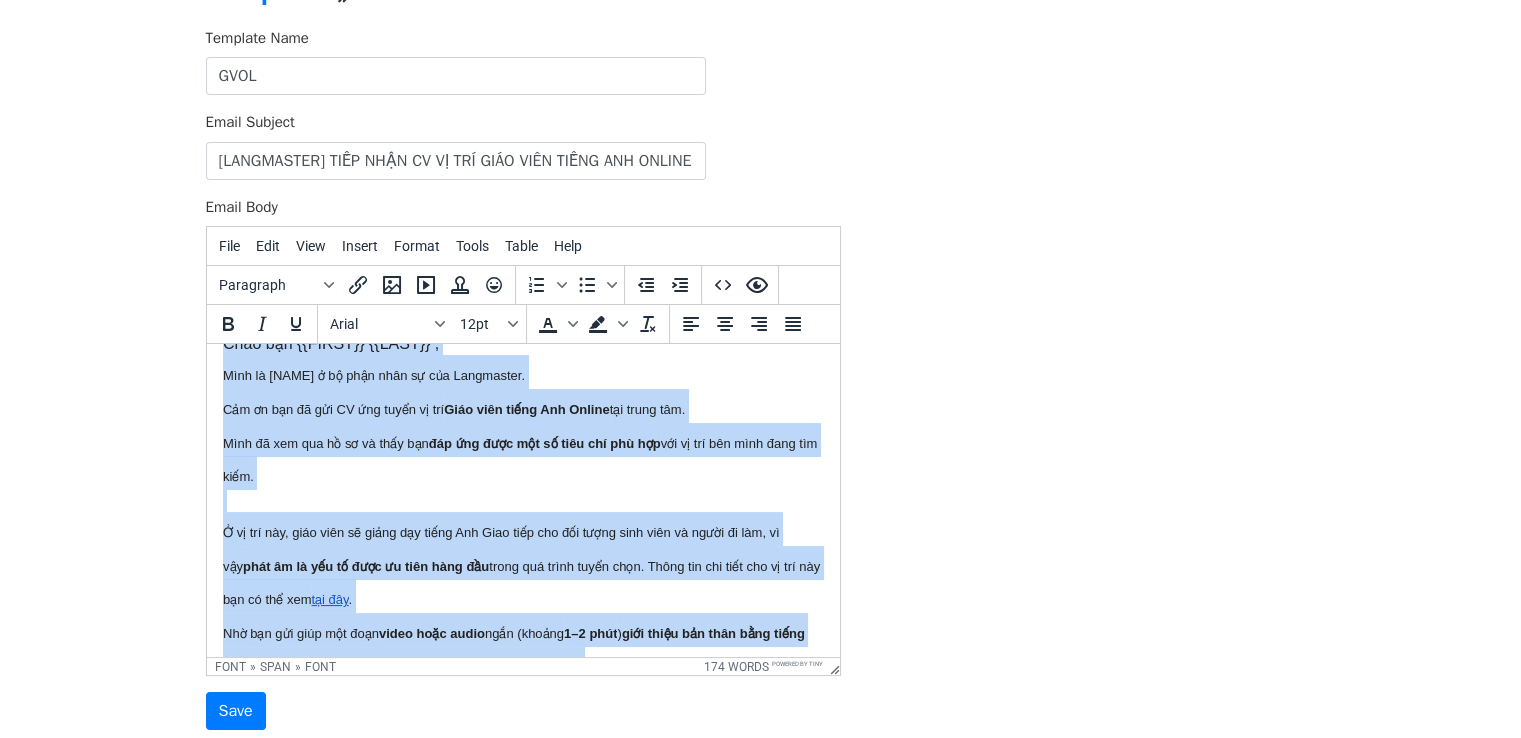 scroll, scrollTop: 0, scrollLeft: 0, axis: both 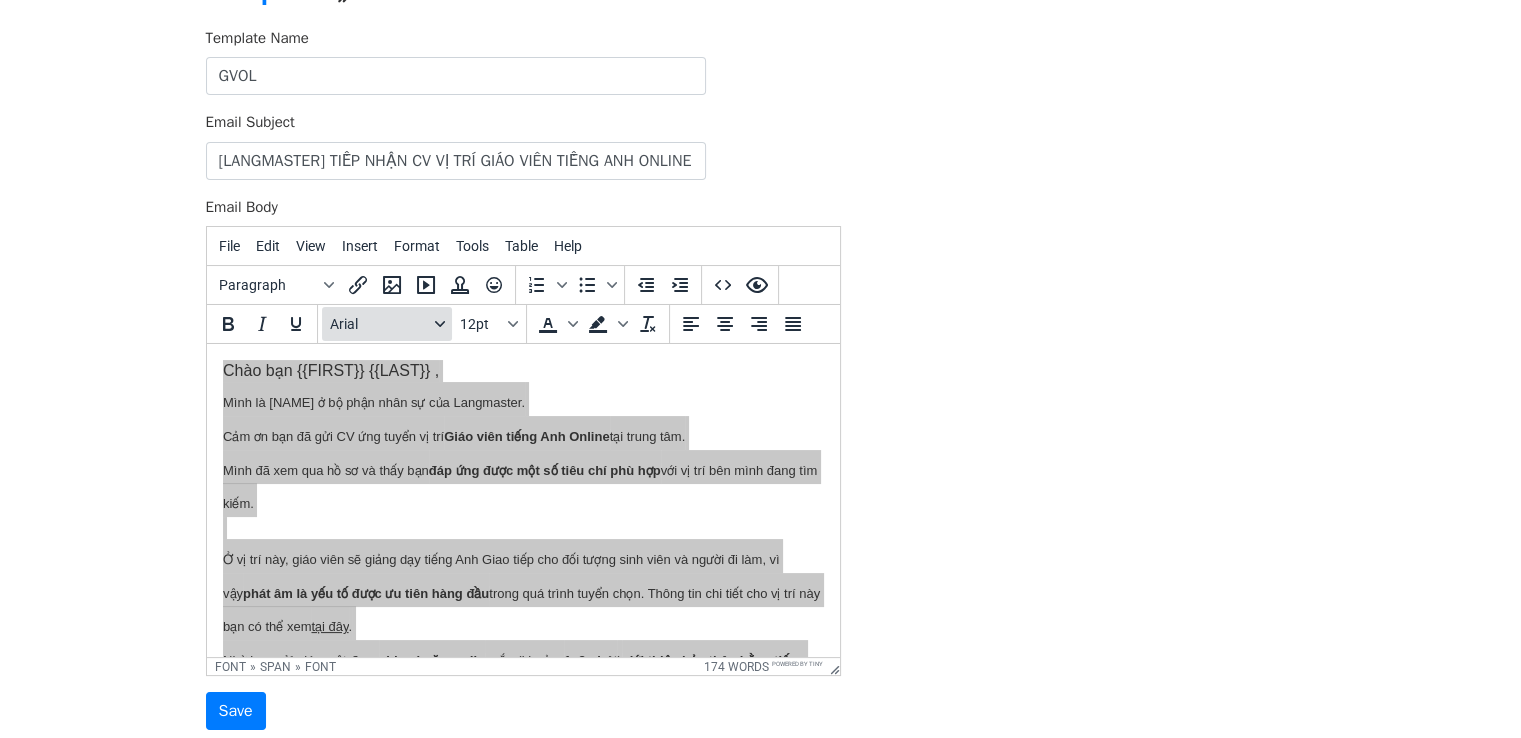 click on "Arial" at bounding box center [387, 324] 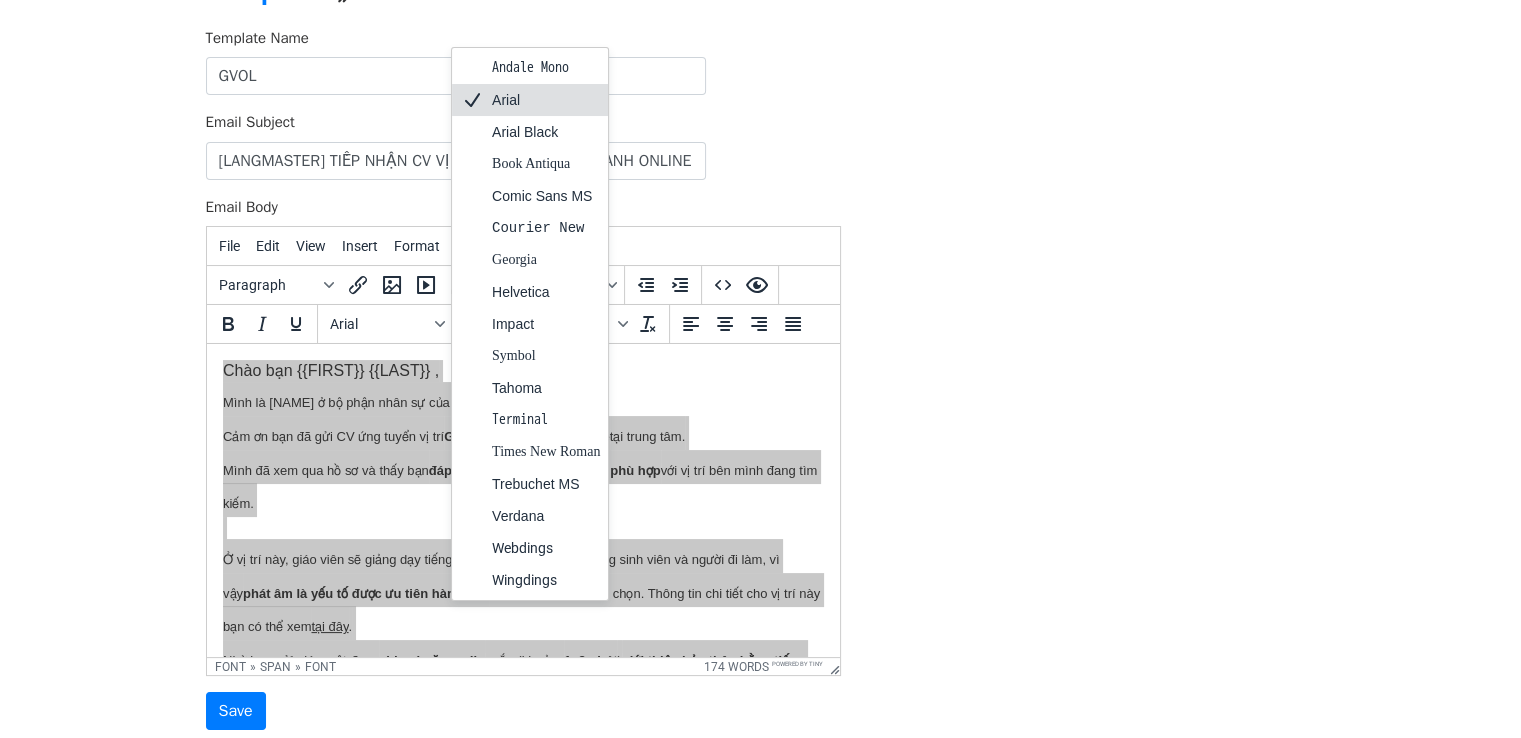 click on "Arial" at bounding box center [546, 100] 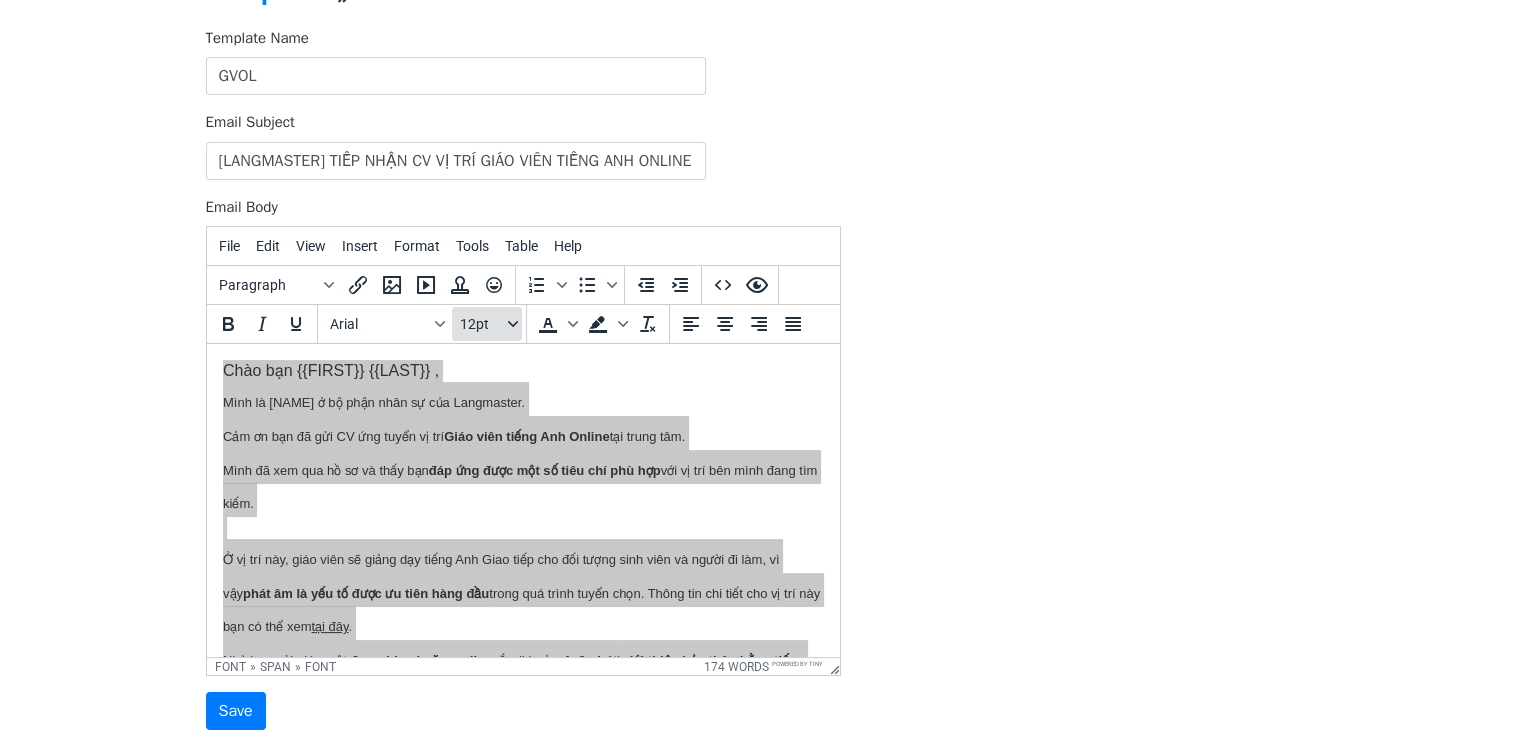 click on "12pt" at bounding box center [487, 324] 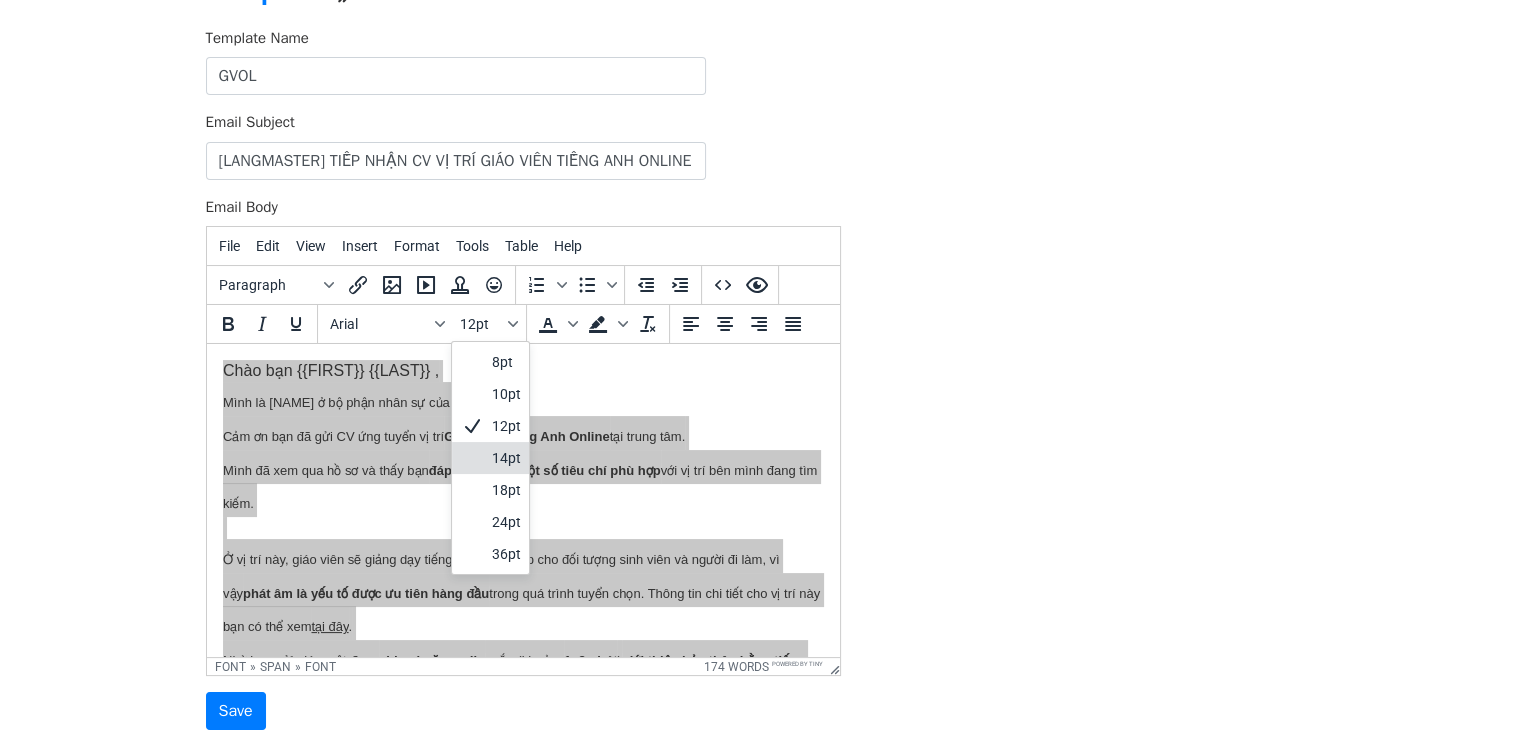 click on "14pt" at bounding box center [506, 458] 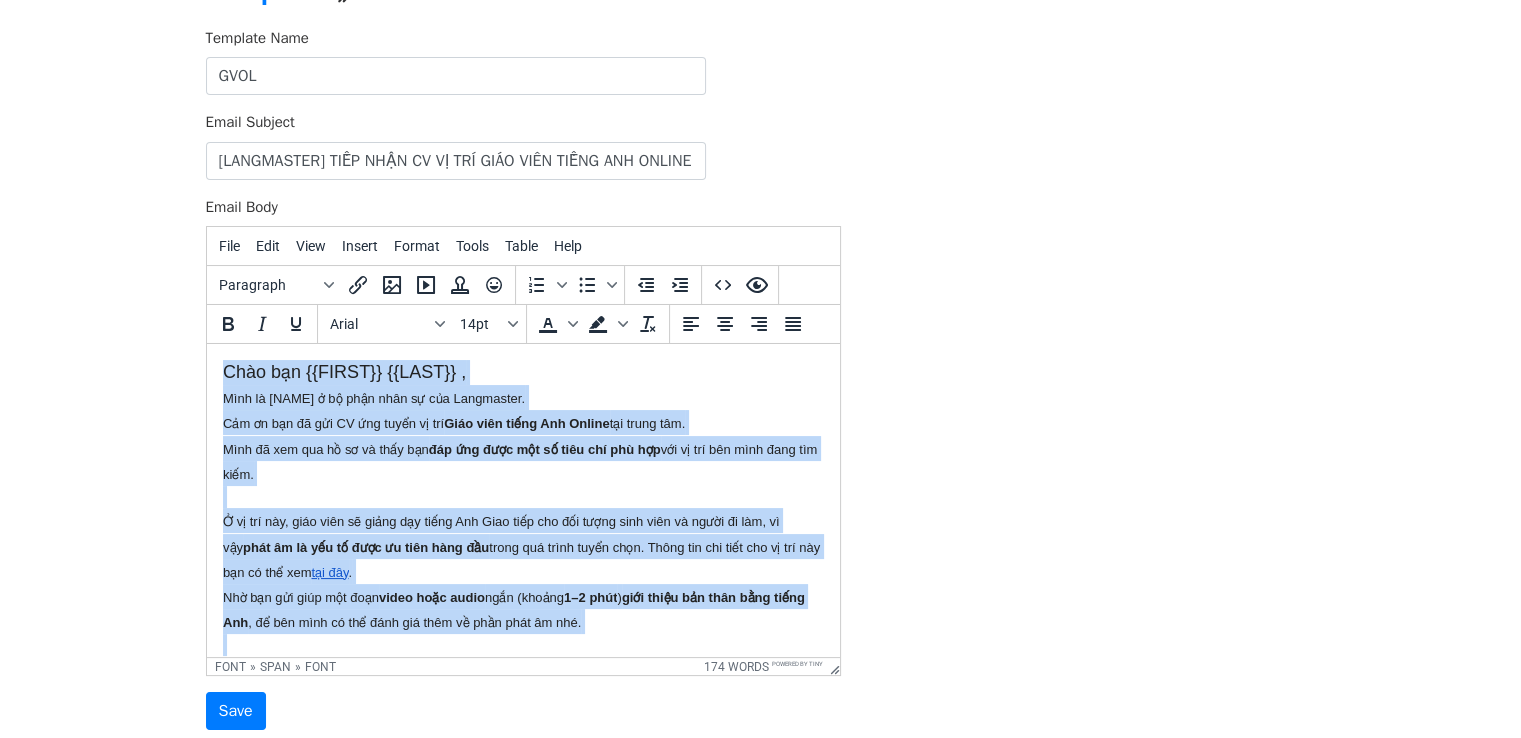 click on "Chào bạn {{HỌ VÀ TÊN}} , Mình là Cúc Phương ở bộ phận nhân sự của Langmaster. Cảm ơn bạn đã gửi CV ứng tuyển vị trí  Giáo viên tiếng Anh Online  tại trung tâm. Mình đã xem qua hồ sơ và thấy bạn  đáp ứng được một số tiêu chí phù hợp  với vị trí bên mình đang tìm kiếm. Ở vị trí này, giáo viên sẽ giảng dạy tiếng Anh Giao tiếp cho đối tượng sinh viên và người đi làm, vì vậy  phát âm là yếu tố được ưu tiên hàng đầu  trong quá trình tuyển chọn. Thông tin chi tiết cho vị trí này bạn có thể xem  tại đây . Nhờ bạn gửi giúp một đoạn  video hoặc audio  ngắn (khoảng  1–2 phút )  giới thiệu bản thân bằng tiếng Anh , để bên mình có thể đánh giá thêm về phần phát âm nhé. Bạn có thể gửi file đính kèm qua email này, hoặc qua Zalo của mình: 098.333.51.41 Trân trọng," at bounding box center (522, 568) 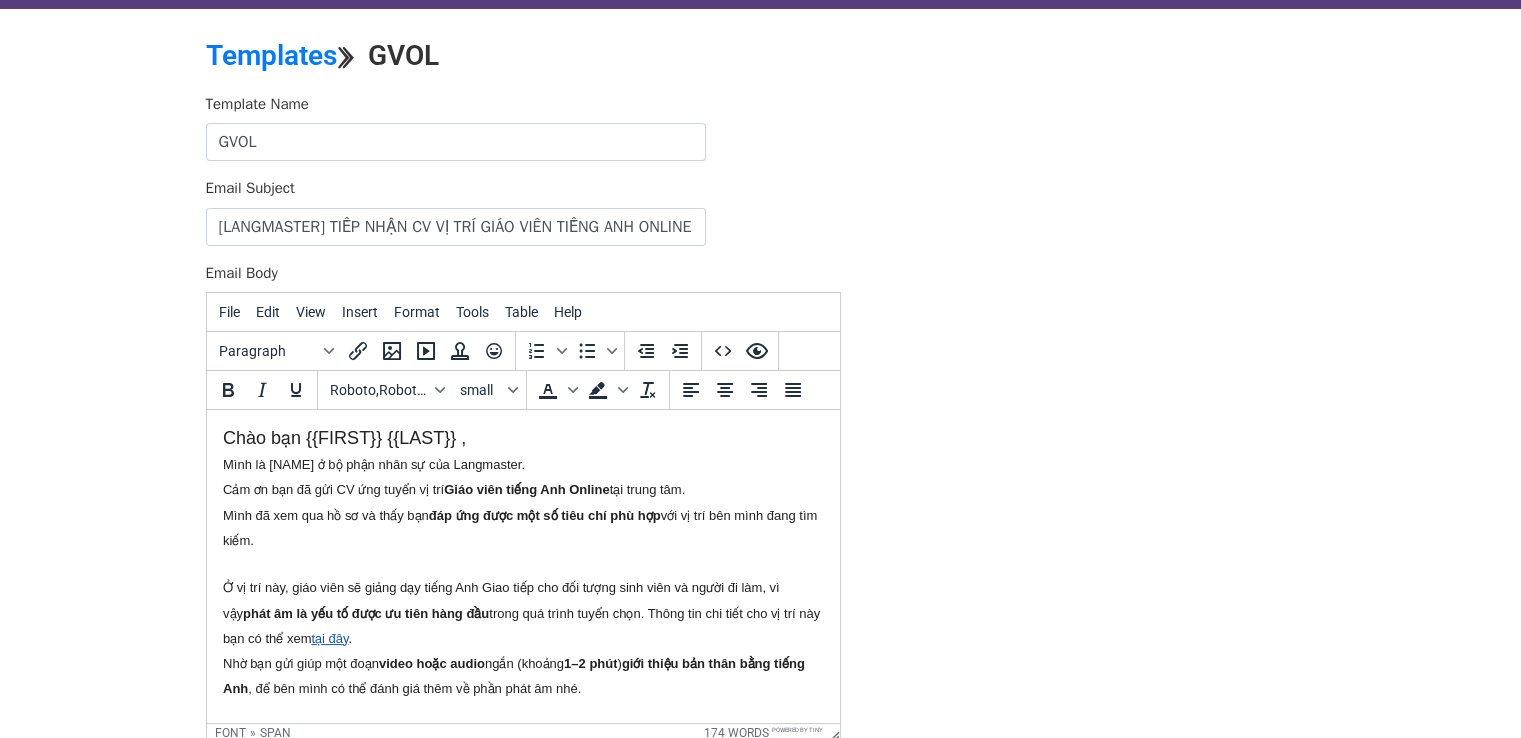 scroll, scrollTop: 66, scrollLeft: 0, axis: vertical 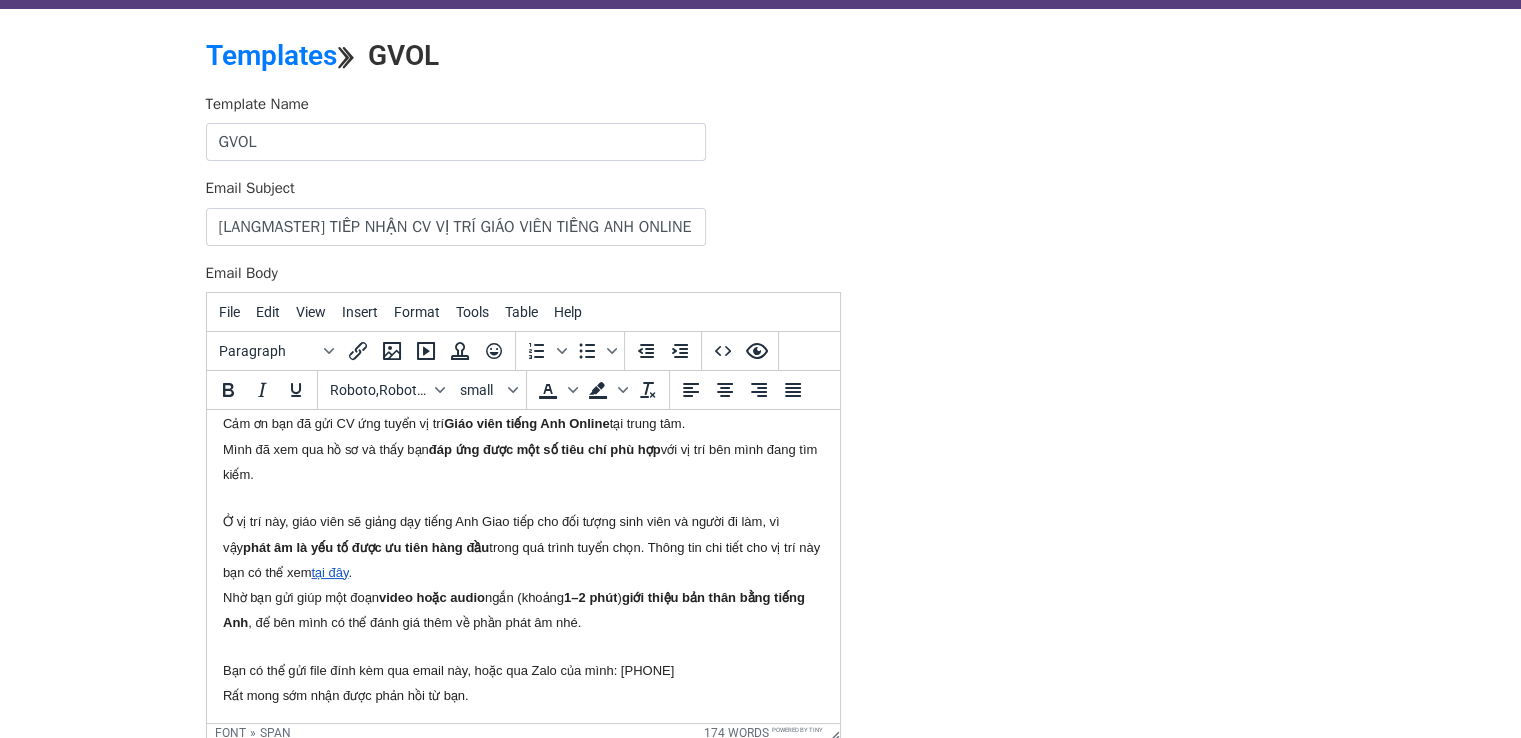 drag, startPoint x: 220, startPoint y: 596, endPoint x: 622, endPoint y: 616, distance: 402.4972 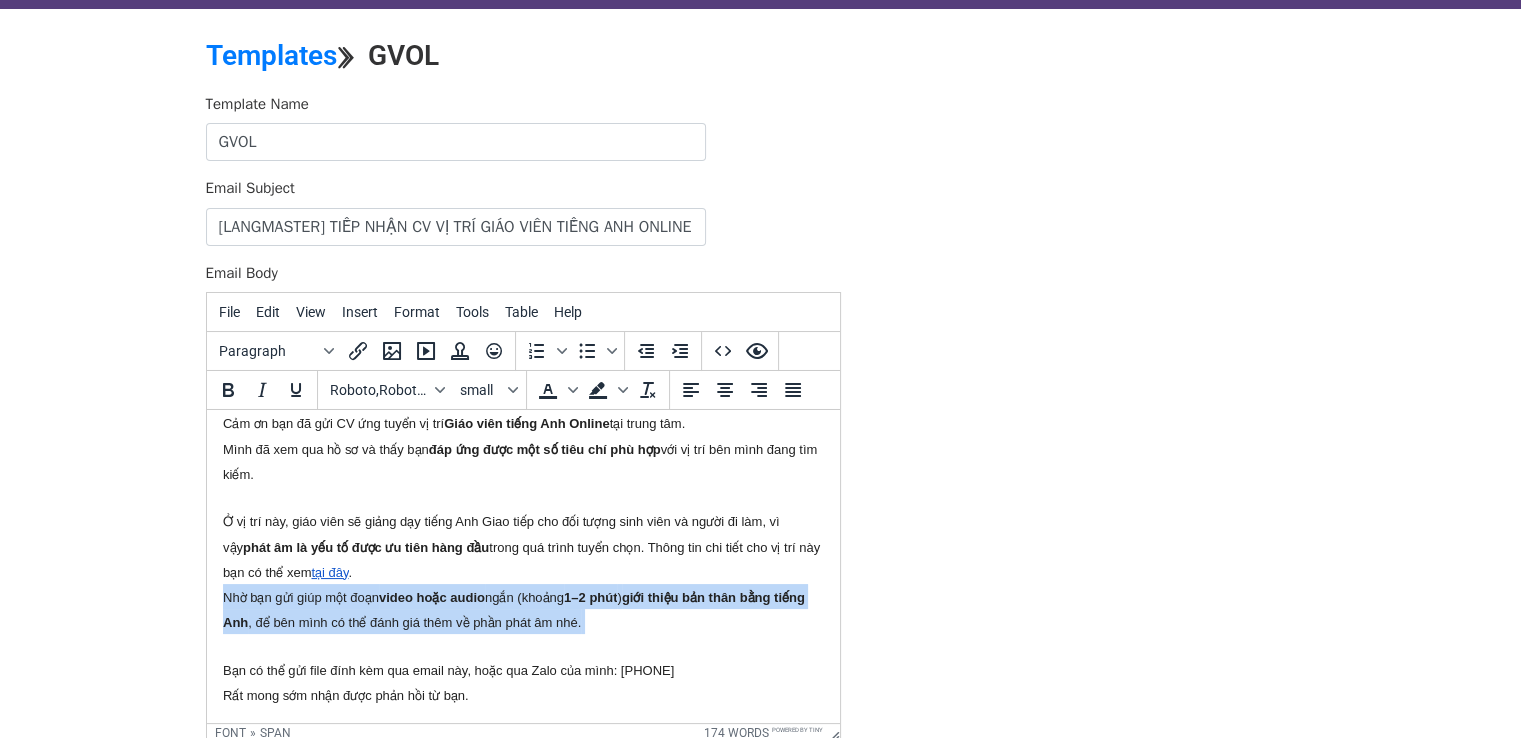 drag, startPoint x: 224, startPoint y: 596, endPoint x: 695, endPoint y: 646, distance: 473.64648 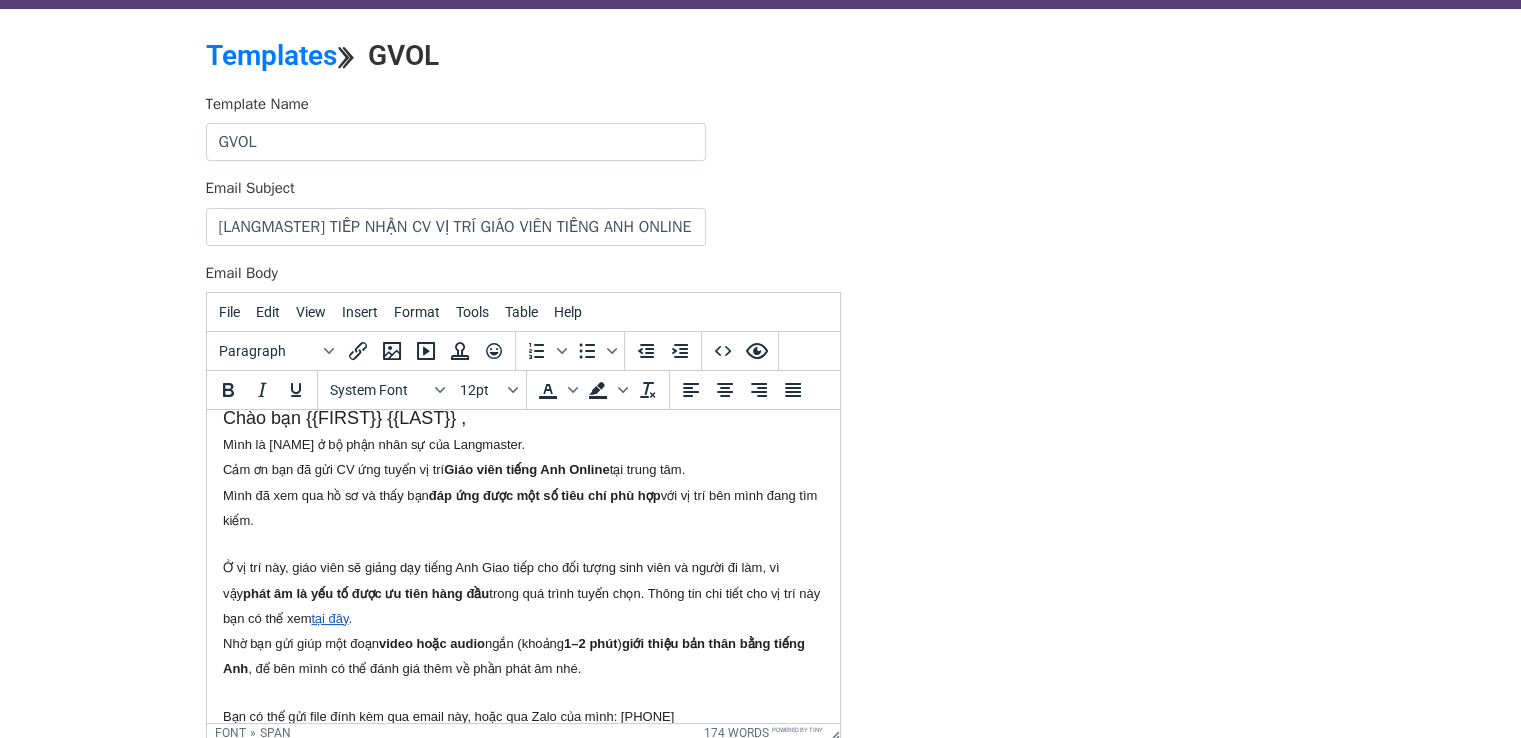 scroll, scrollTop: 0, scrollLeft: 0, axis: both 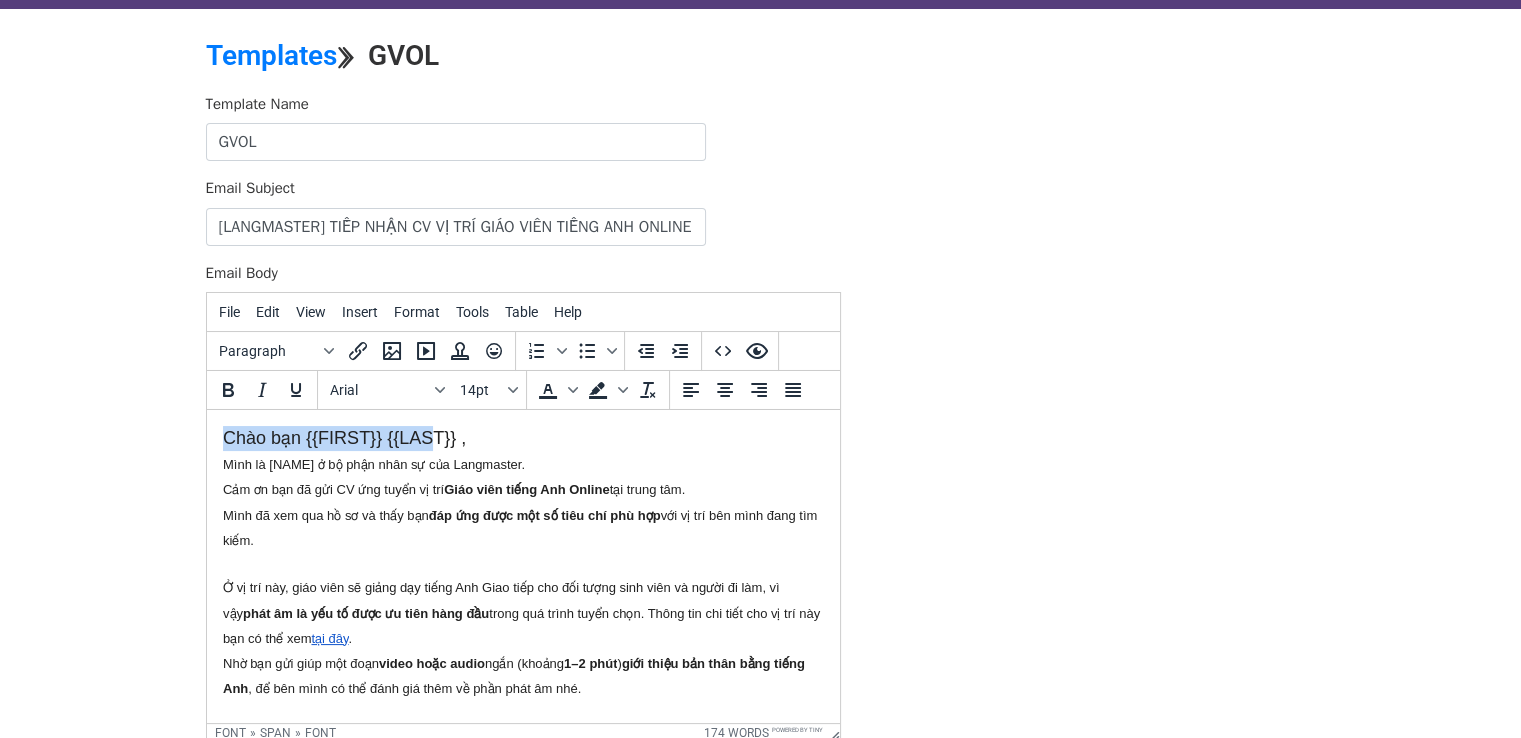 drag, startPoint x: 439, startPoint y: 440, endPoint x: 213, endPoint y: 437, distance: 226.01991 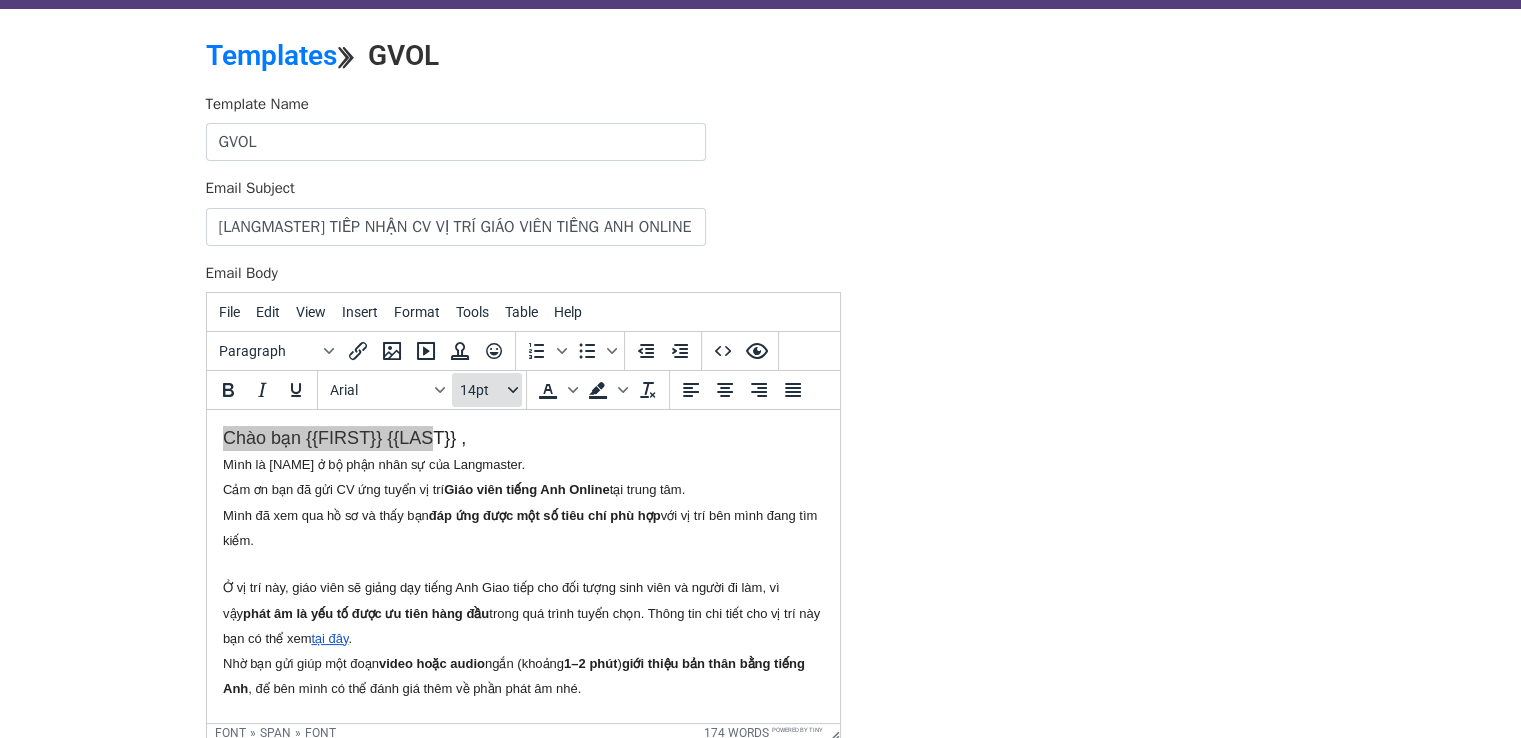 click 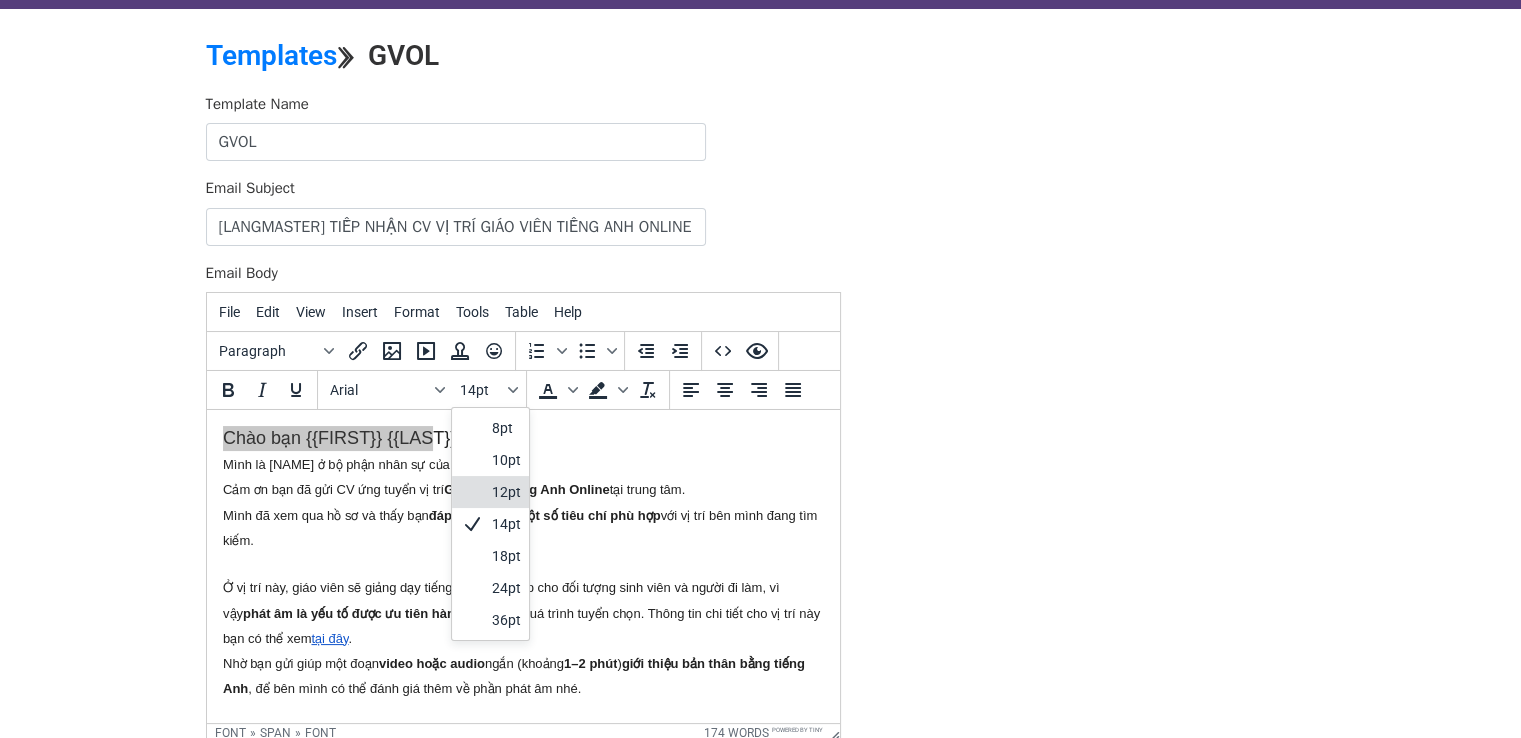 click on "12pt" at bounding box center (506, 492) 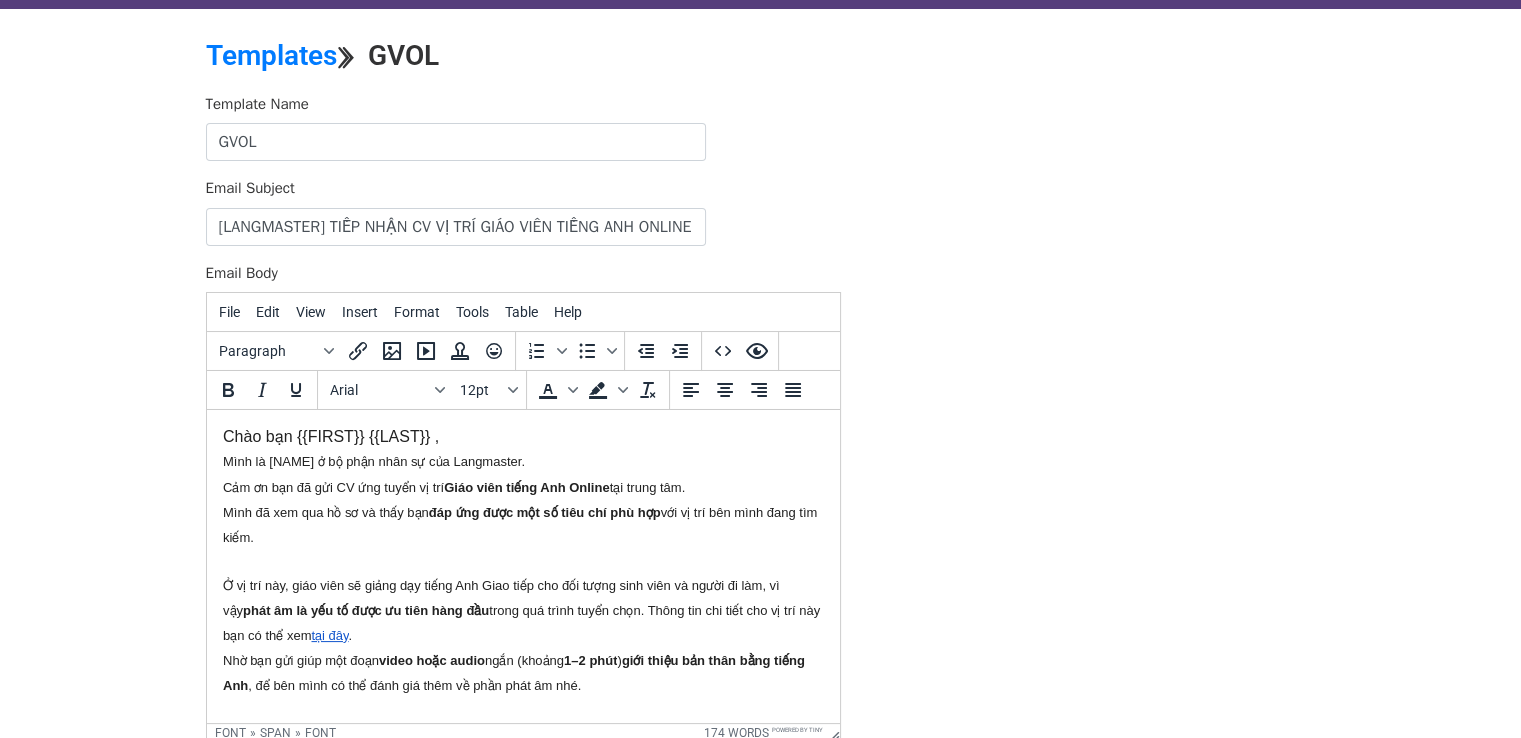 click on "Mình đã xem qua hồ sơ và thấy bạn  đáp ứng được một số tiêu chí phù hợp  với vị trí bên mình đang tìm kiếm." at bounding box center (519, 523) 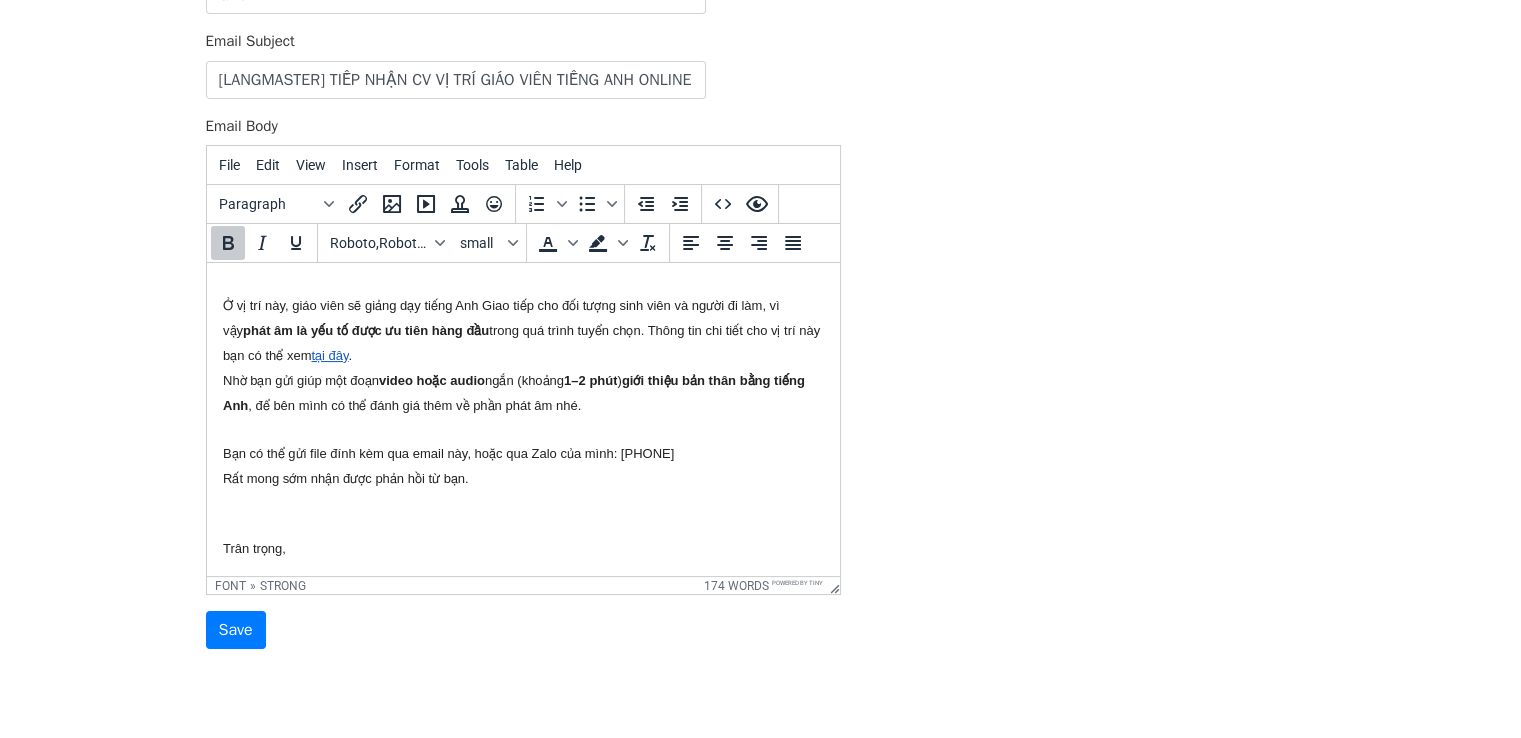 scroll, scrollTop: 254, scrollLeft: 0, axis: vertical 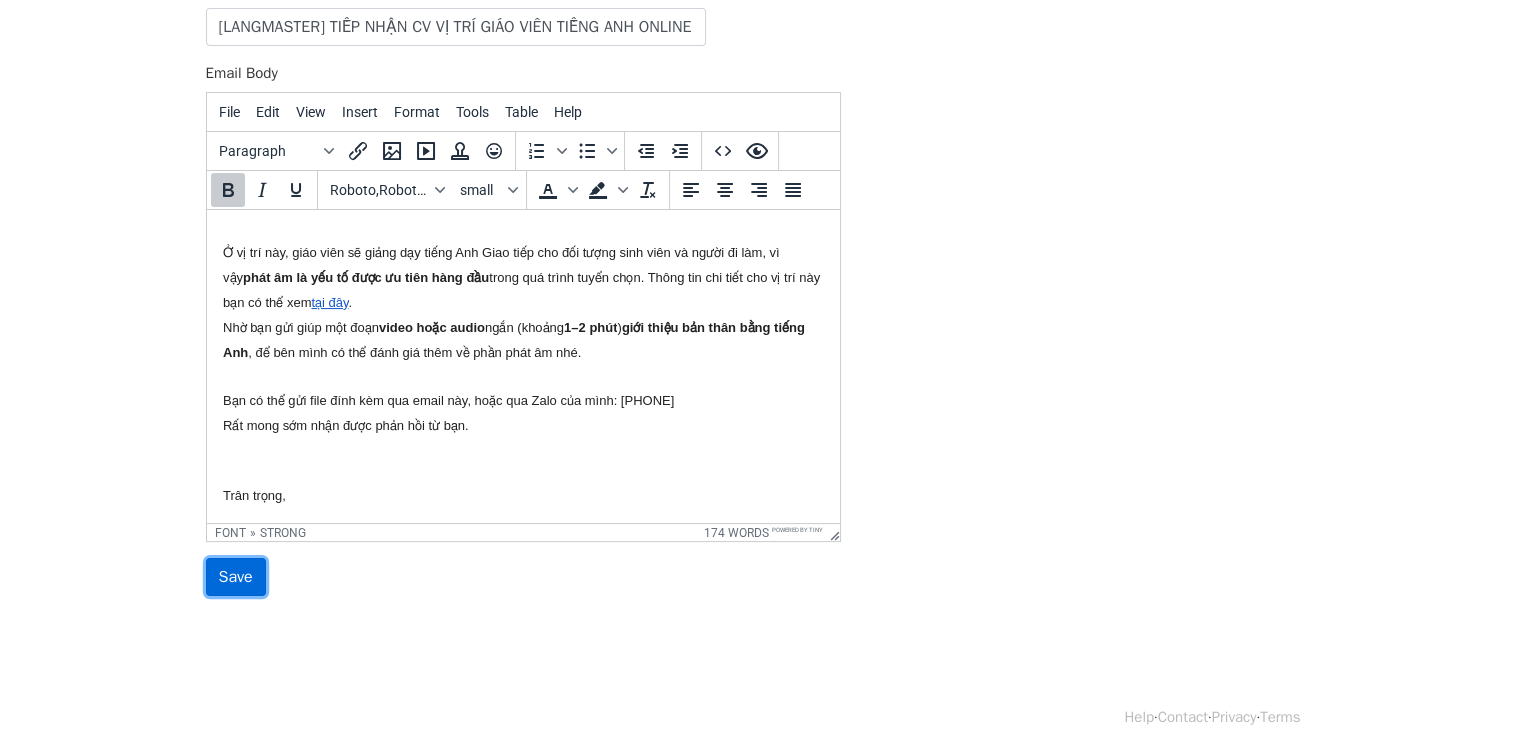 click on "Save" at bounding box center [236, 577] 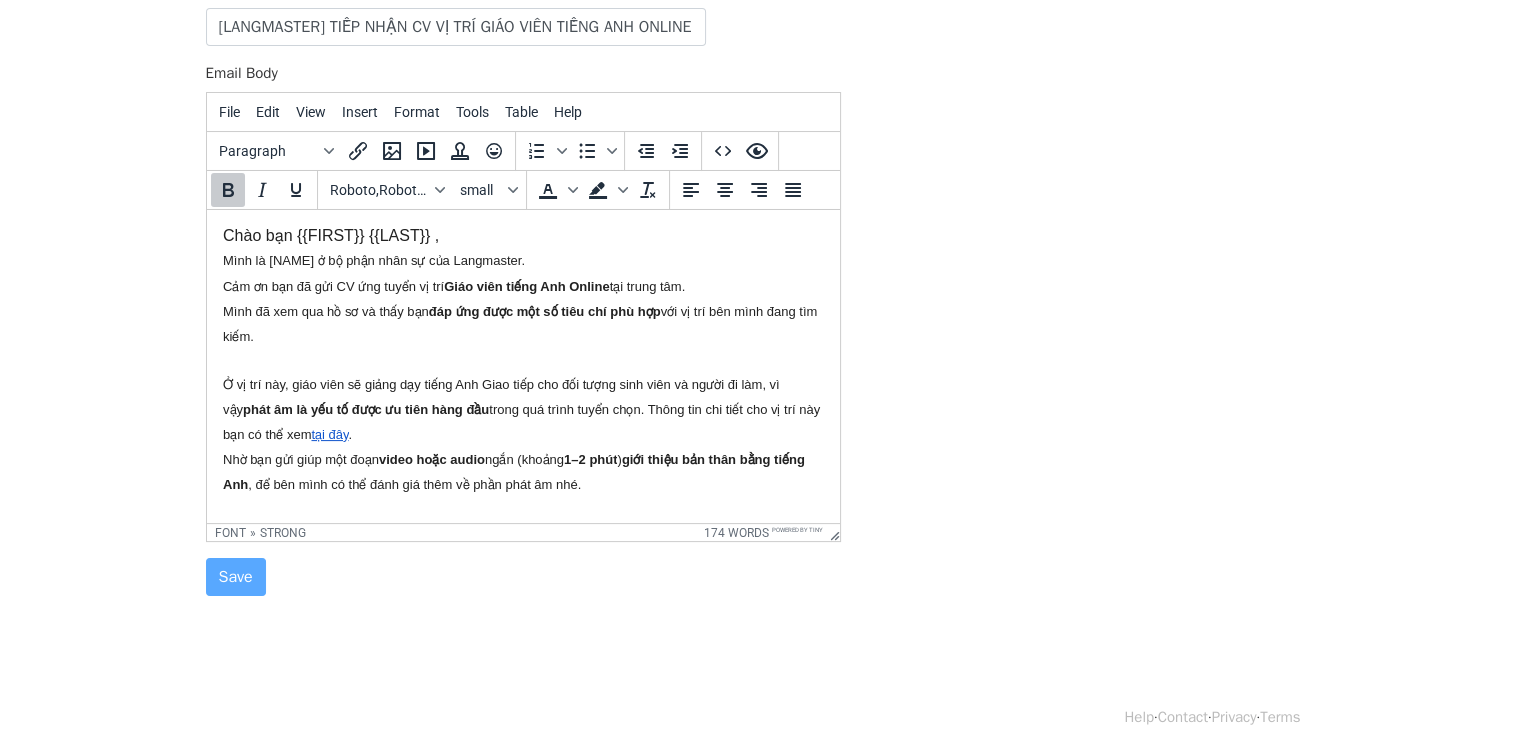 scroll, scrollTop: 0, scrollLeft: 0, axis: both 